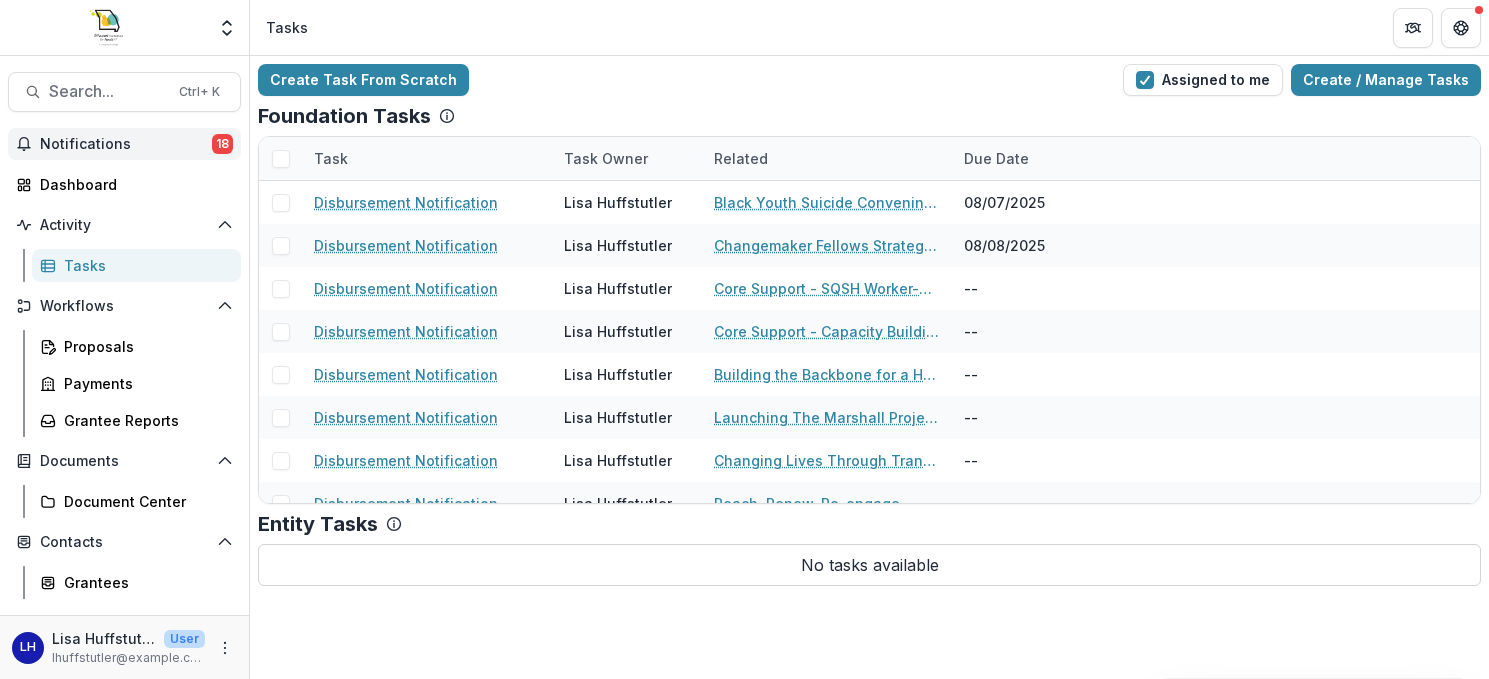 scroll, scrollTop: 0, scrollLeft: 0, axis: both 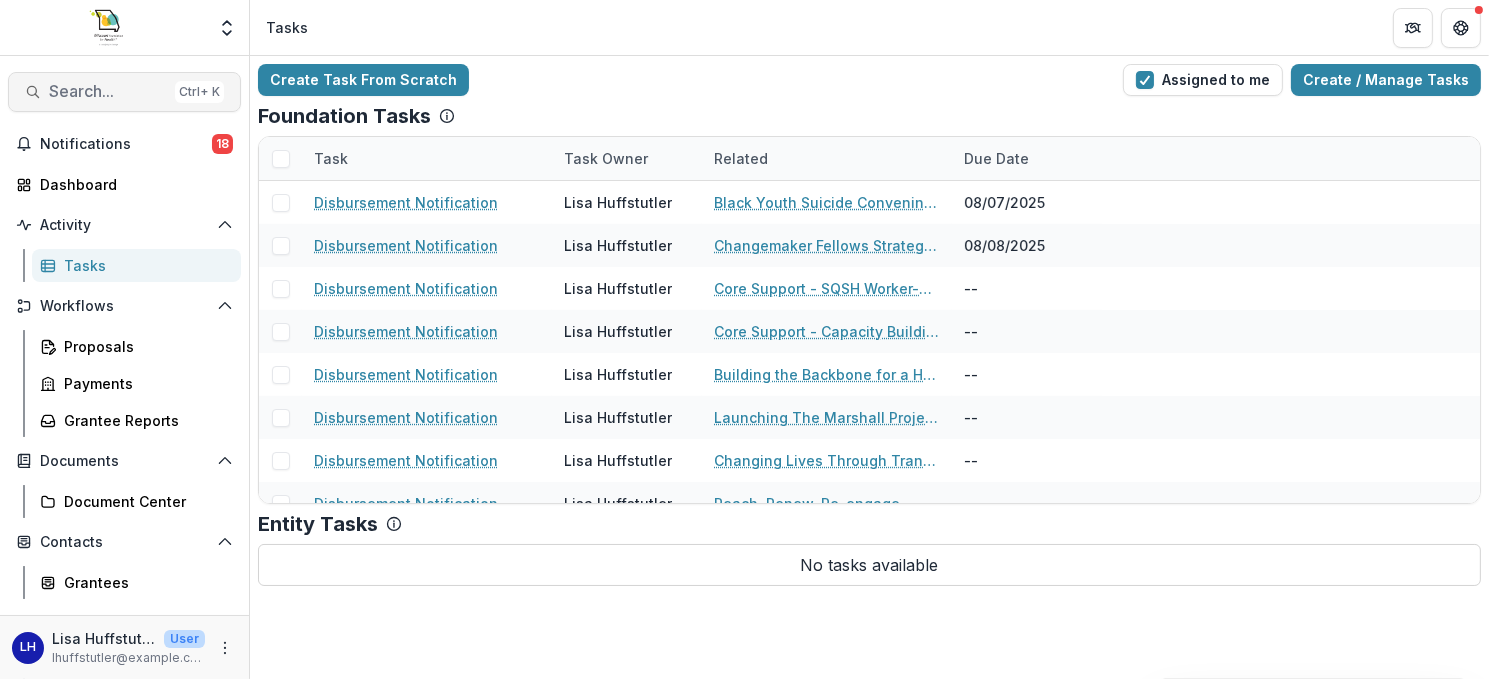 click on "Search..." at bounding box center (108, 91) 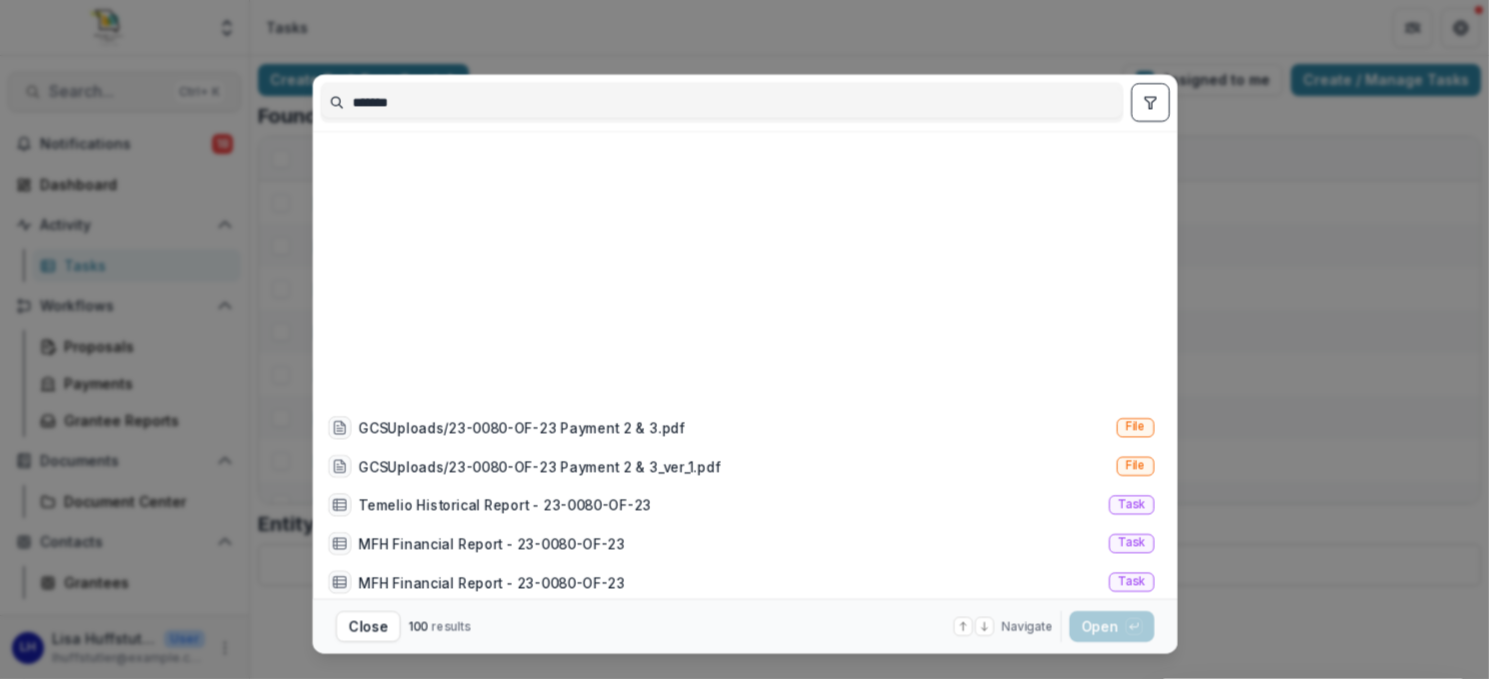 scroll, scrollTop: 900, scrollLeft: 0, axis: vertical 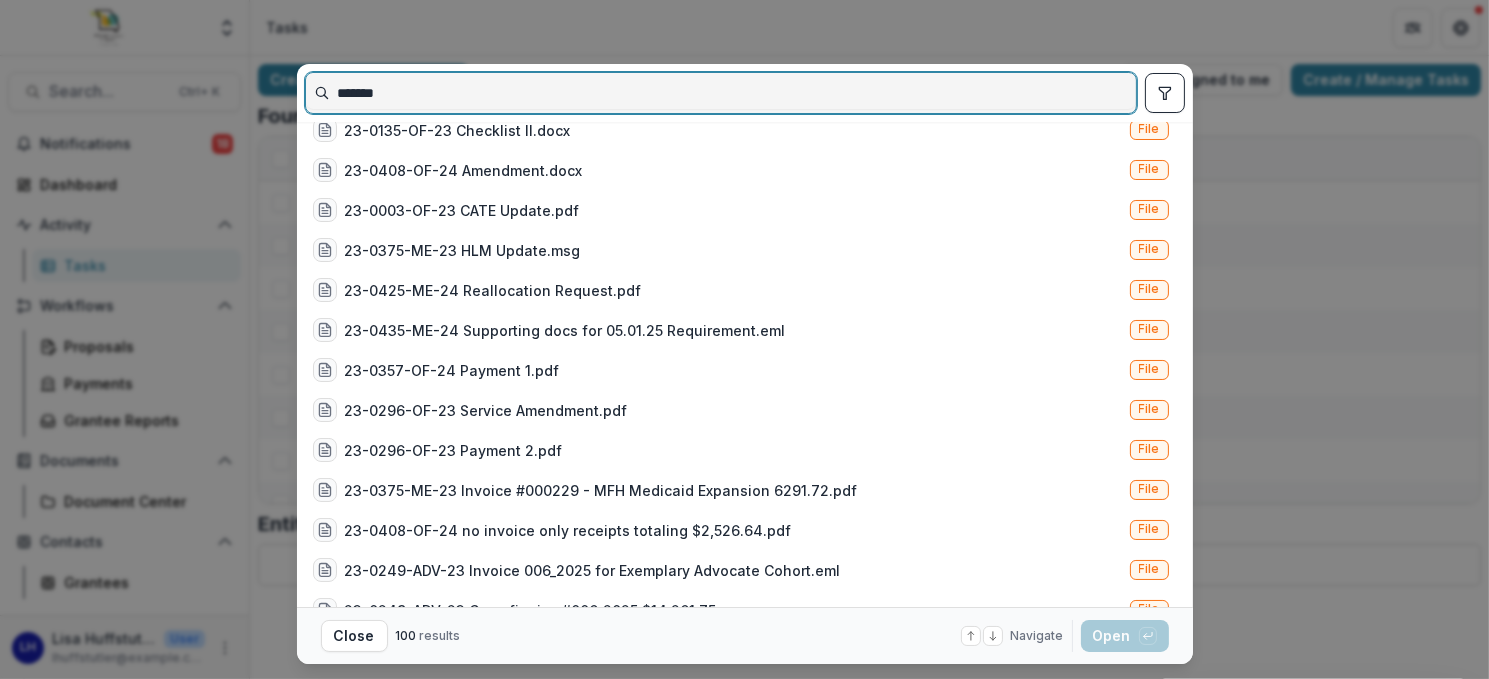 drag, startPoint x: 496, startPoint y: 89, endPoint x: 321, endPoint y: 84, distance: 175.07141 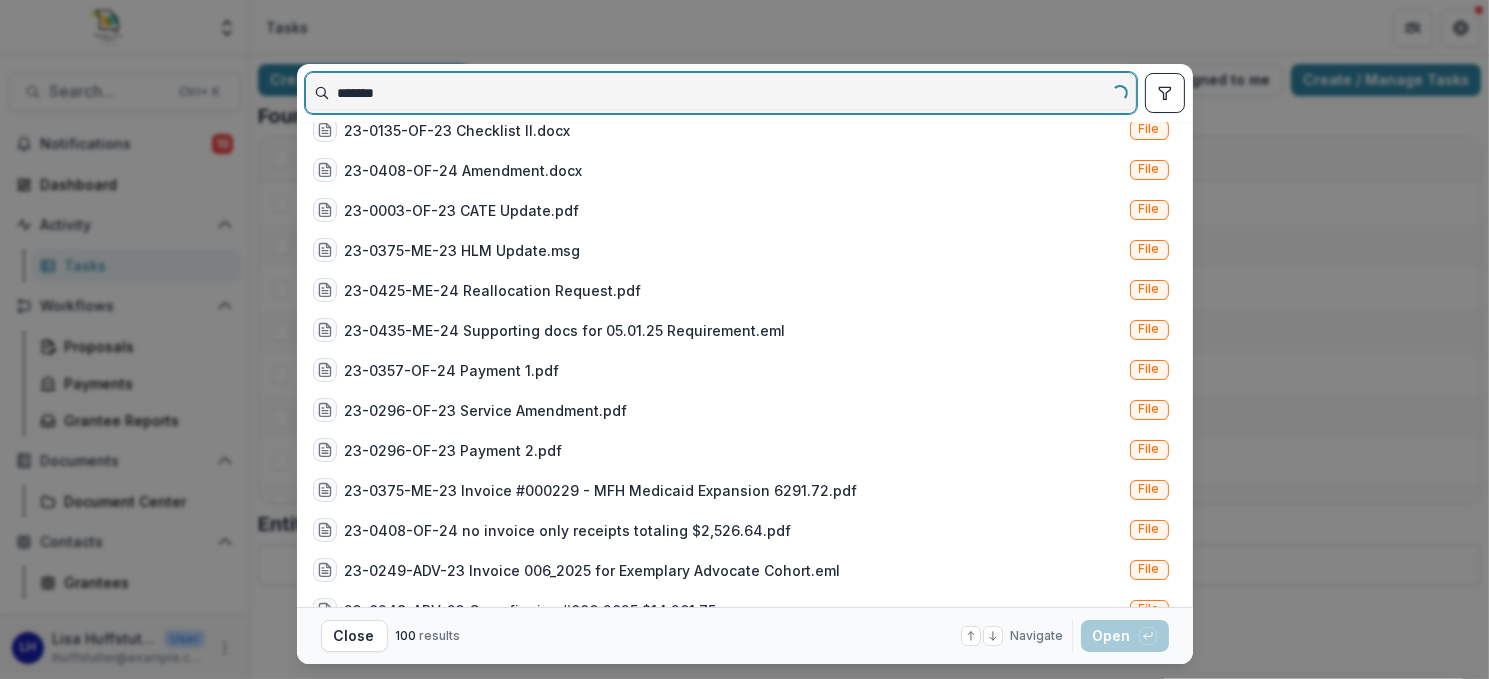 scroll, scrollTop: 0, scrollLeft: 0, axis: both 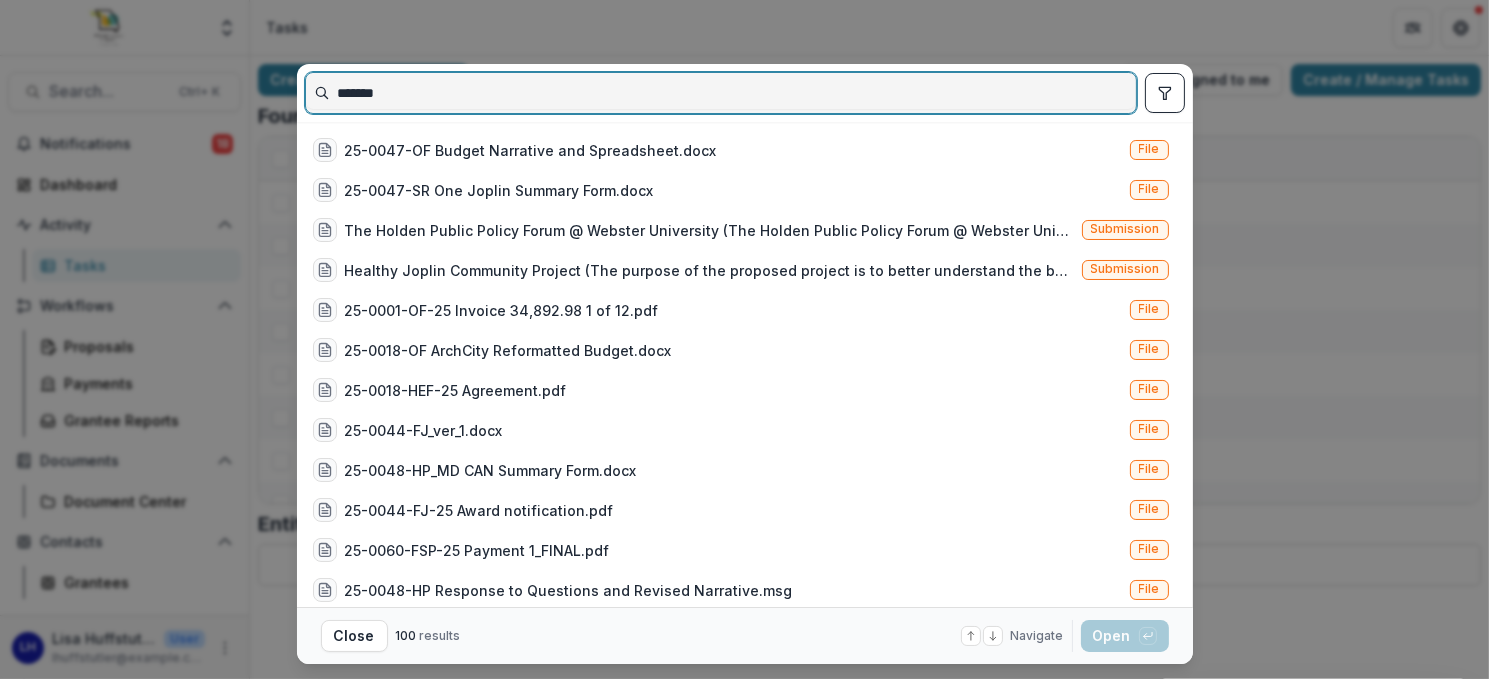 click on "*******" at bounding box center [721, 93] 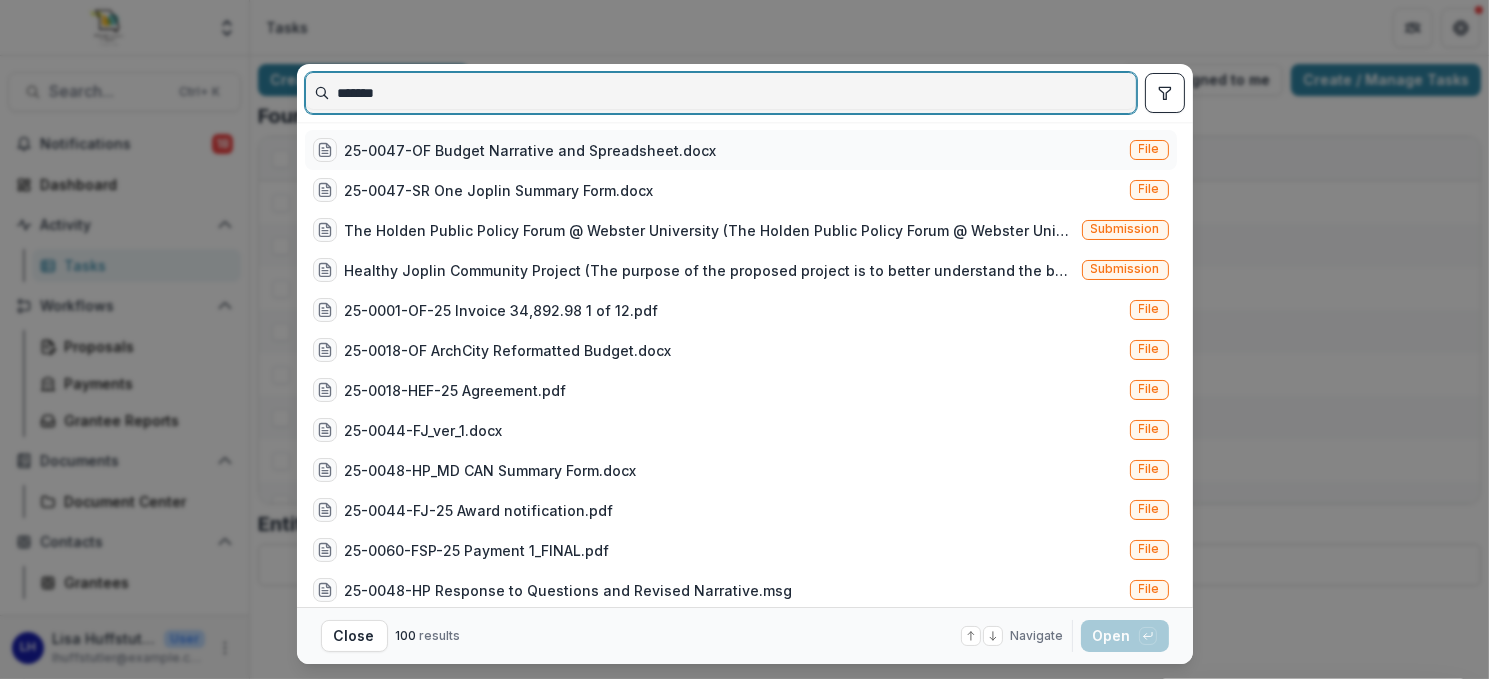 type on "*******" 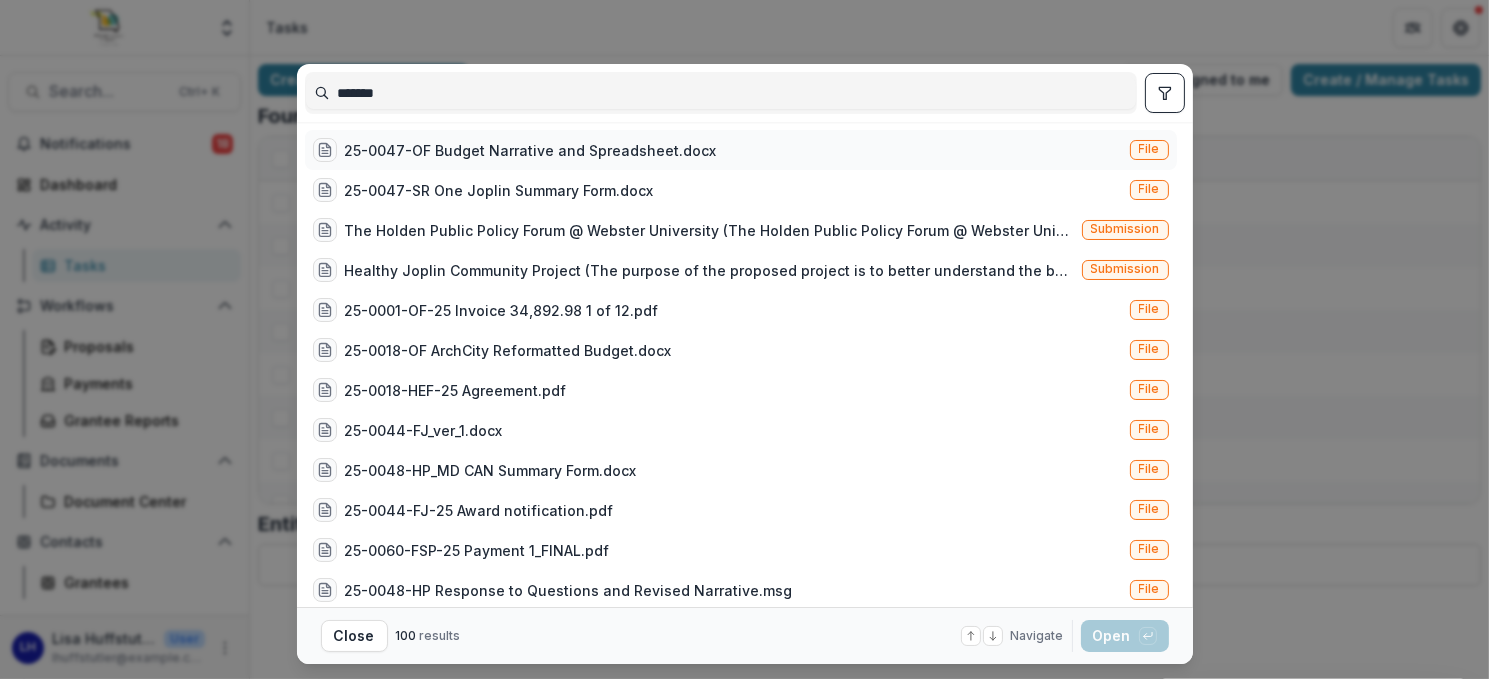 click on "25-0047-OF Budget Narrative and Spreadsheet.docx" at bounding box center [531, 150] 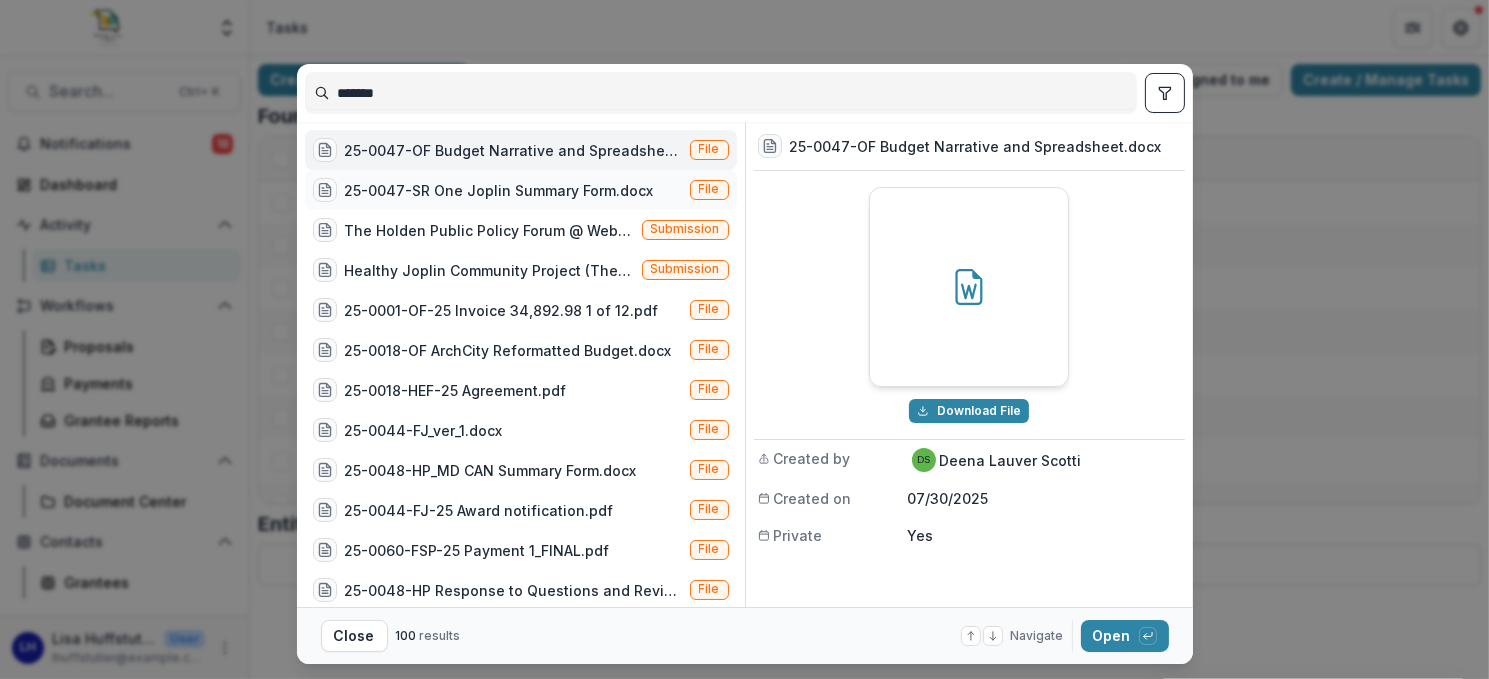 click on "25-0047-SR One Joplin Summary Form.docx" at bounding box center [499, 190] 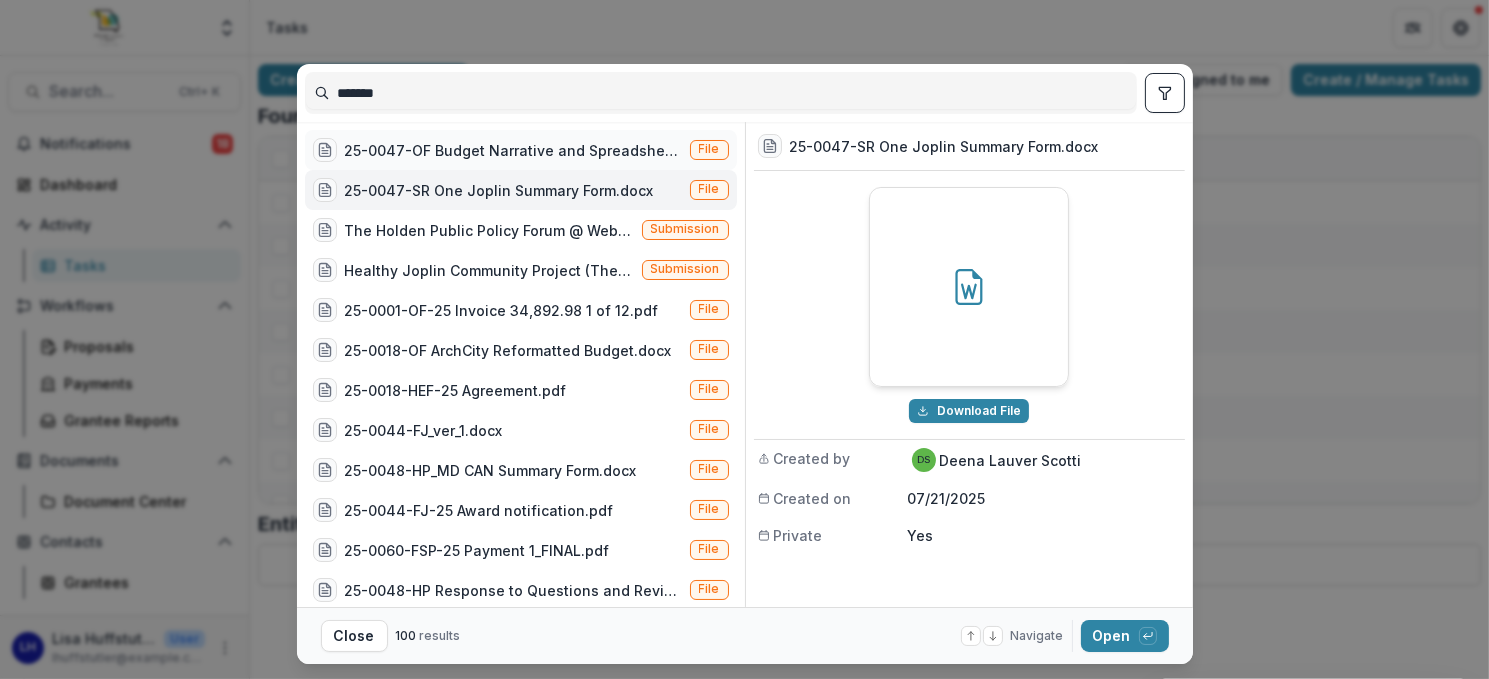 click on "25-0047-OF Budget Narrative and Spreadsheet.docx" at bounding box center (513, 150) 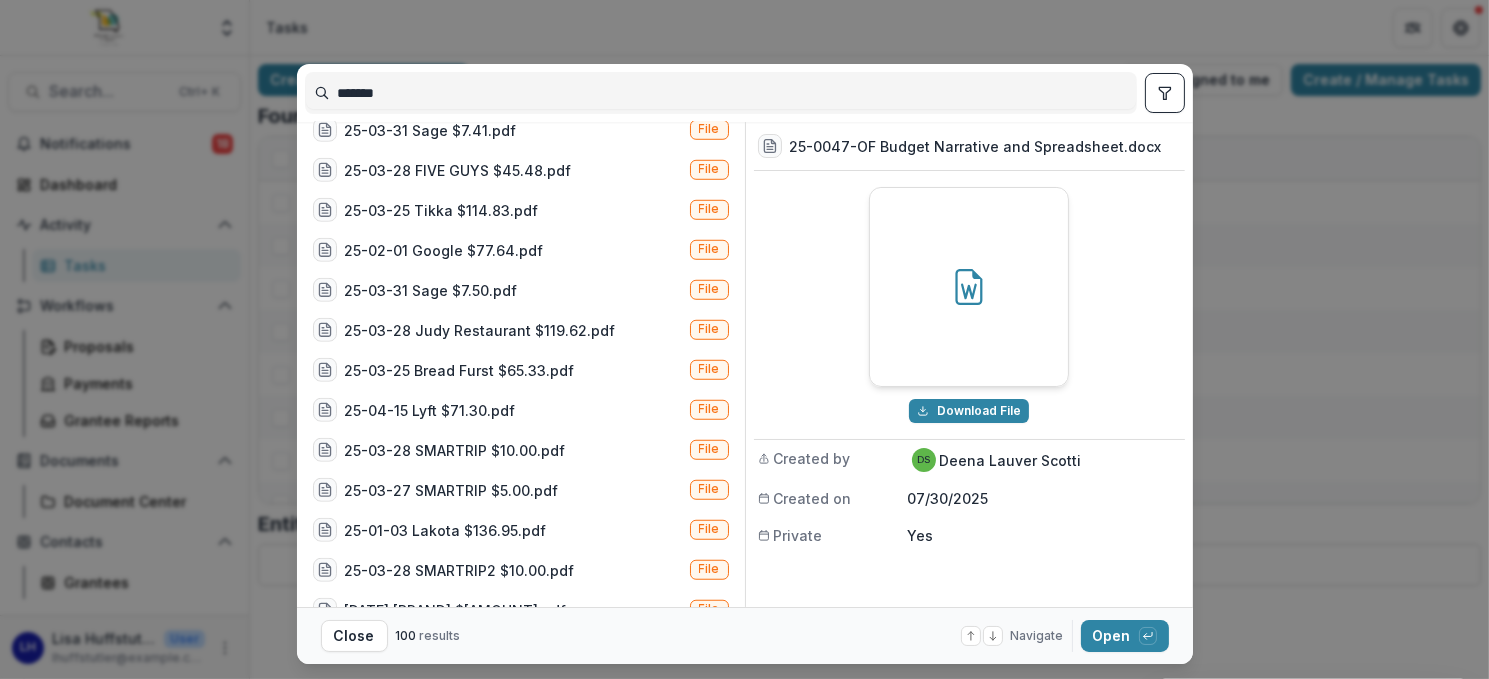 scroll, scrollTop: 2600, scrollLeft: 0, axis: vertical 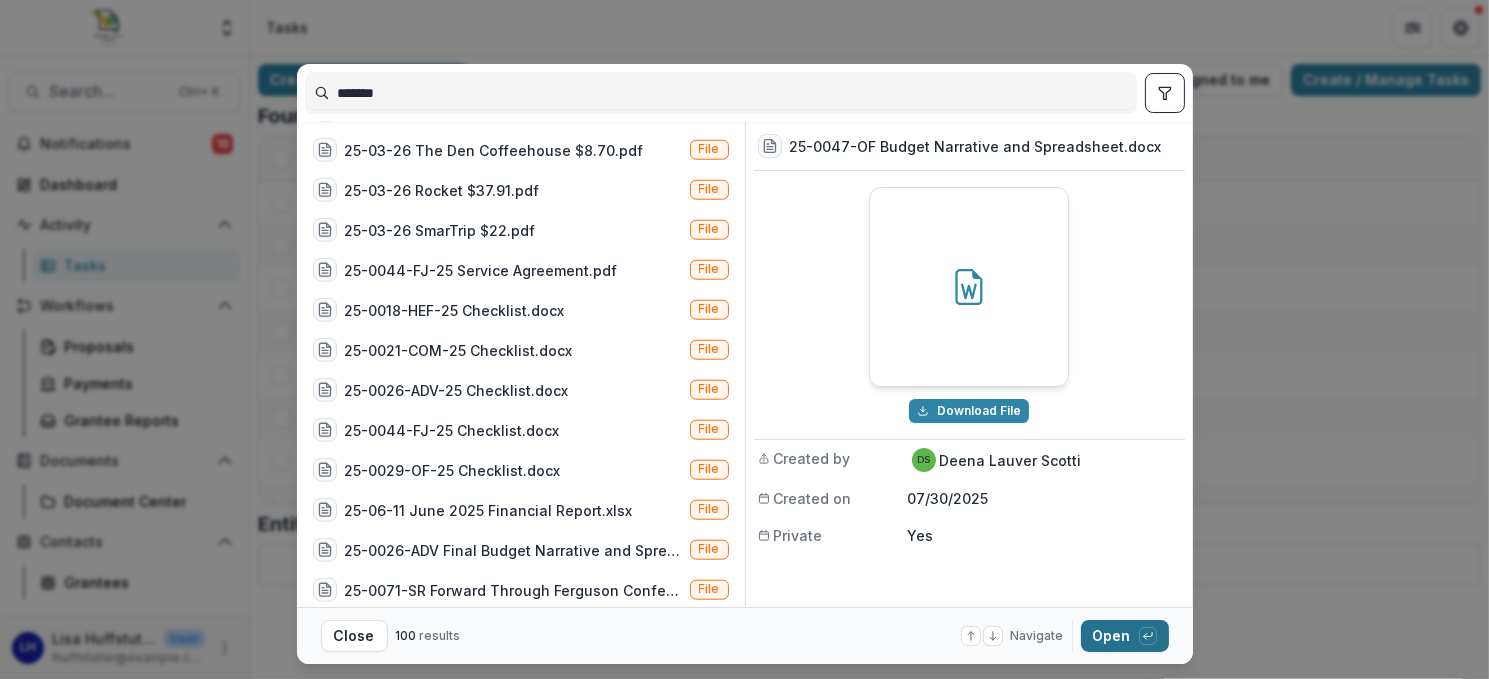 click on "Open with enter key" at bounding box center (1125, 636) 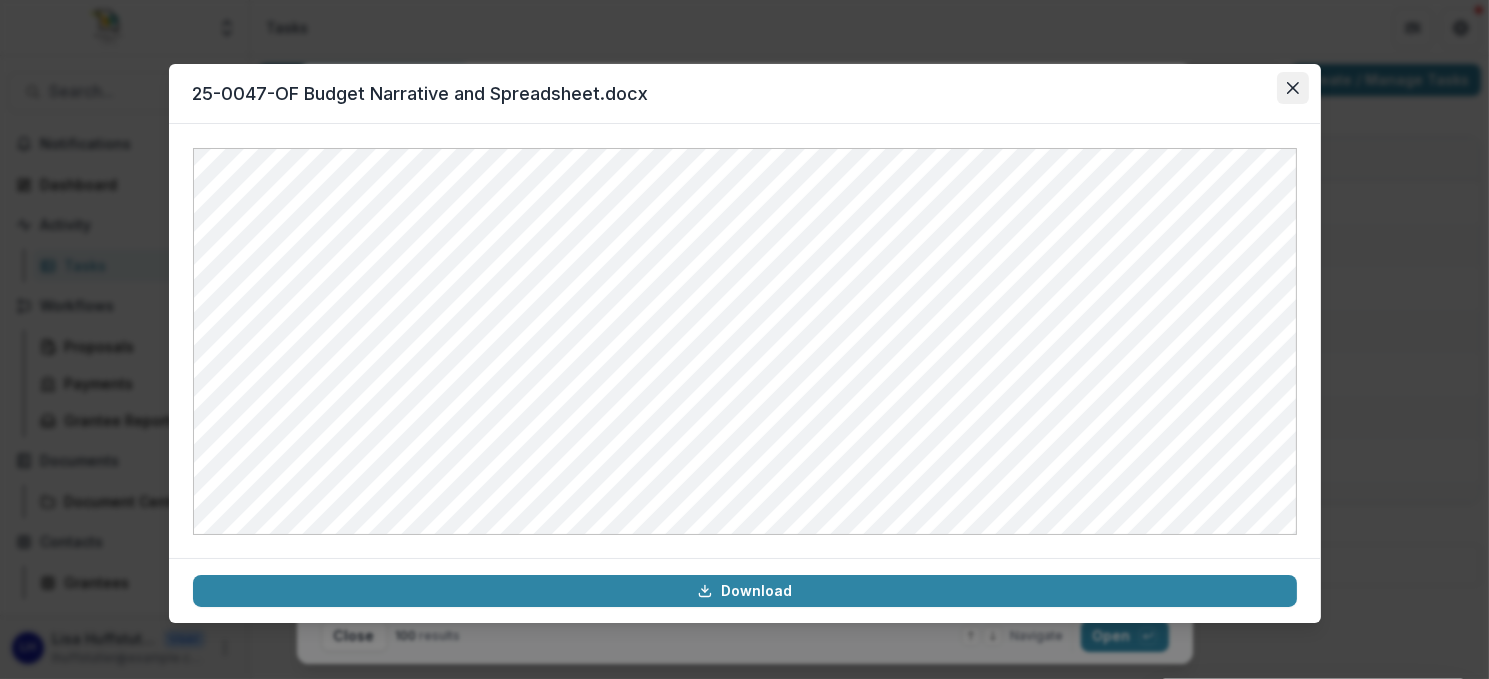 click 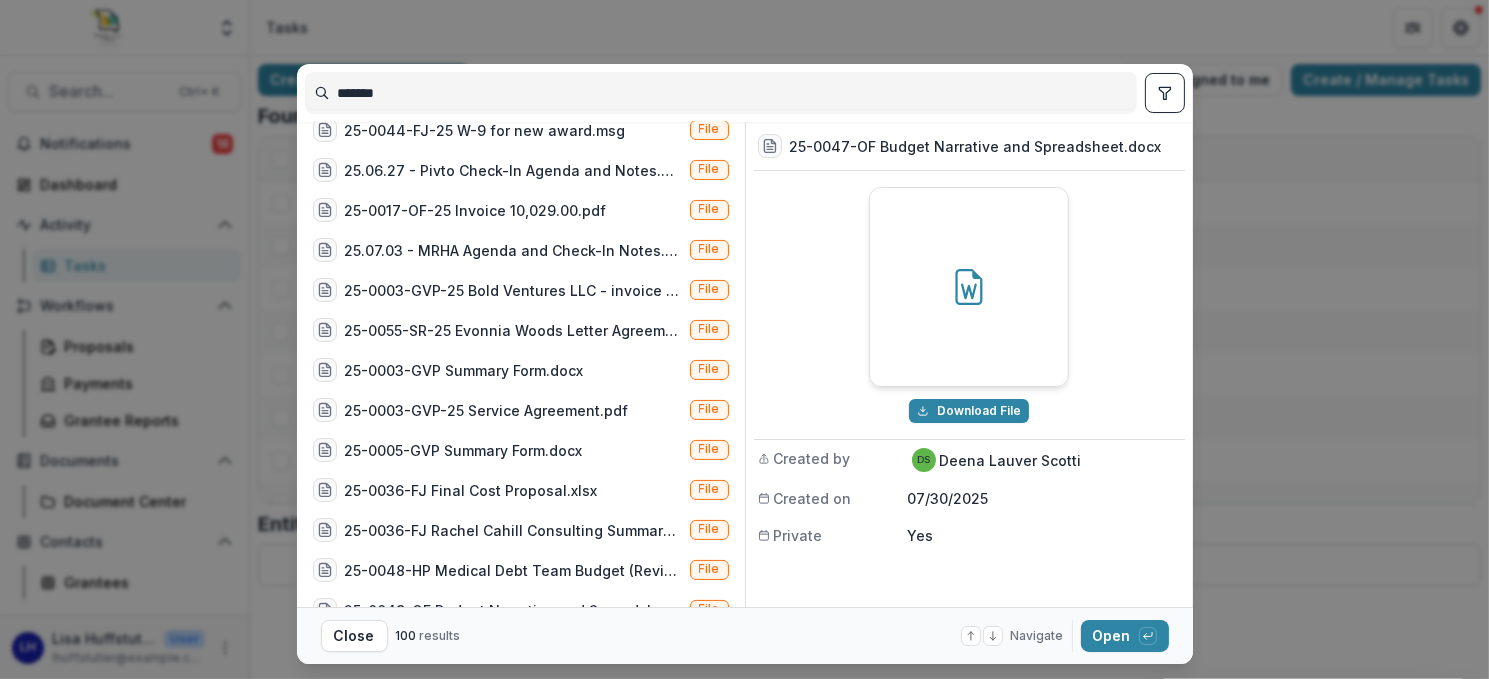 scroll, scrollTop: 0, scrollLeft: 0, axis: both 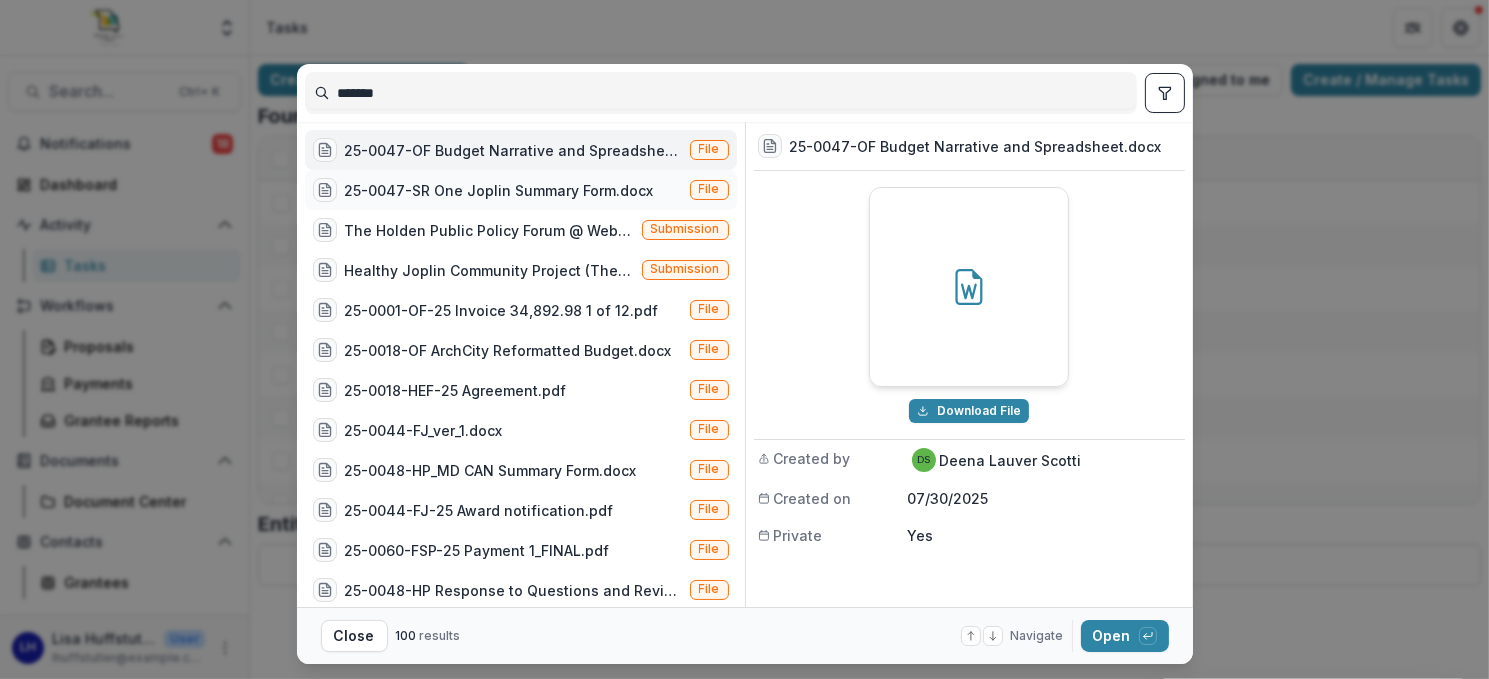 click on "25-0047-SR One Joplin Summary Form.docx" at bounding box center (499, 190) 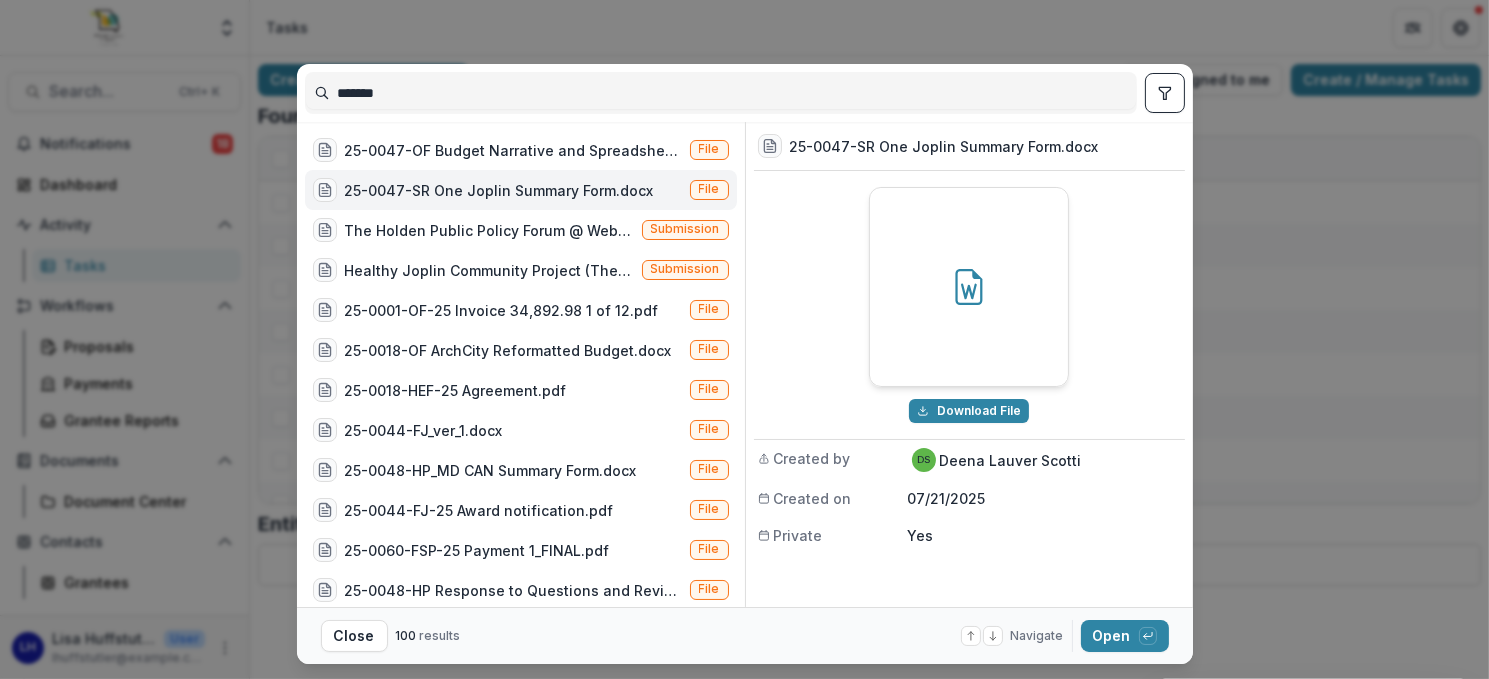 click on "******* 25-0047-OF Budget Narrative and Spreadsheet.docx File 25-0047-SR One Joplin Summary Form.docx File The Holden Public Policy Forum  @ Webster University (The Holden Public Policy Forum @ Webster University brings policy experts and public figures to St. Louis to share insights on the most pressing issues of the day, to provide a bi-partisan stage for the open exchange of ideas. This funding will support three lectures focuses on health-related issues, to be held in St. Louis on October 12, October 25, and November 12, 2007.) Submission Healthy Joplin Community Project (The purpose of the proposed project is to better understand the barriers to lifestyle changes from underserved and underrepresented community members and to bring them into the decision-making process of making changes.  The outcomes of this project will inform strategic planning, goal setting, and program offerings for partner agencies, creating systemic change.) Submission 25-0001-OF-25 Invoice  34,892.98 1 of 12.pdf File File File DS" at bounding box center [744, 339] 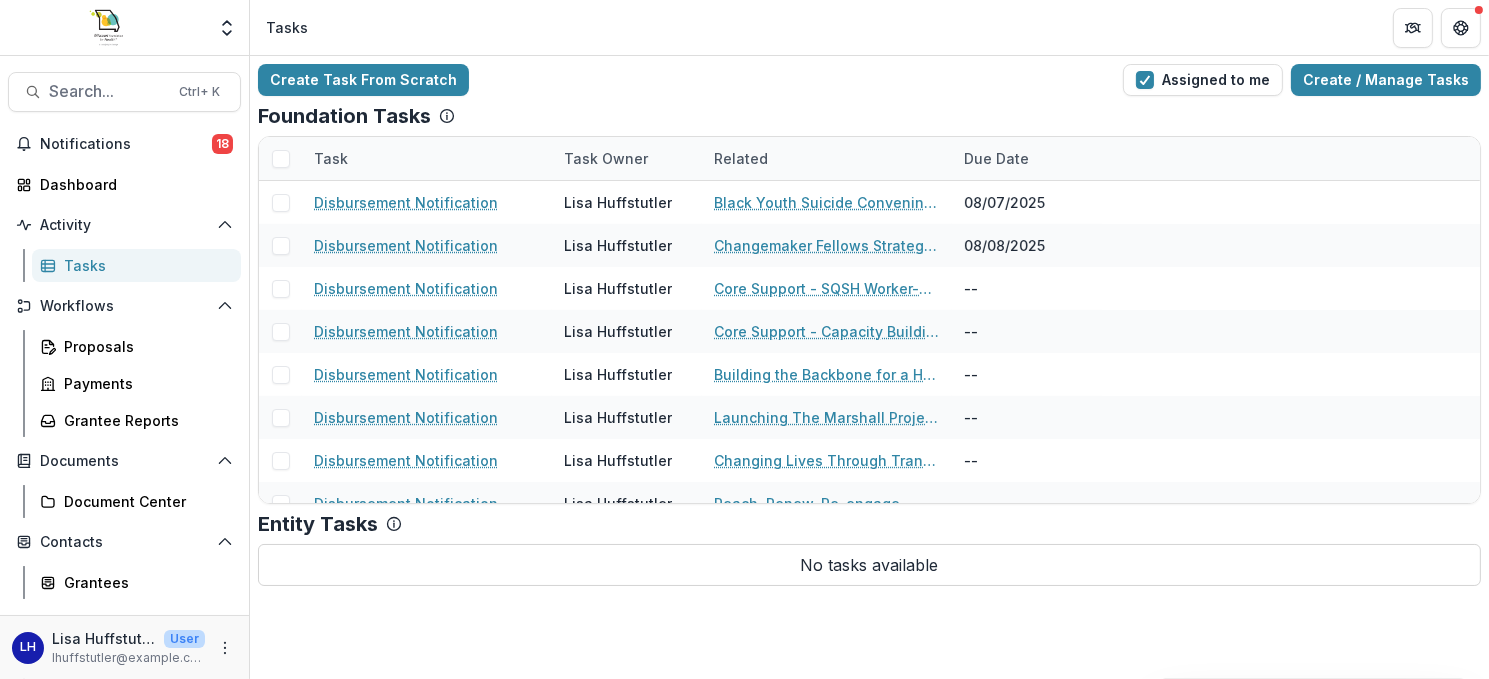 click on "Tasks" at bounding box center (144, 265) 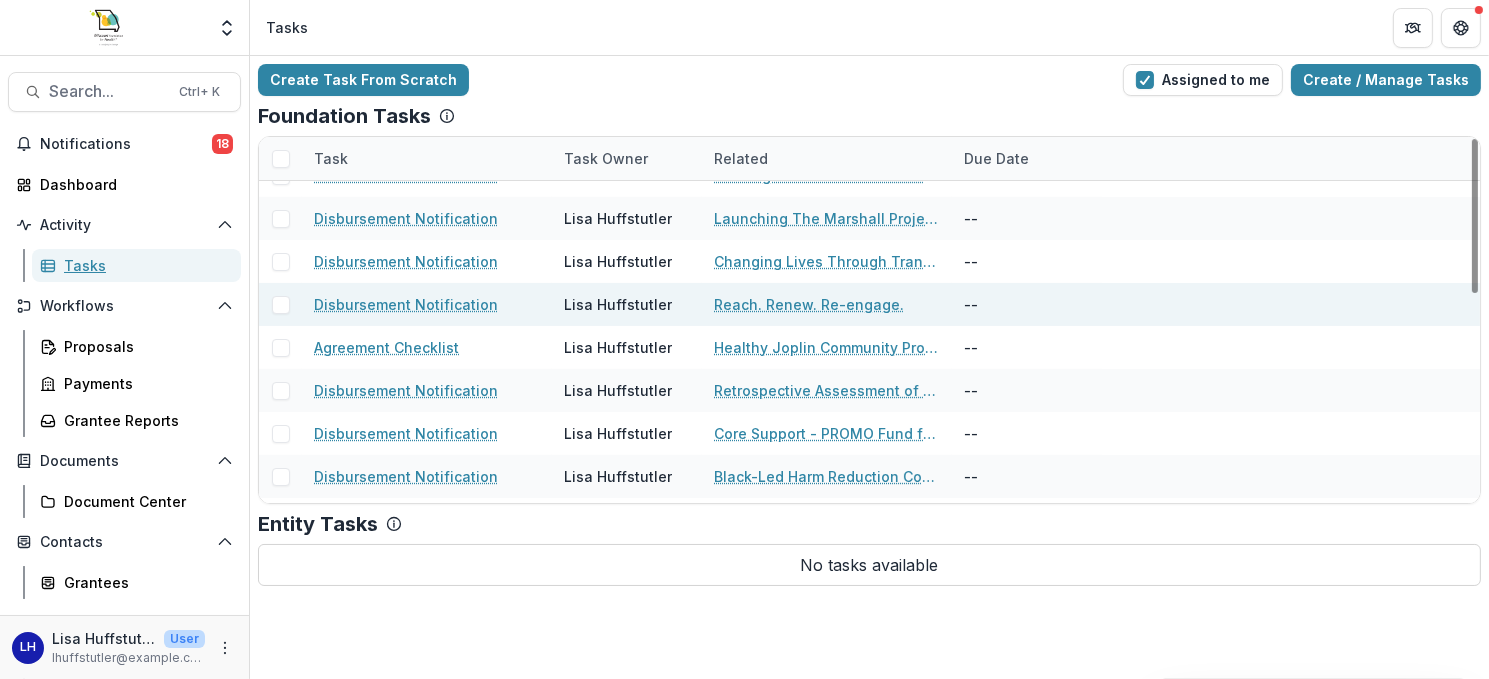 scroll, scrollTop: 200, scrollLeft: 0, axis: vertical 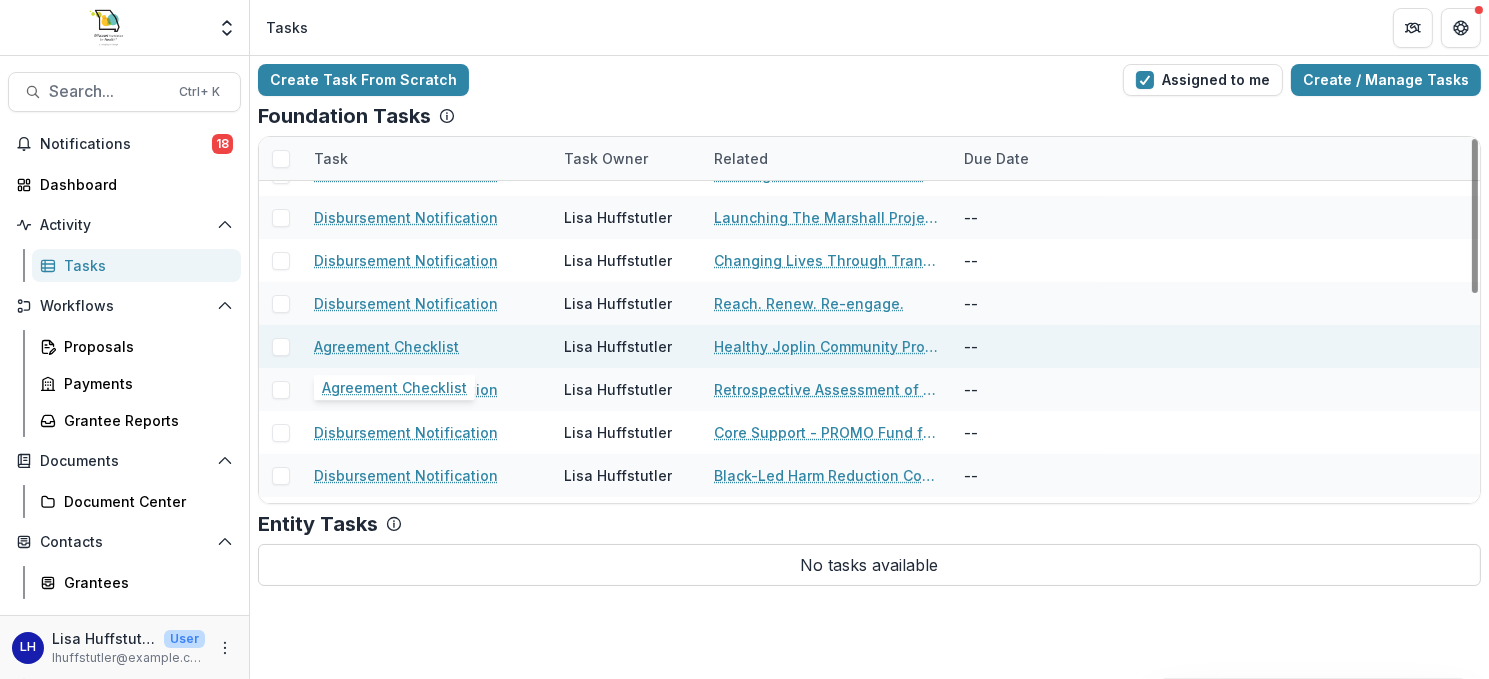 click on "Agreement Checklist" at bounding box center (386, 346) 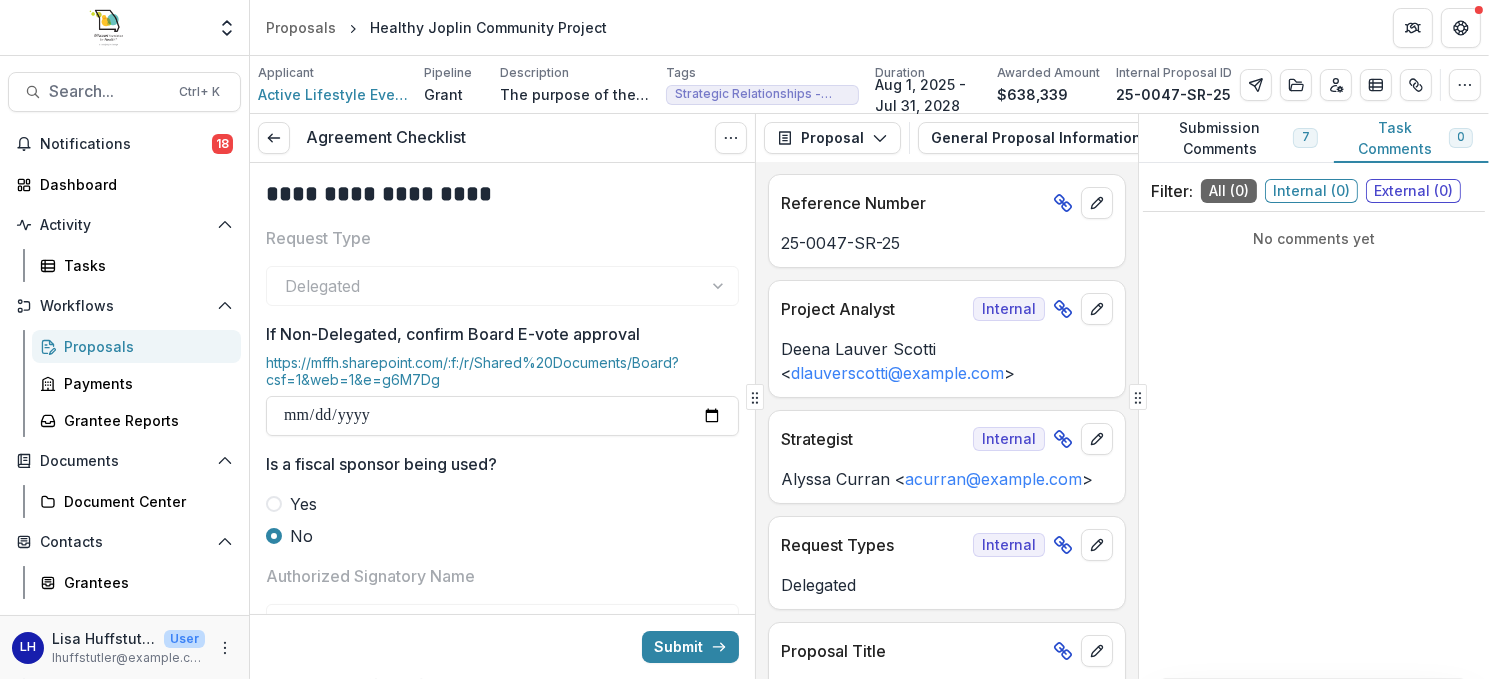 click on "Delegated" at bounding box center (502, 286) 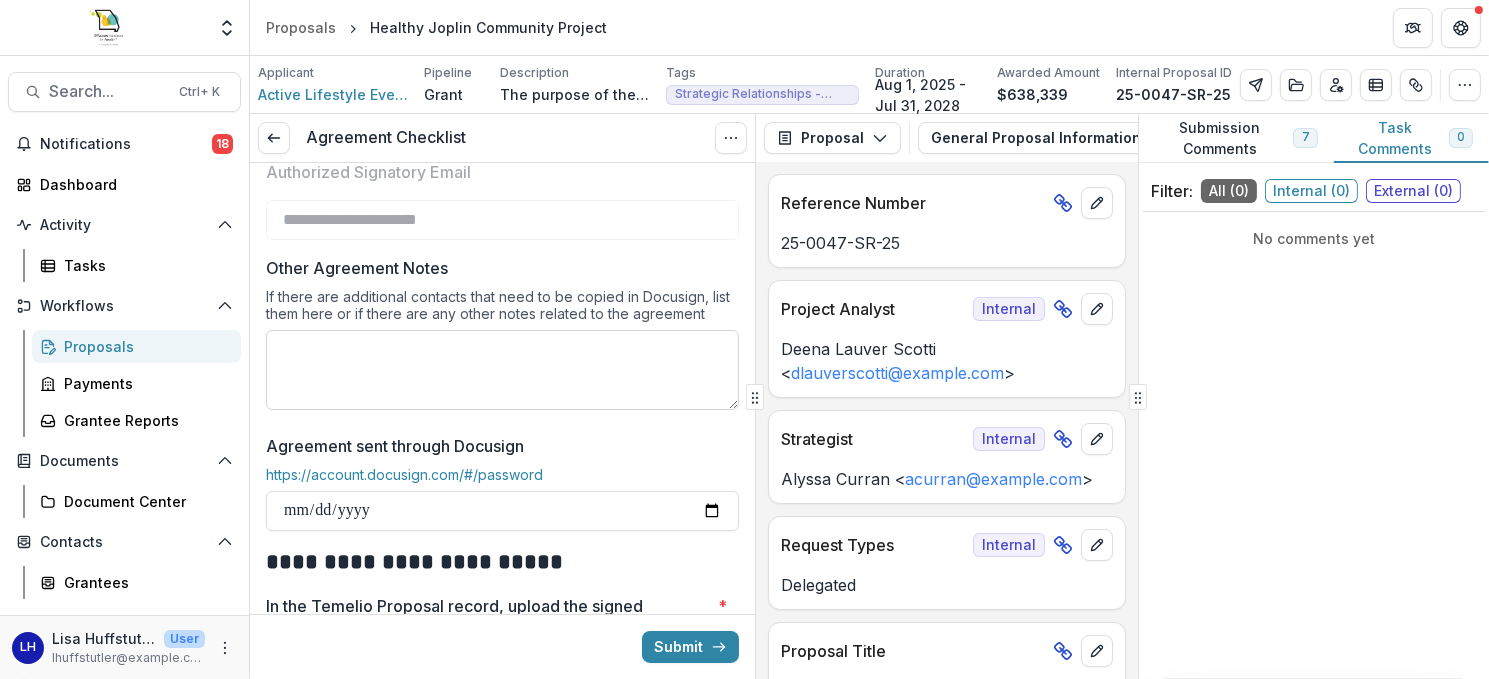 scroll, scrollTop: 600, scrollLeft: 0, axis: vertical 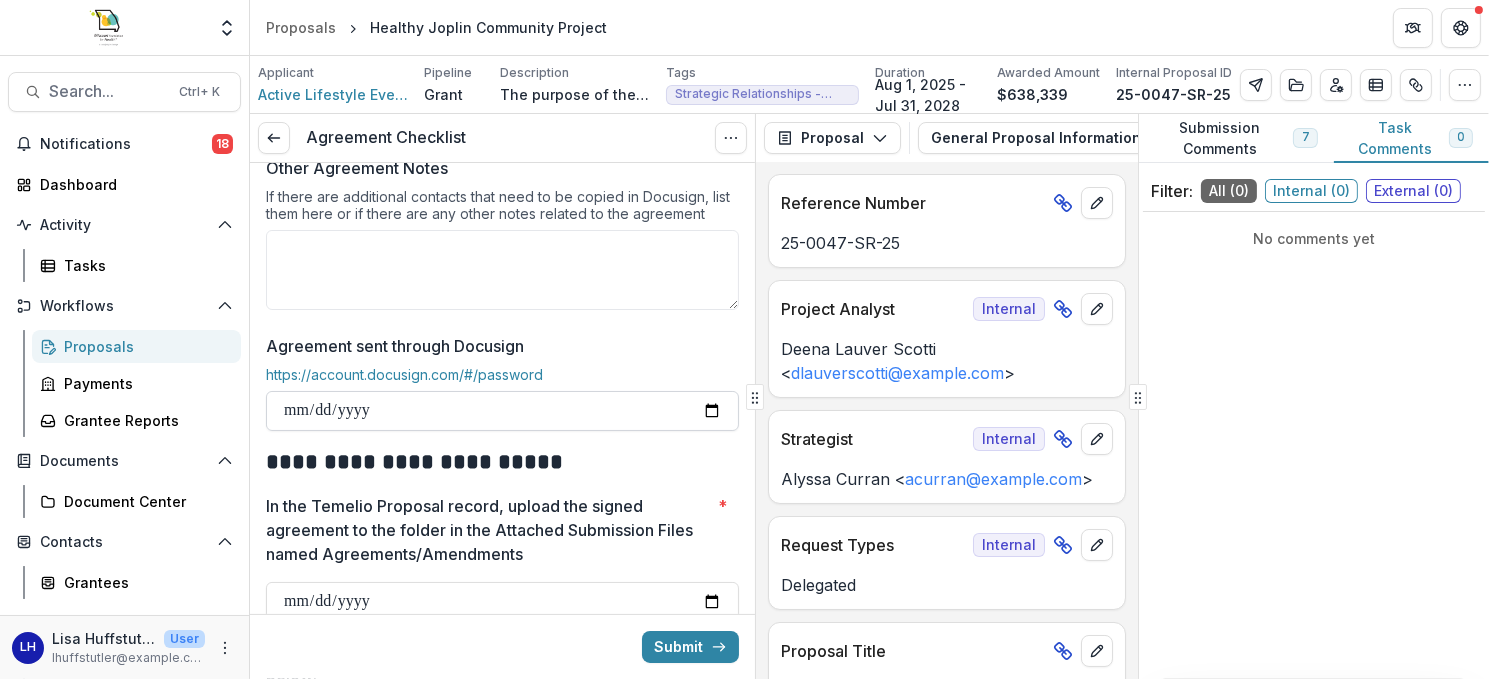 click on "Agreement sent through Docusign" at bounding box center (502, 411) 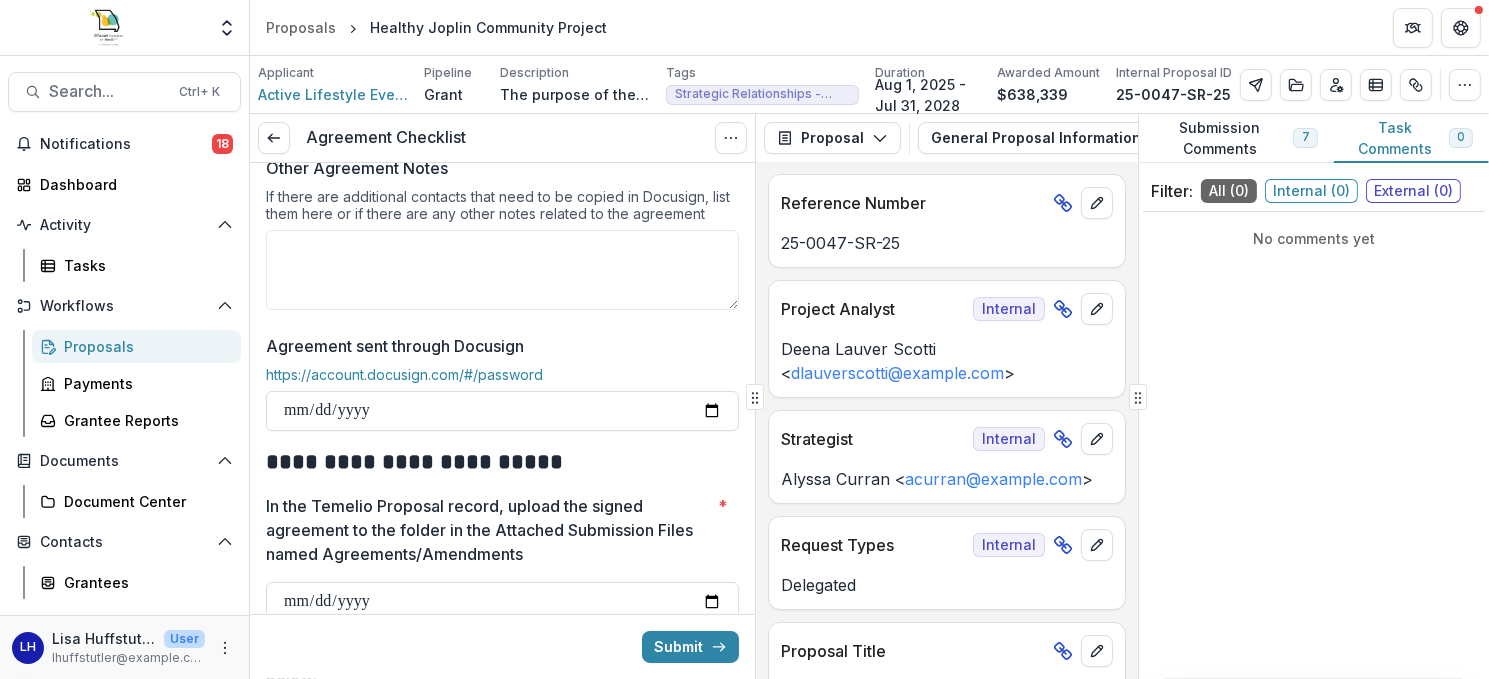 type on "**********" 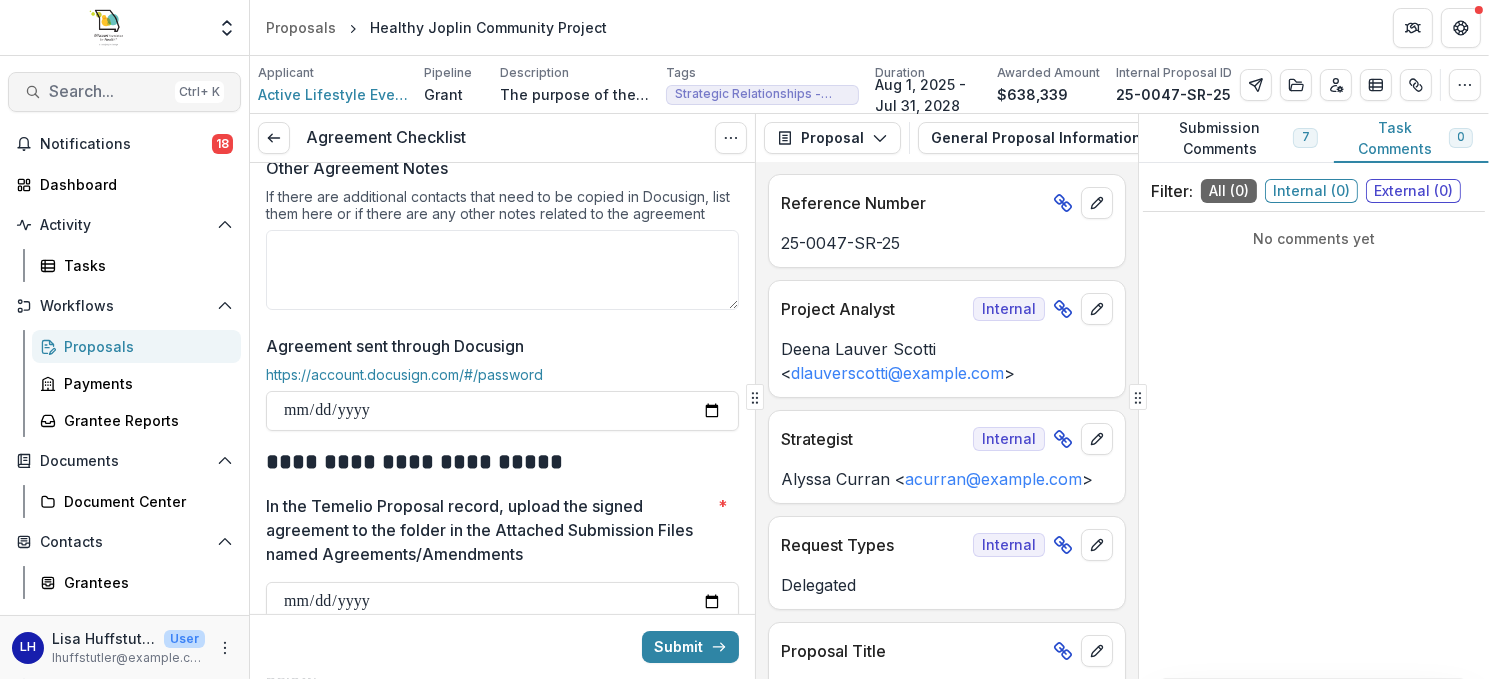 click on "Search..." at bounding box center (108, 91) 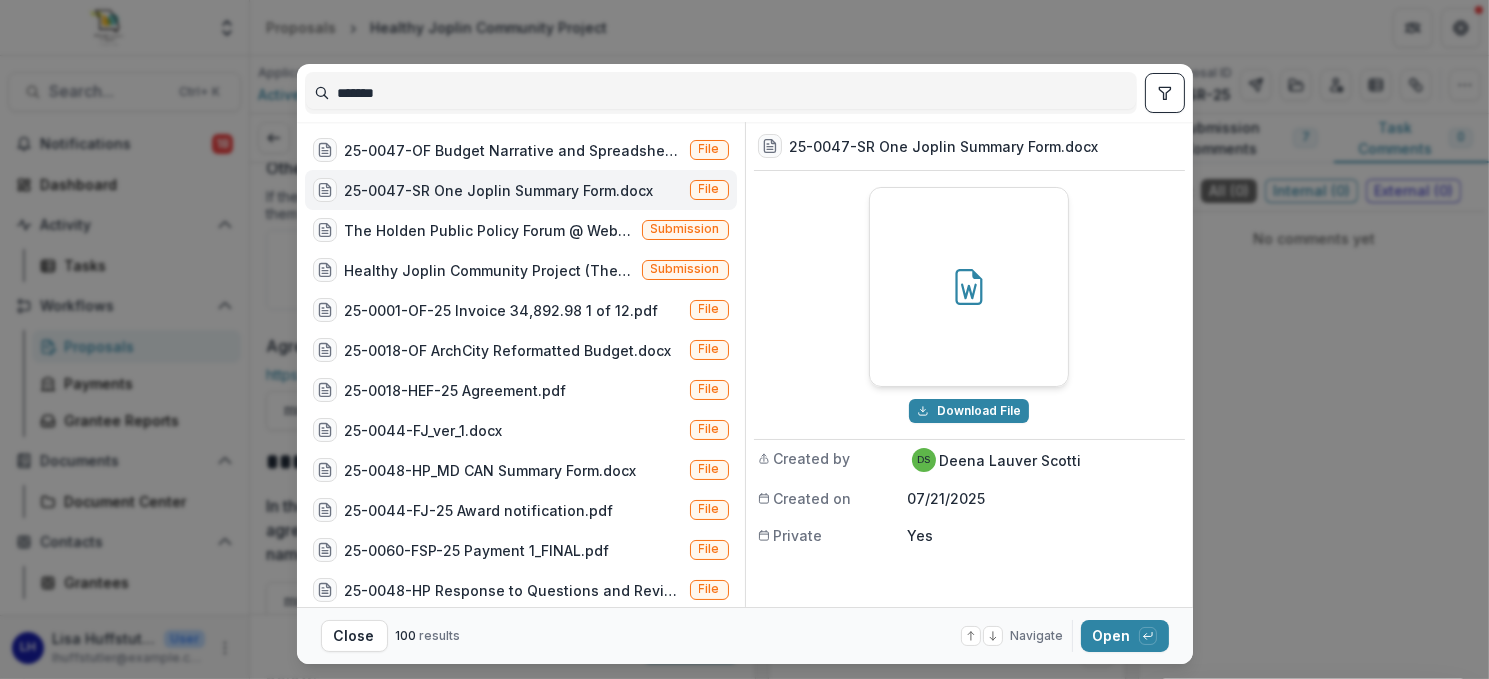 click on "*******" at bounding box center (721, 93) 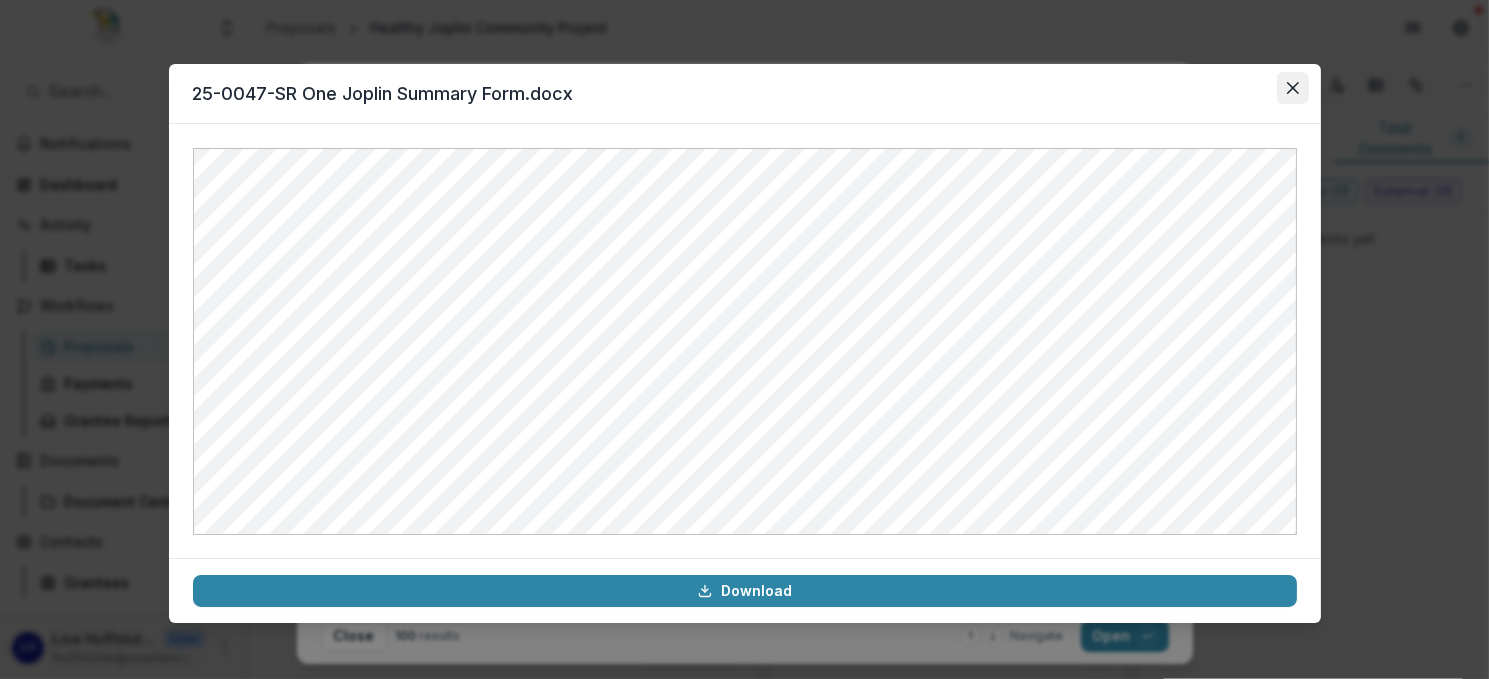click 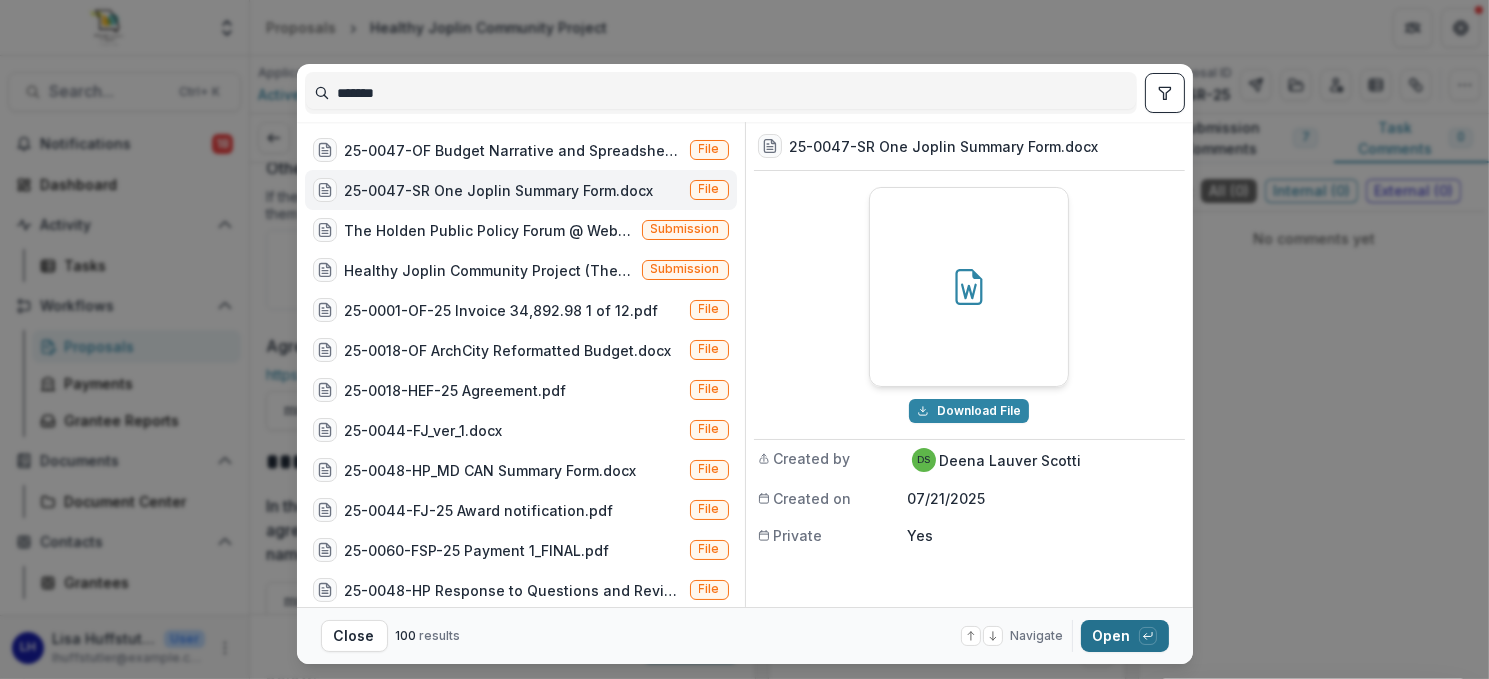 click on "Open with enter key" at bounding box center (1125, 636) 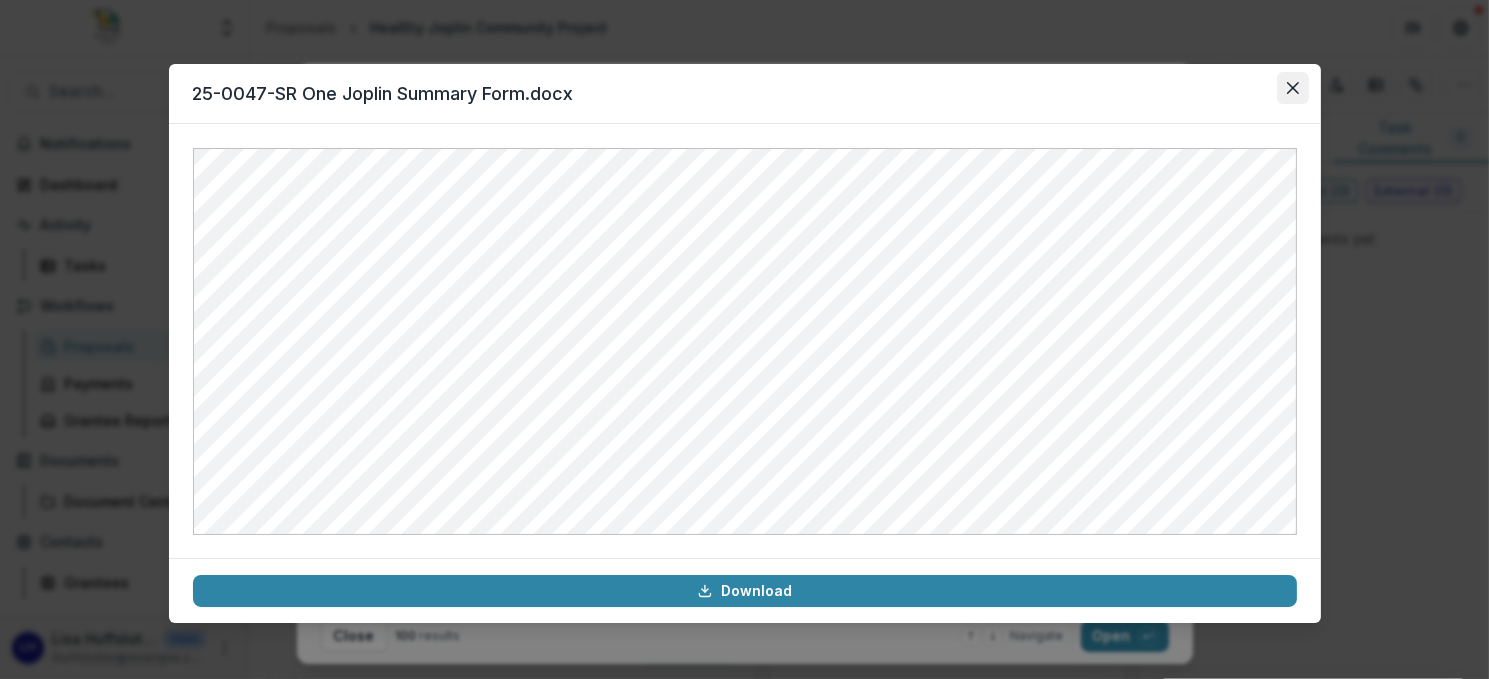 click at bounding box center [1293, 88] 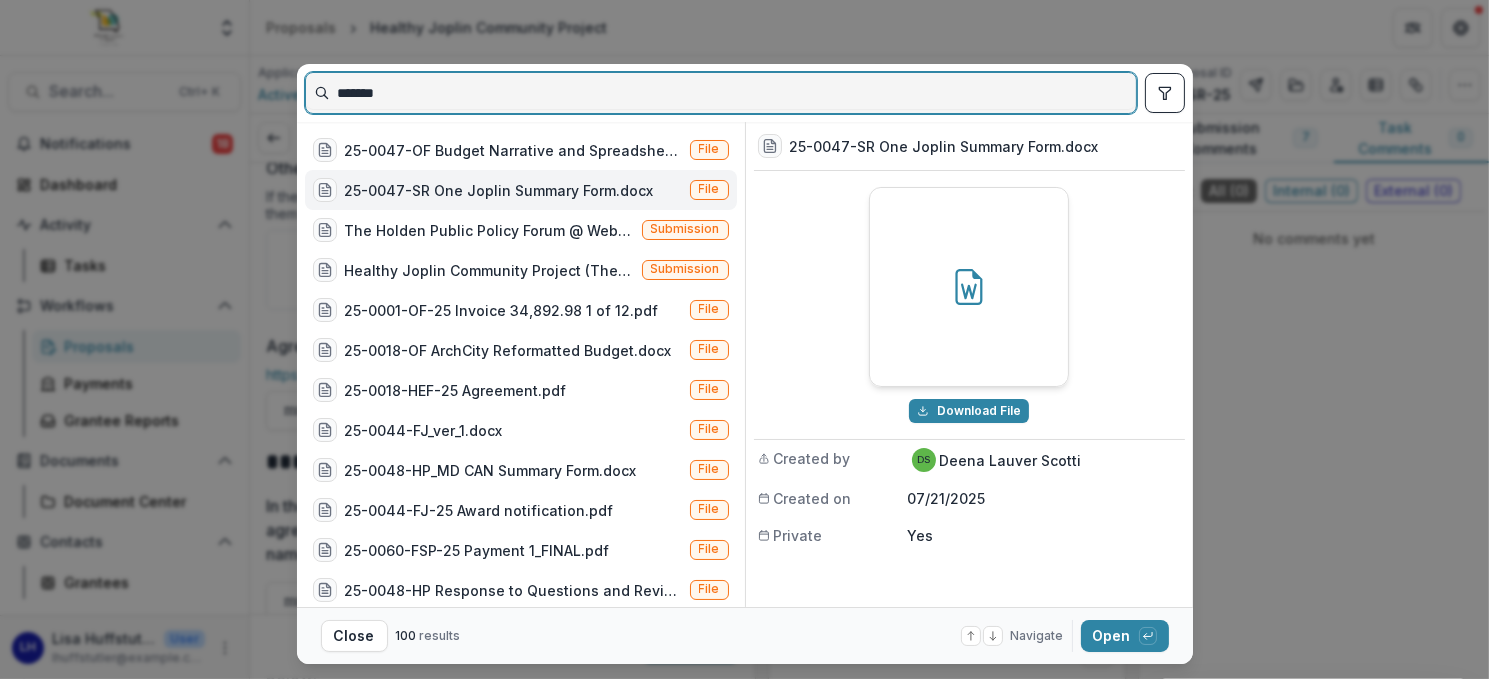 click on "*******" at bounding box center [721, 93] 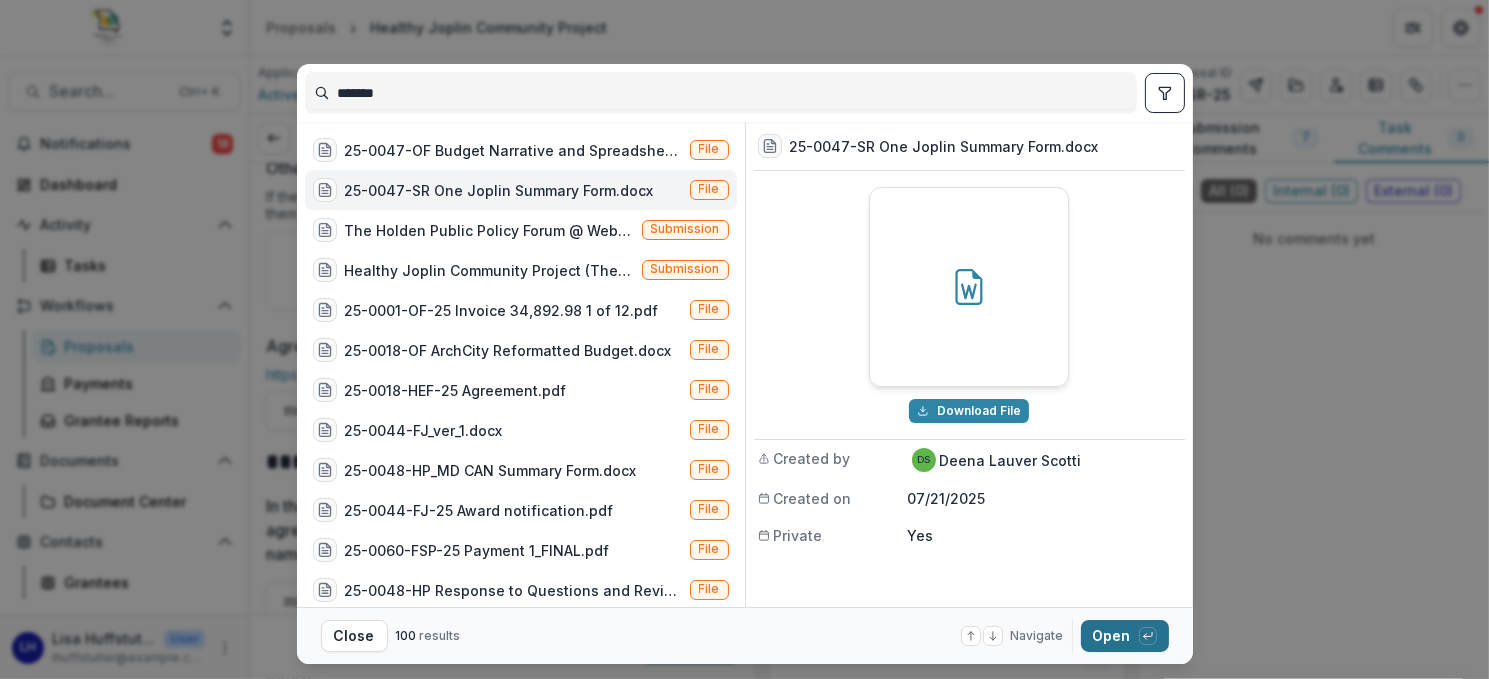 click on "Open with enter key" at bounding box center (1125, 636) 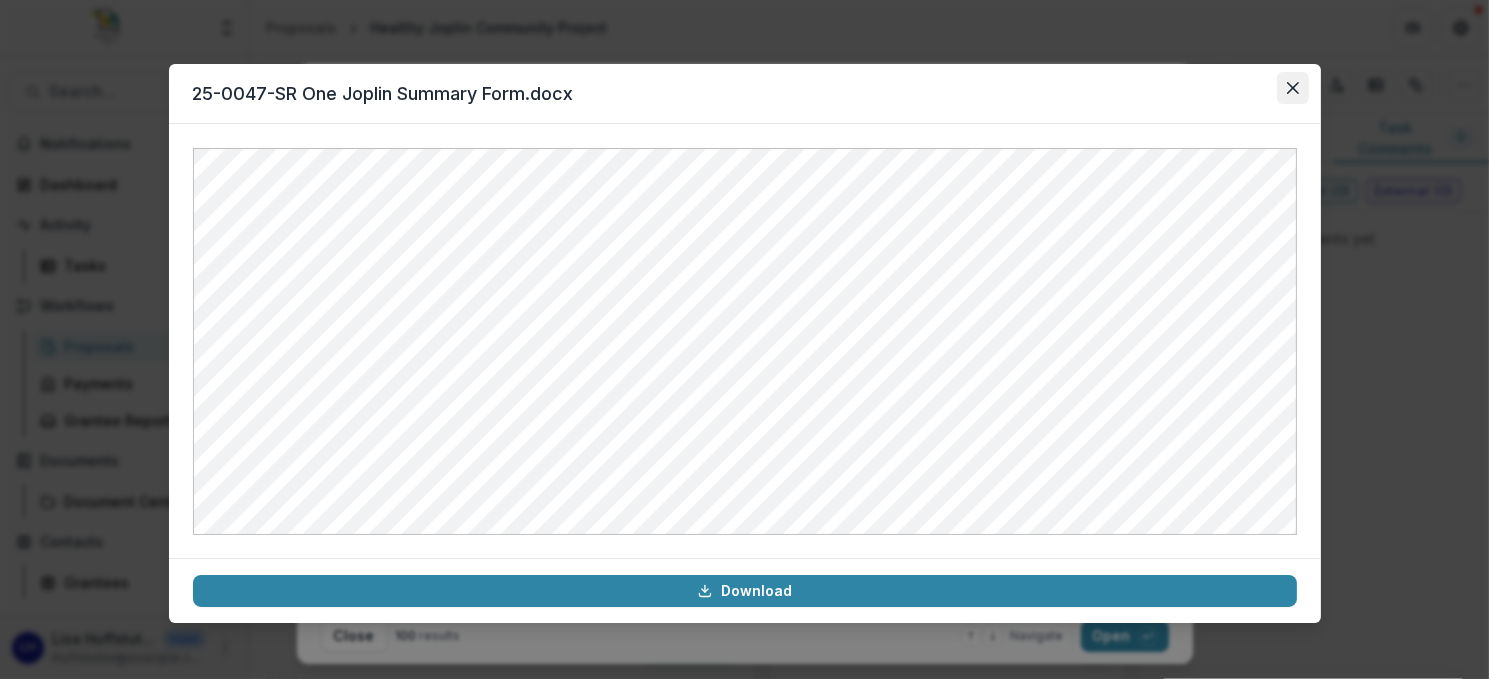 click 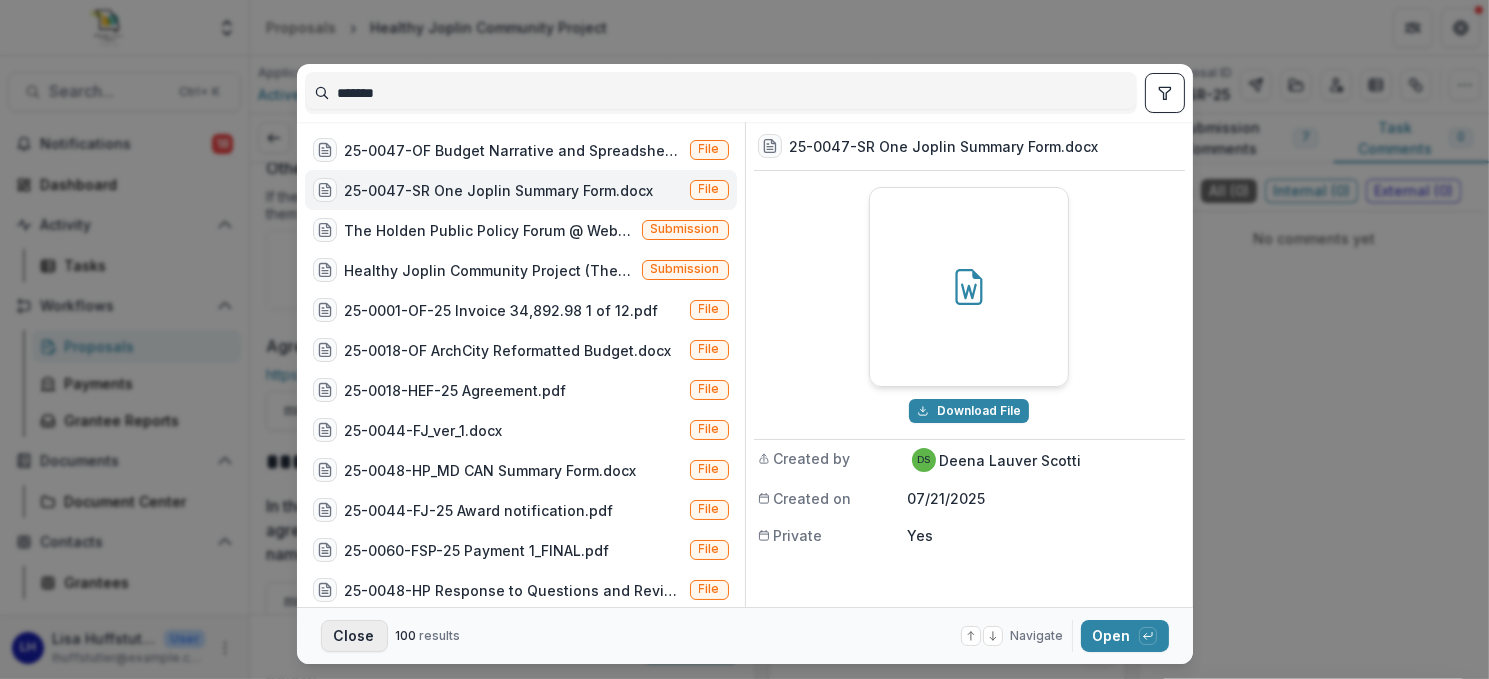 drag, startPoint x: 341, startPoint y: 634, endPoint x: 342, endPoint y: 623, distance: 11.045361 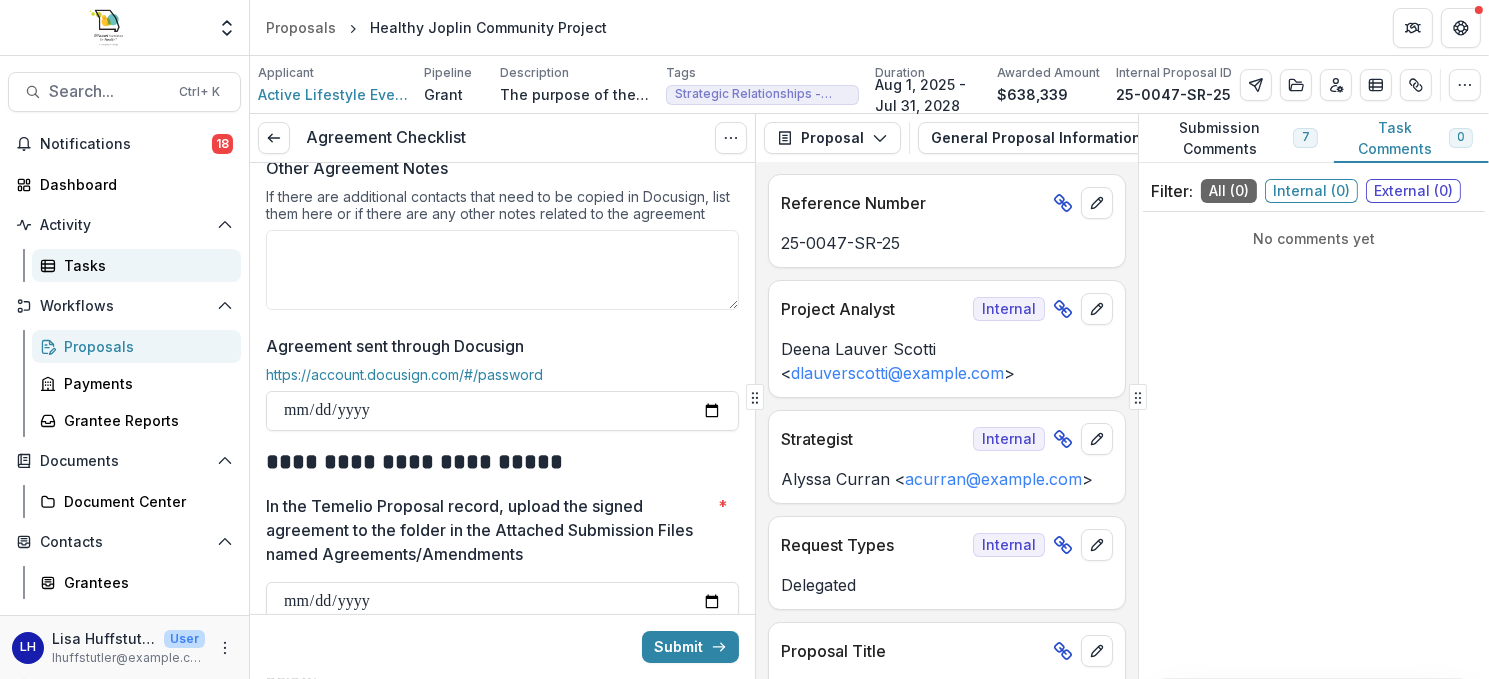 click on "Tasks" at bounding box center [144, 265] 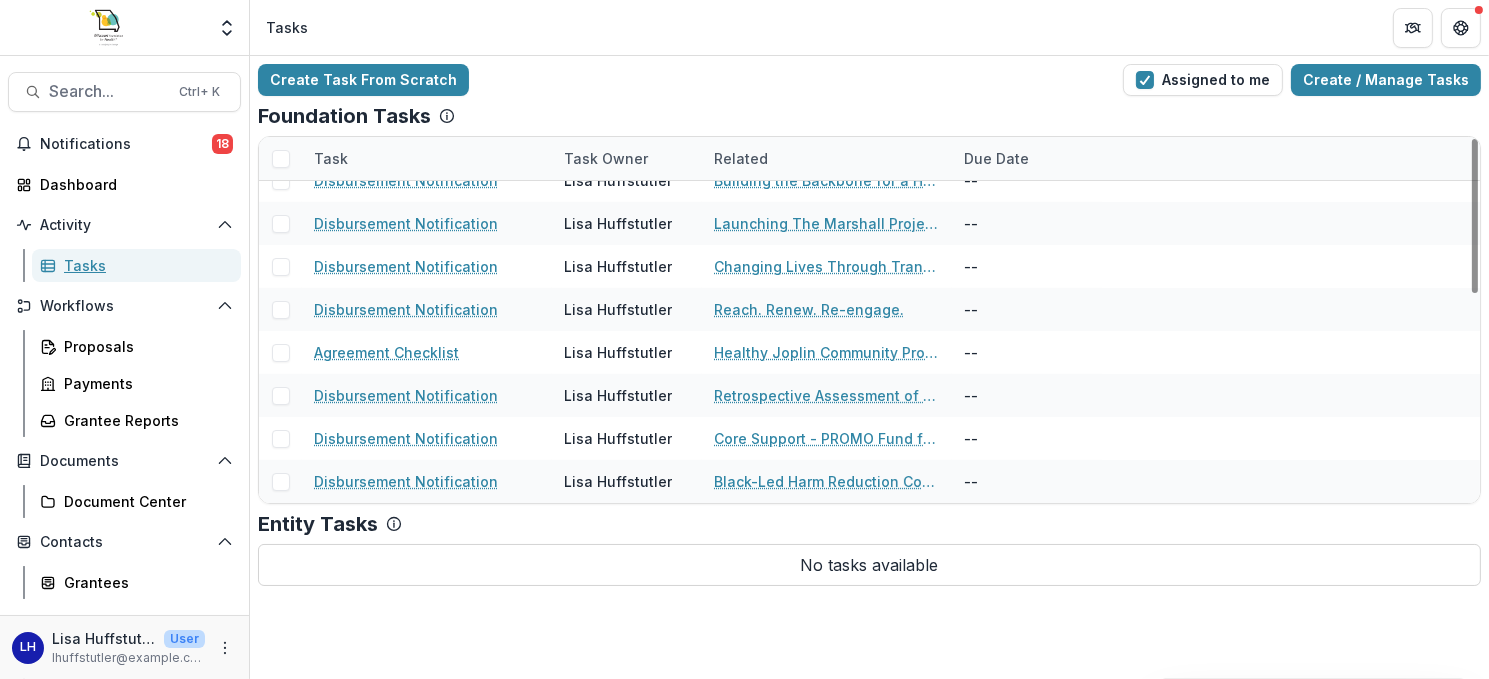 scroll, scrollTop: 200, scrollLeft: 0, axis: vertical 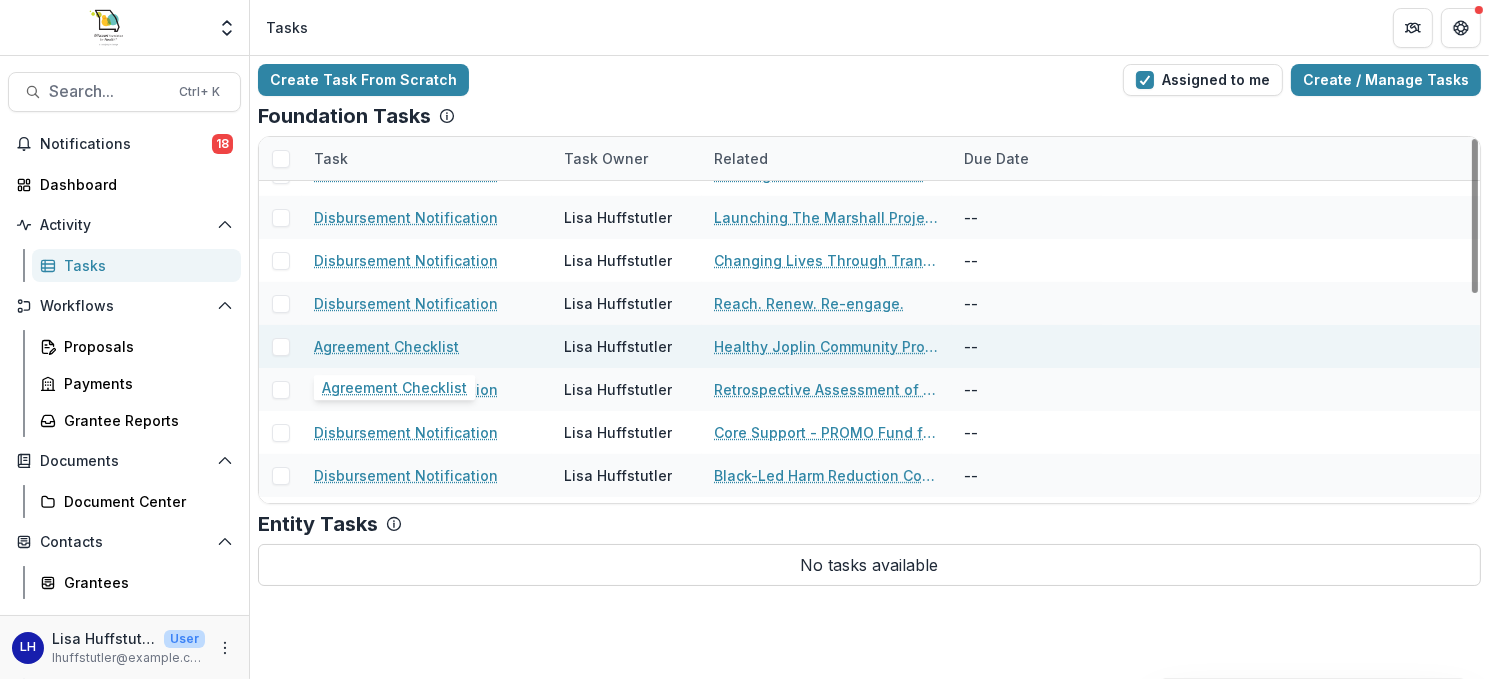 click on "Agreement Checklist" at bounding box center [386, 346] 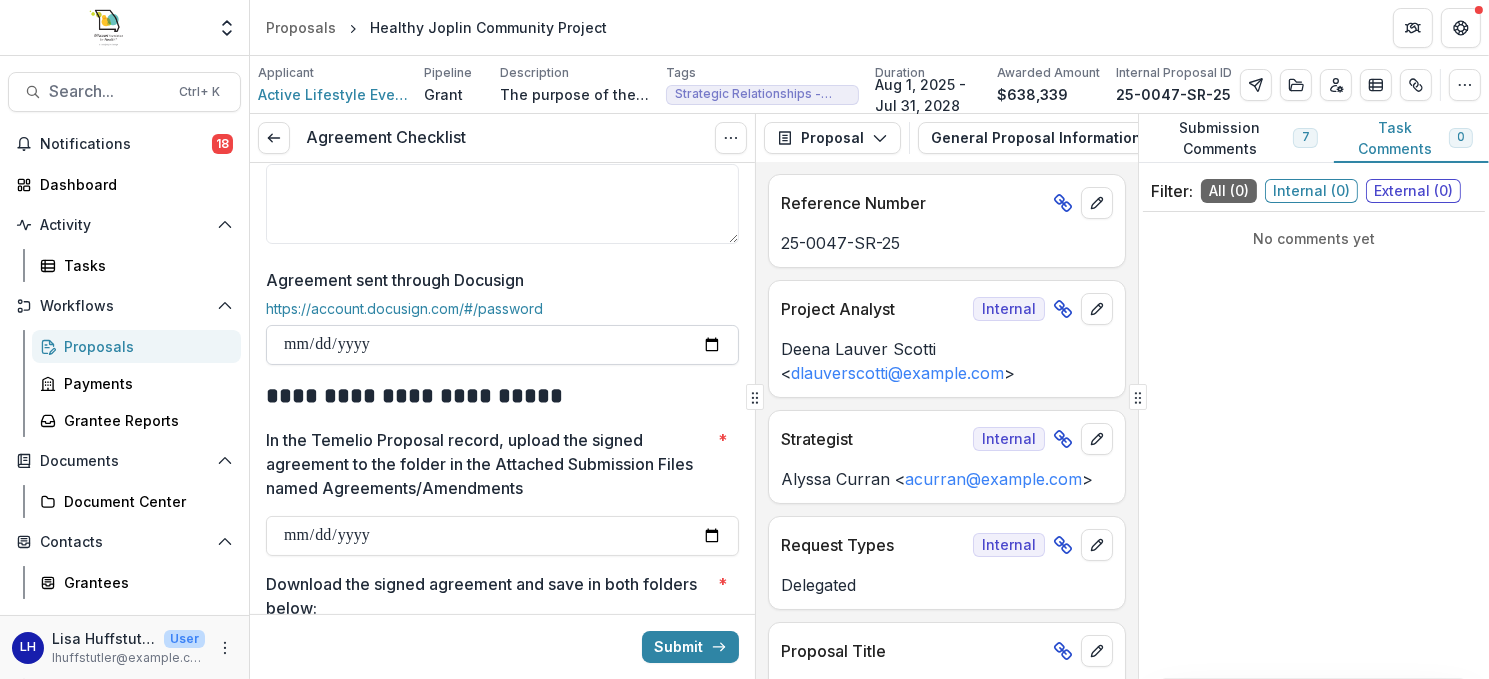 scroll, scrollTop: 700, scrollLeft: 0, axis: vertical 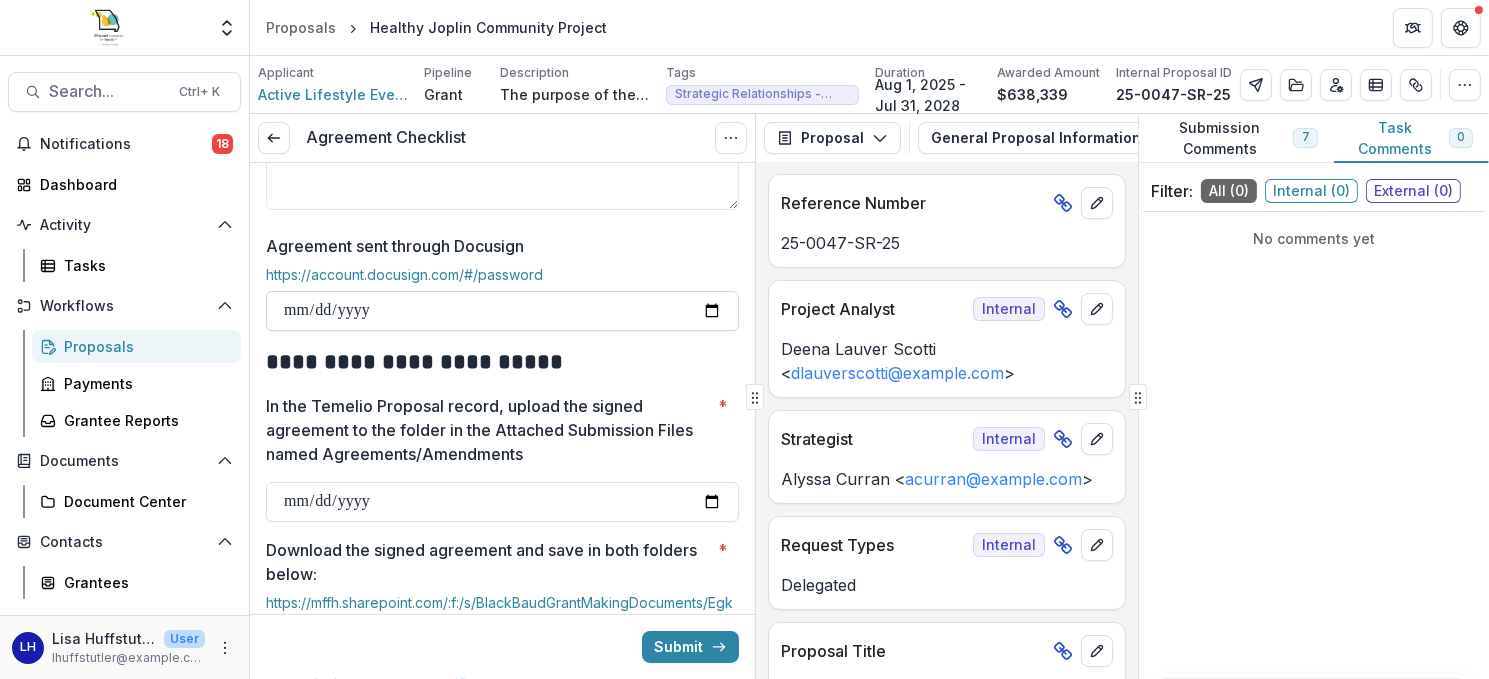 click on "**********" at bounding box center [502, 311] 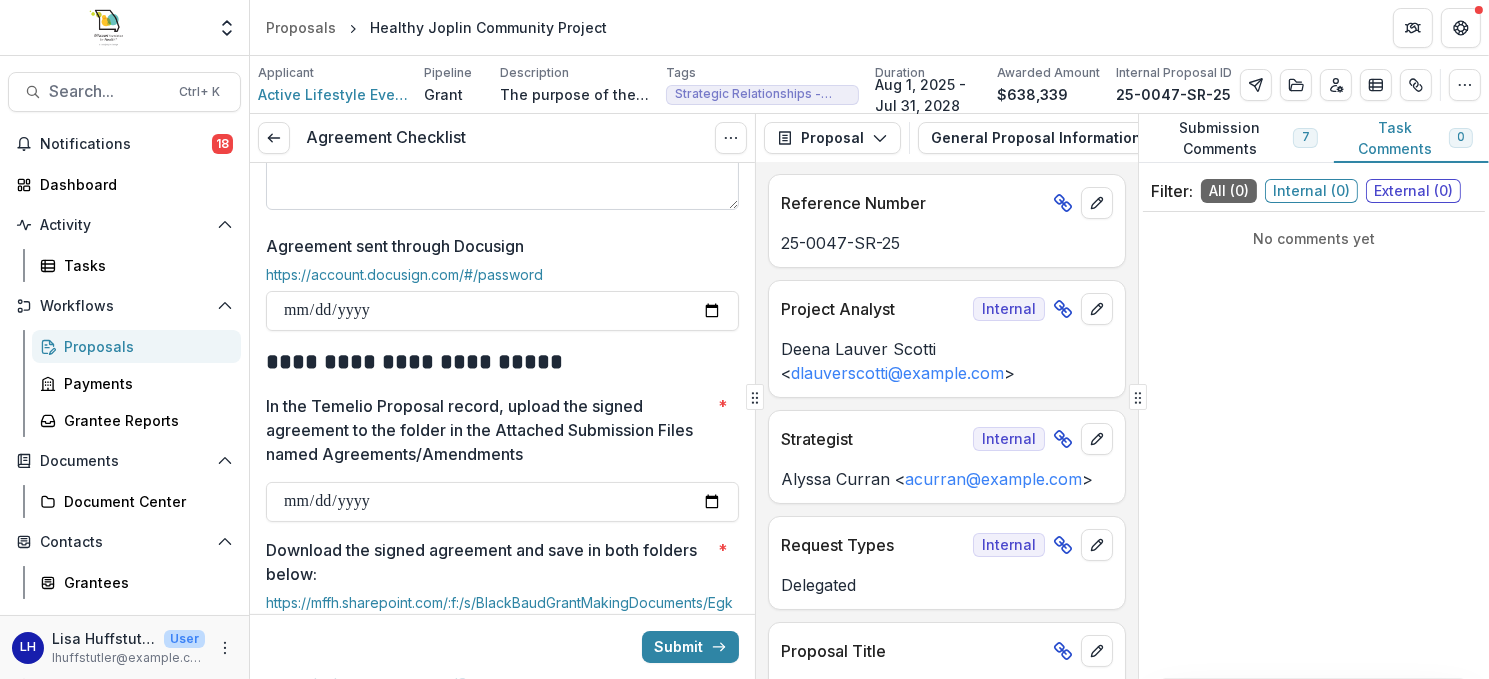 click on "Other Agreement Notes" at bounding box center [502, 170] 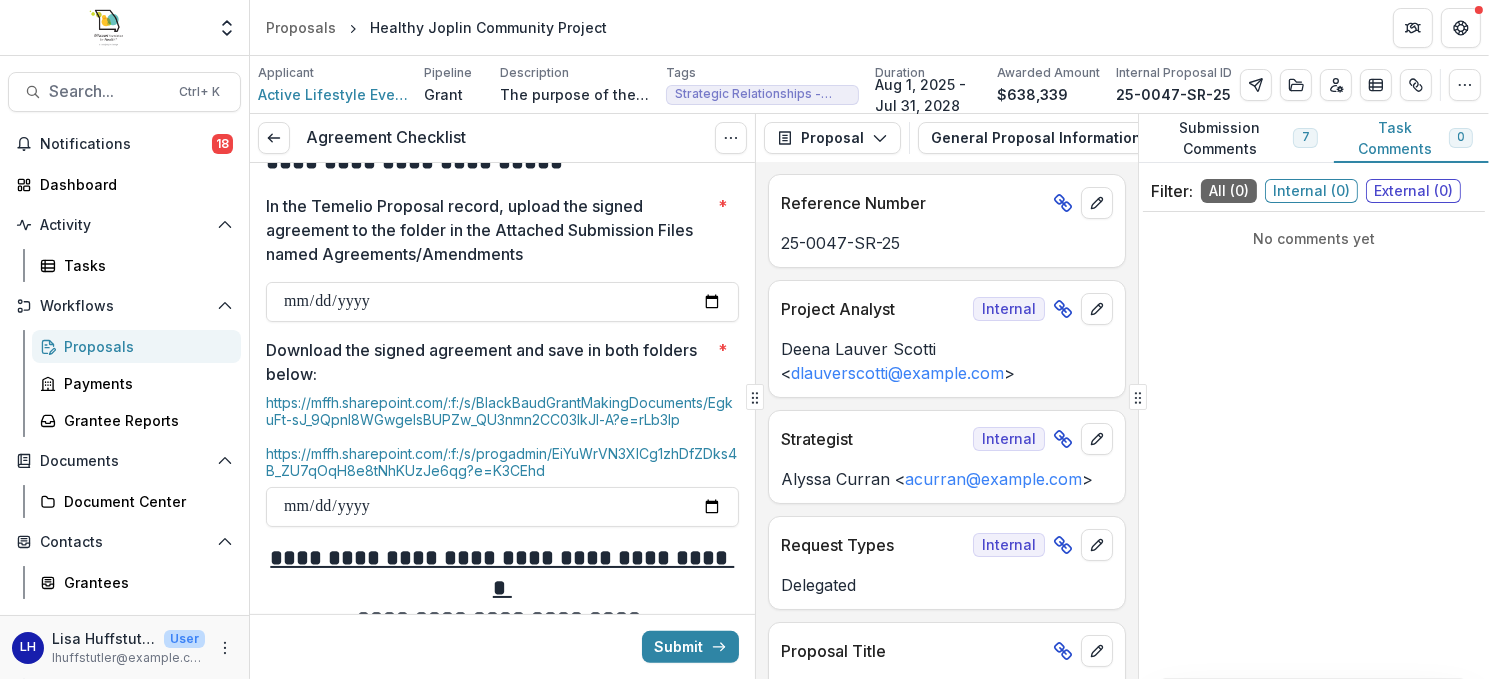 scroll, scrollTop: 968, scrollLeft: 0, axis: vertical 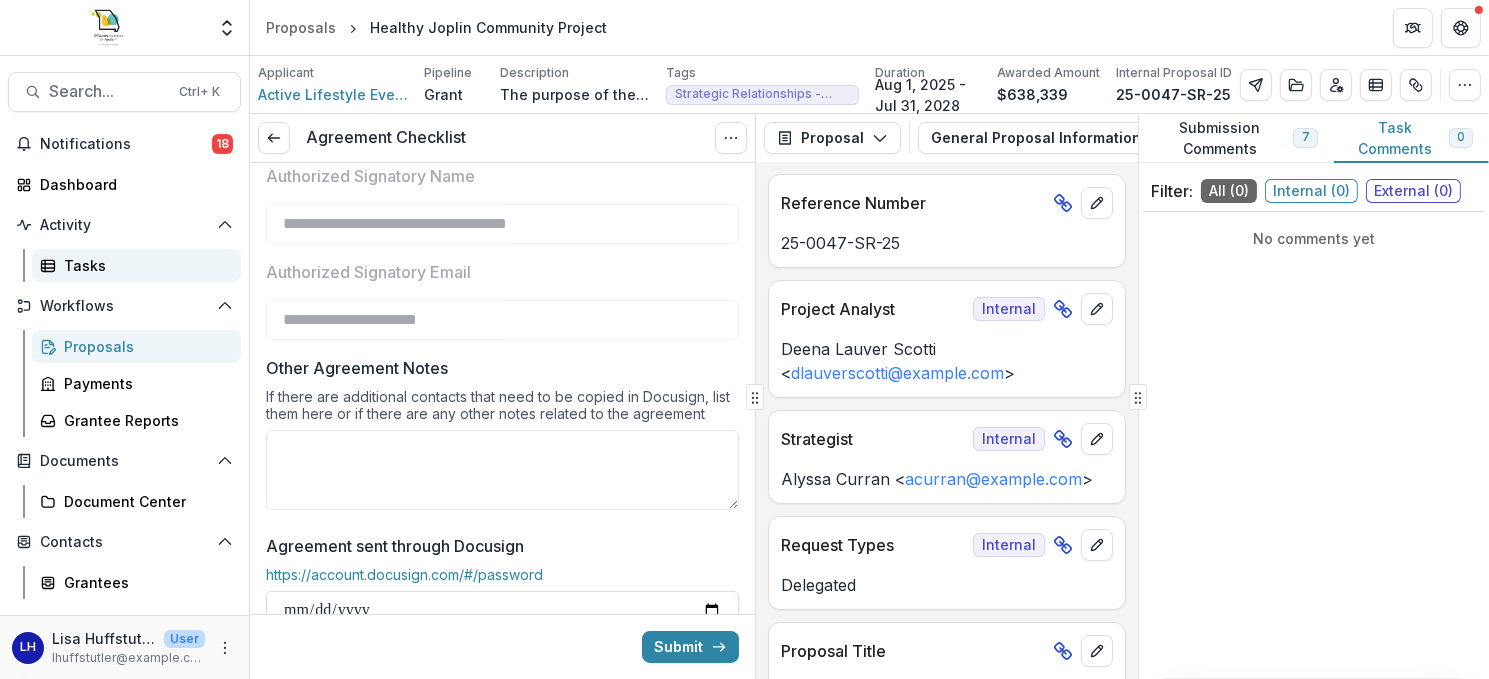 click on "Tasks" at bounding box center [136, 265] 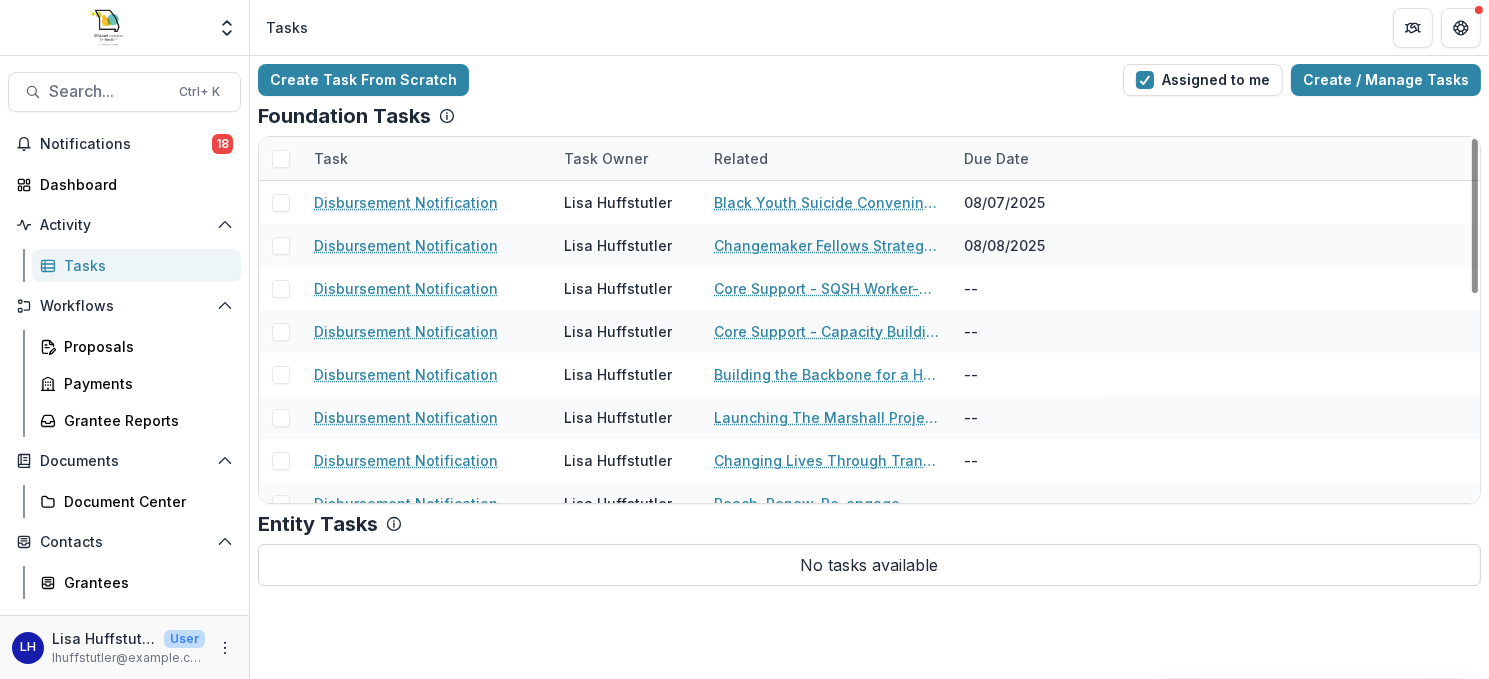 click on "Due Date" at bounding box center [996, 158] 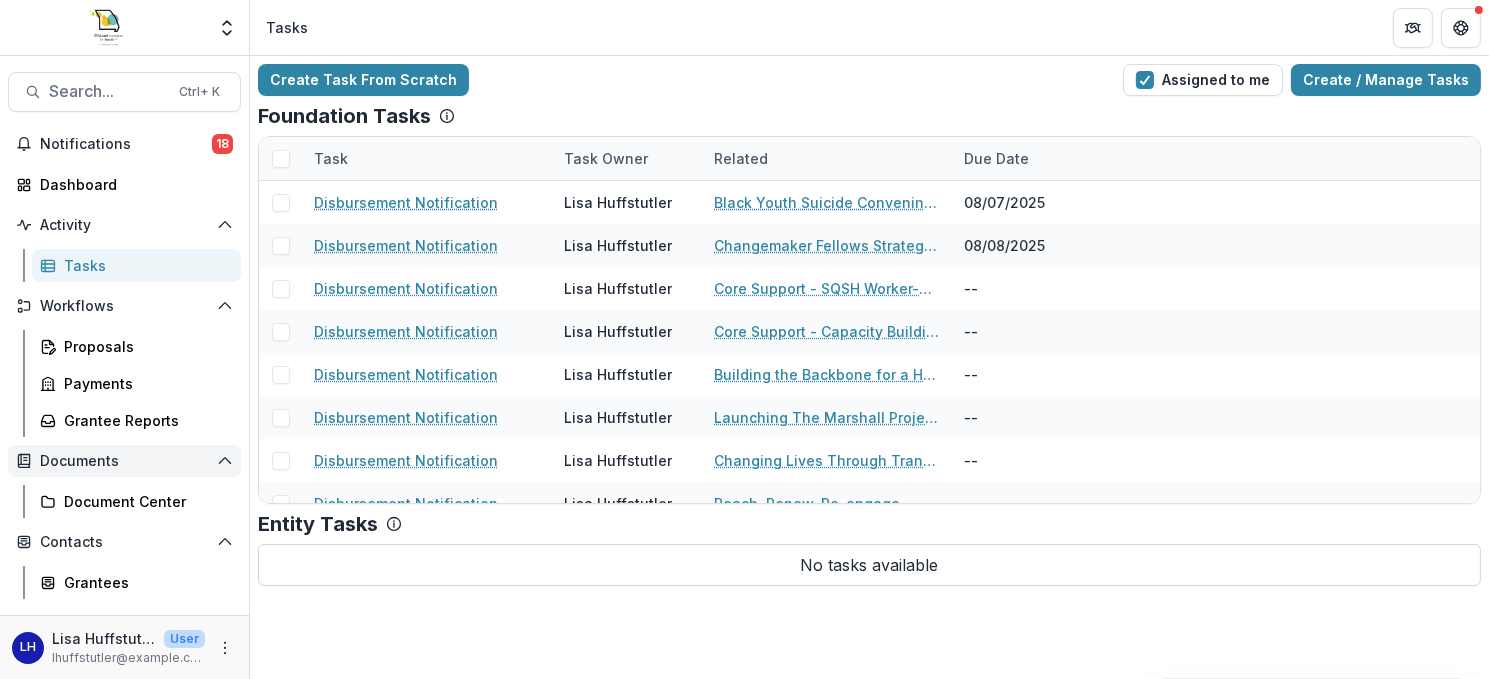 click on "Documents" at bounding box center [124, 461] 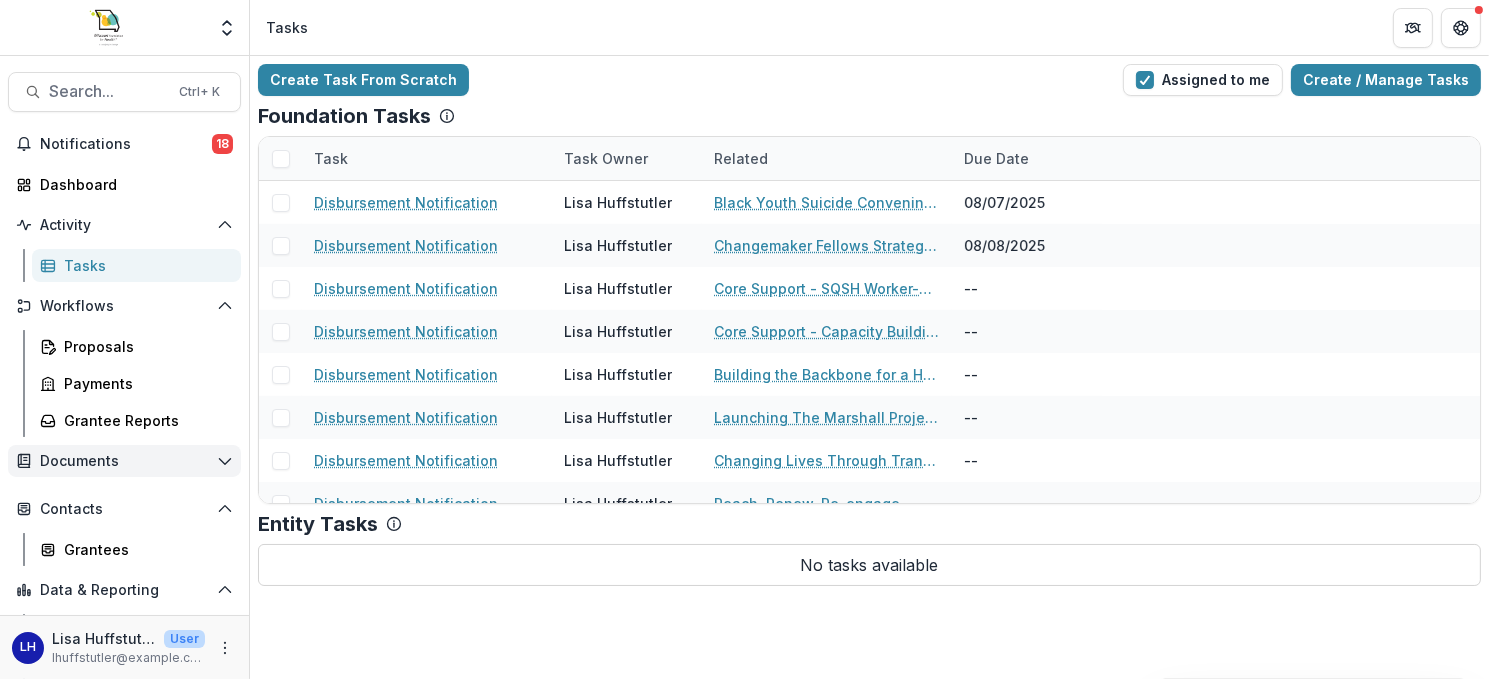 click on "Documents" at bounding box center (124, 461) 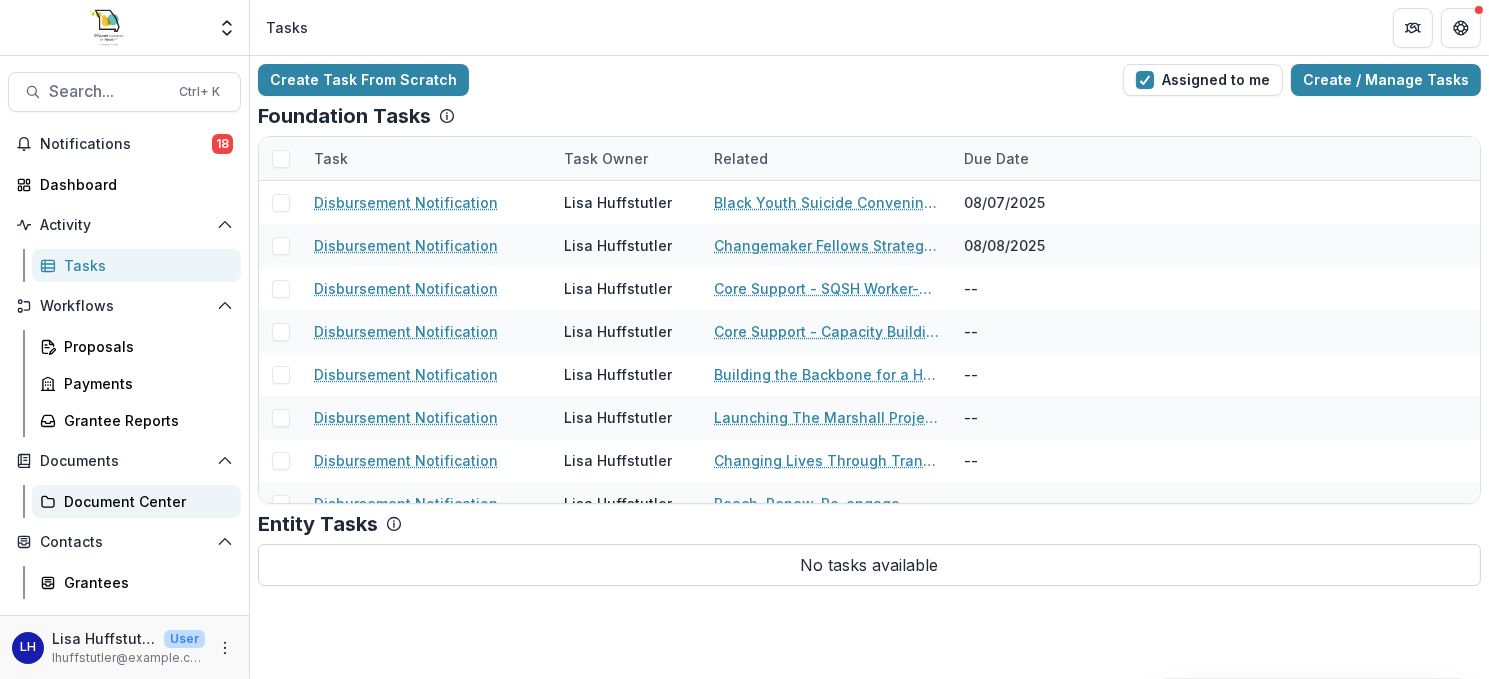 click on "Document Center" at bounding box center [144, 501] 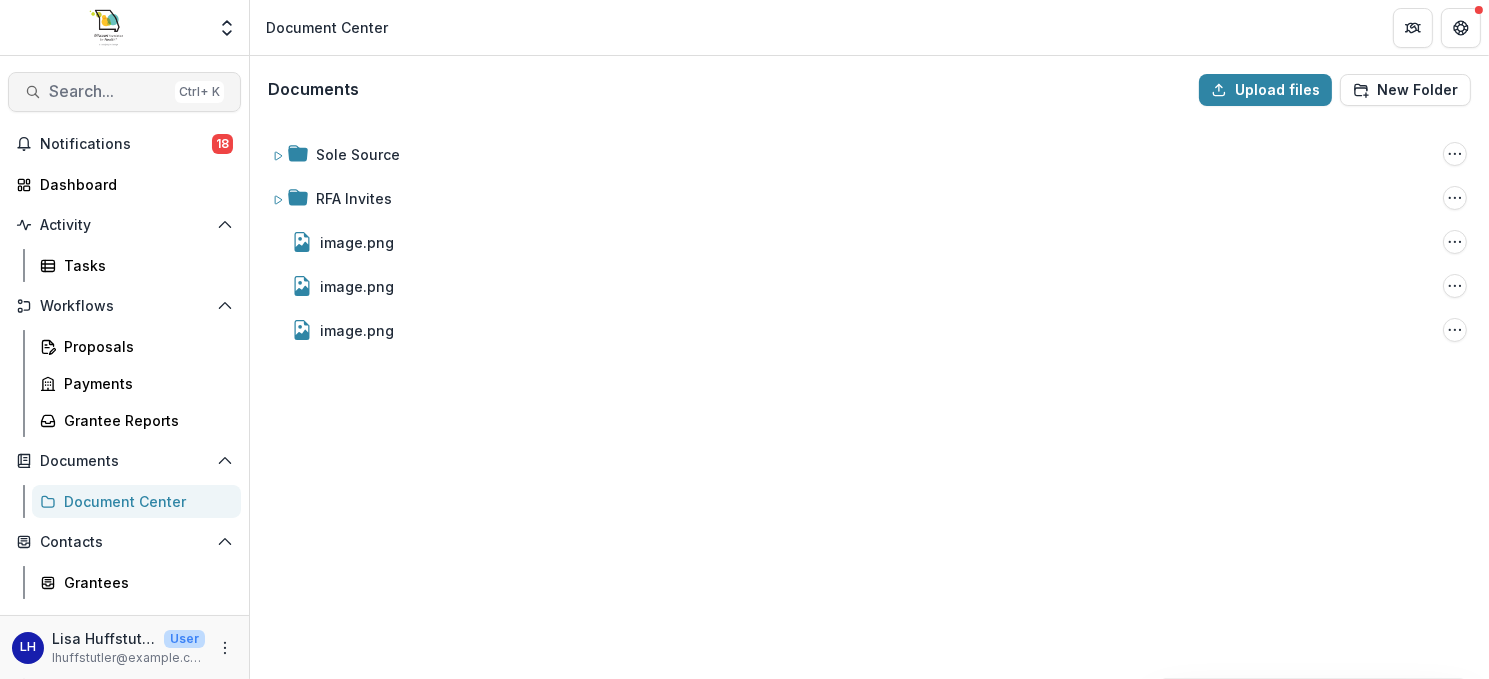 click on "Search..." at bounding box center (108, 91) 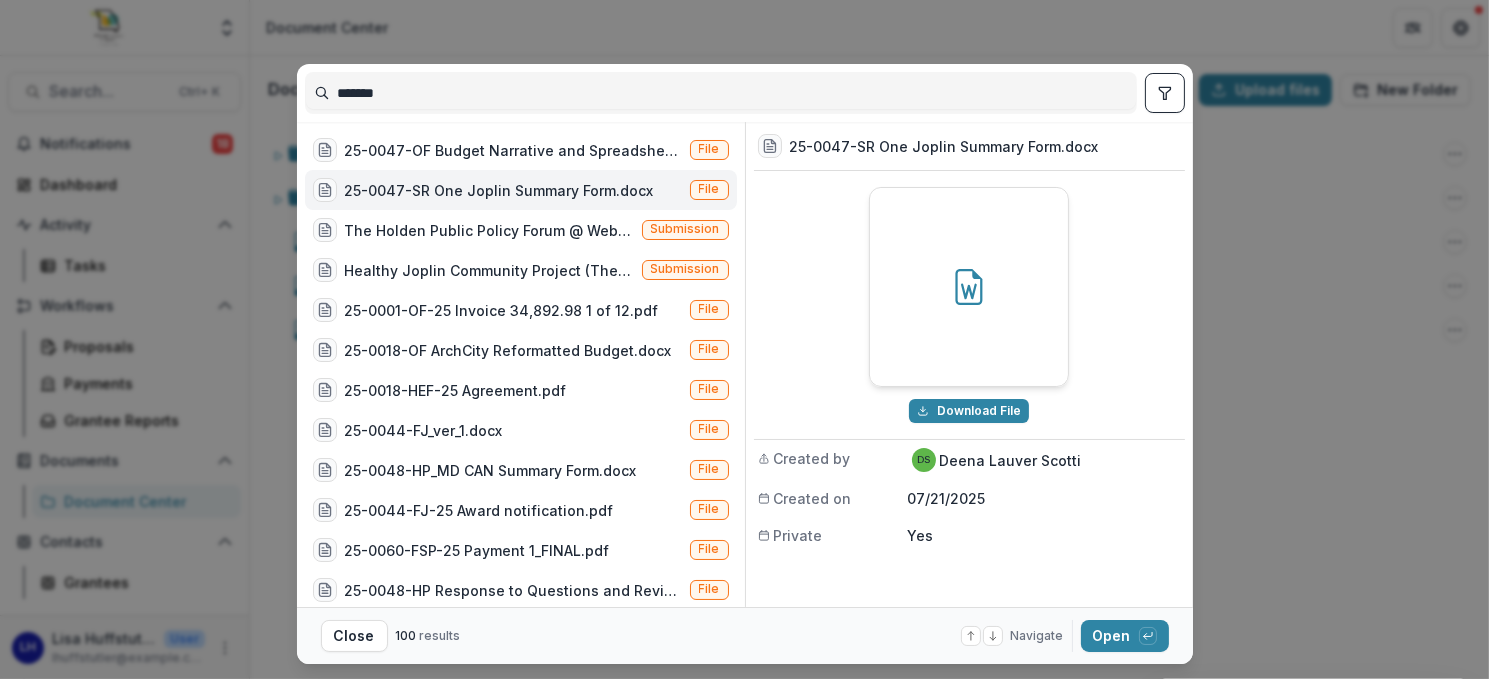 click on "*******" at bounding box center (721, 93) 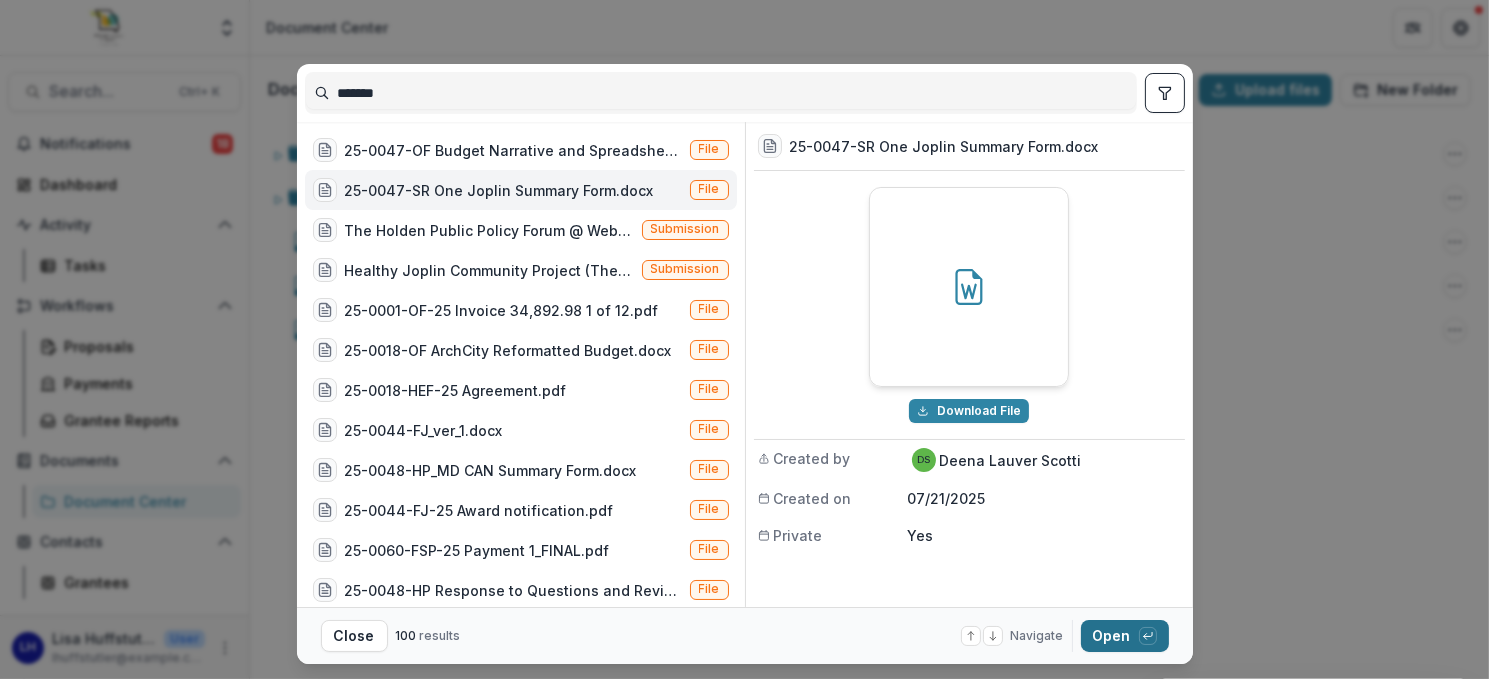 click on "Open with enter key" at bounding box center [1125, 636] 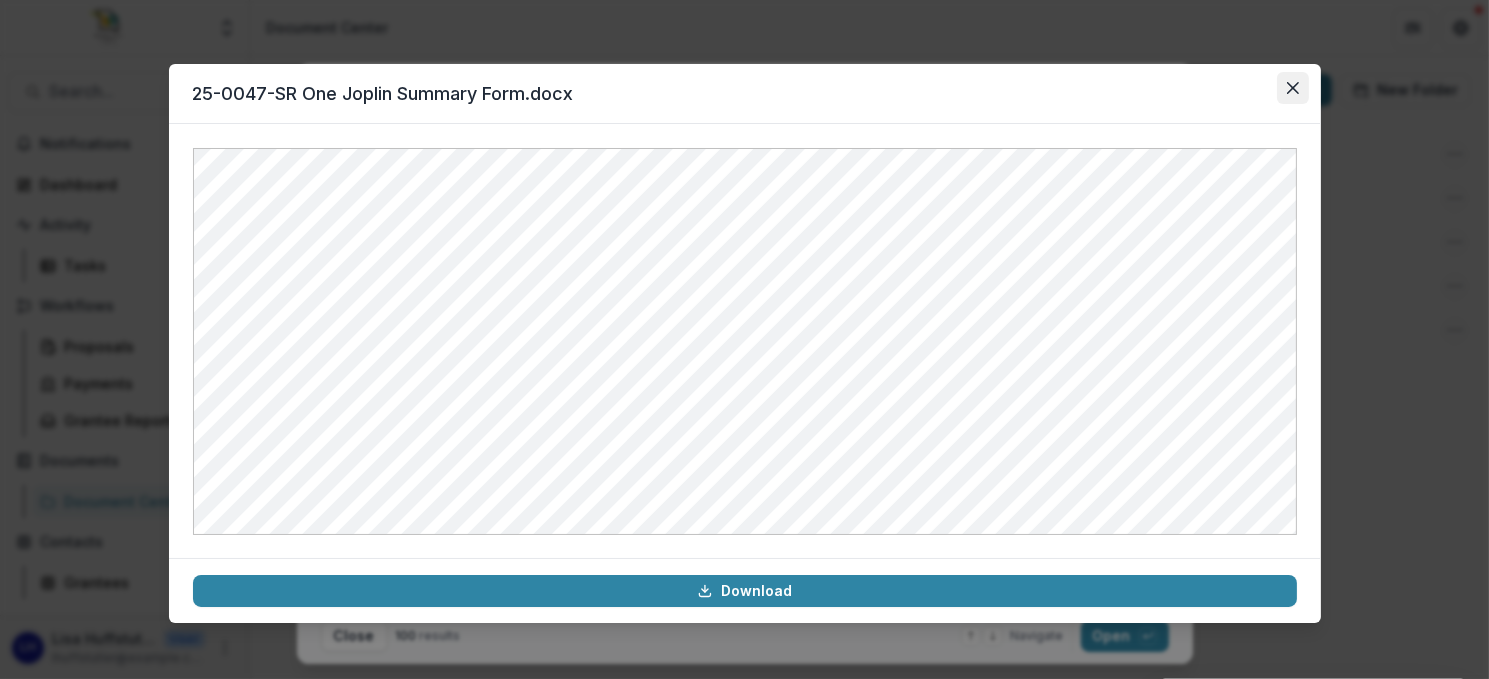 click 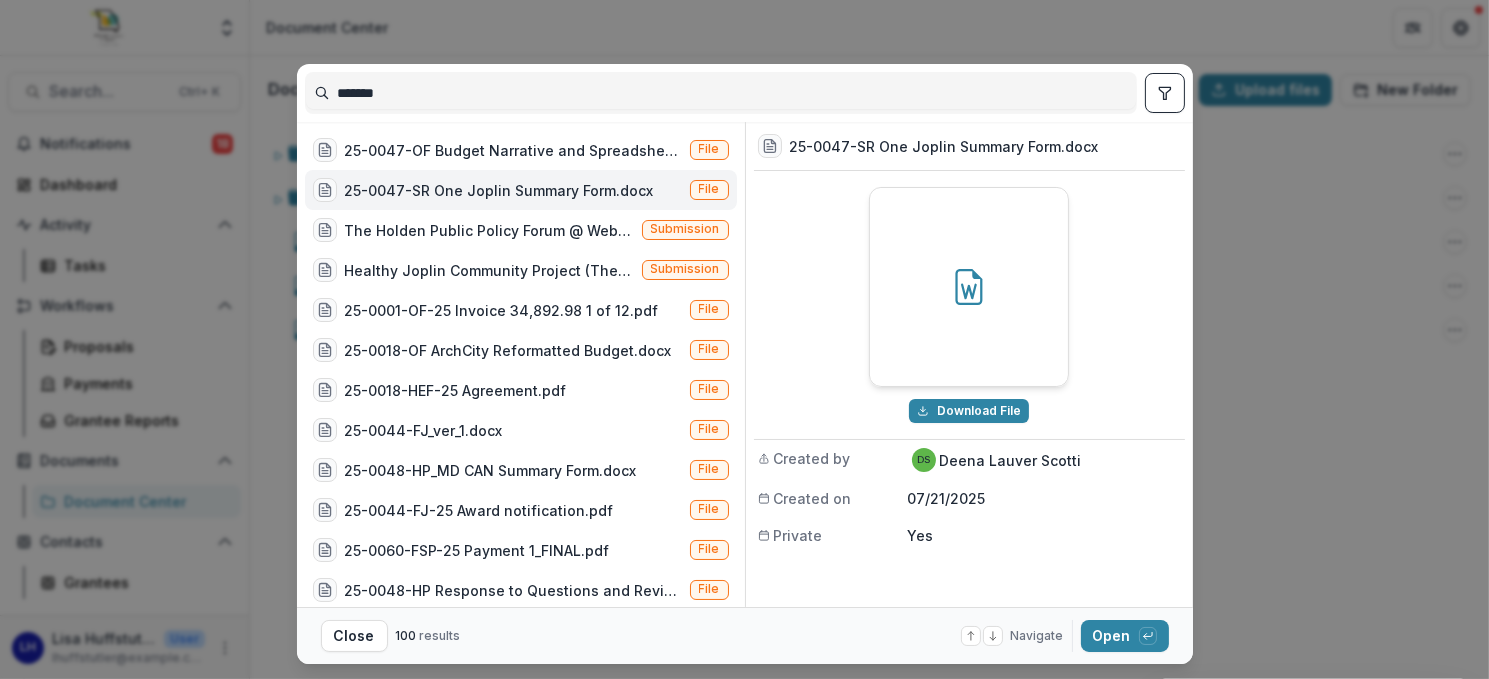 click on "******* 25-0047-OF Budget Narrative and Spreadsheet.docx File 25-0047-SR One Joplin Summary Form.docx File The Holden Public Policy Forum  @ Webster University (The Holden Public Policy Forum @ Webster University brings policy experts and public figures to St. Louis to share insights on the most pressing issues of the day, to provide a bi-partisan stage for the open exchange of ideas. This funding will support three lectures focuses on health-related issues, to be held in St. Louis on October 12, October 25, and November 12, 2007.) Submission Healthy Joplin Community Project (The purpose of the proposed project is to better understand the barriers to lifestyle changes from underserved and underrepresented community members and to bring them into the decision-making process of making changes.  The outcomes of this project will inform strategic planning, goal setting, and program offerings for partner agencies, creating systemic change.) Submission 25-0001-OF-25 Invoice  34,892.98 1 of 12.pdf File File File DS" at bounding box center [744, 339] 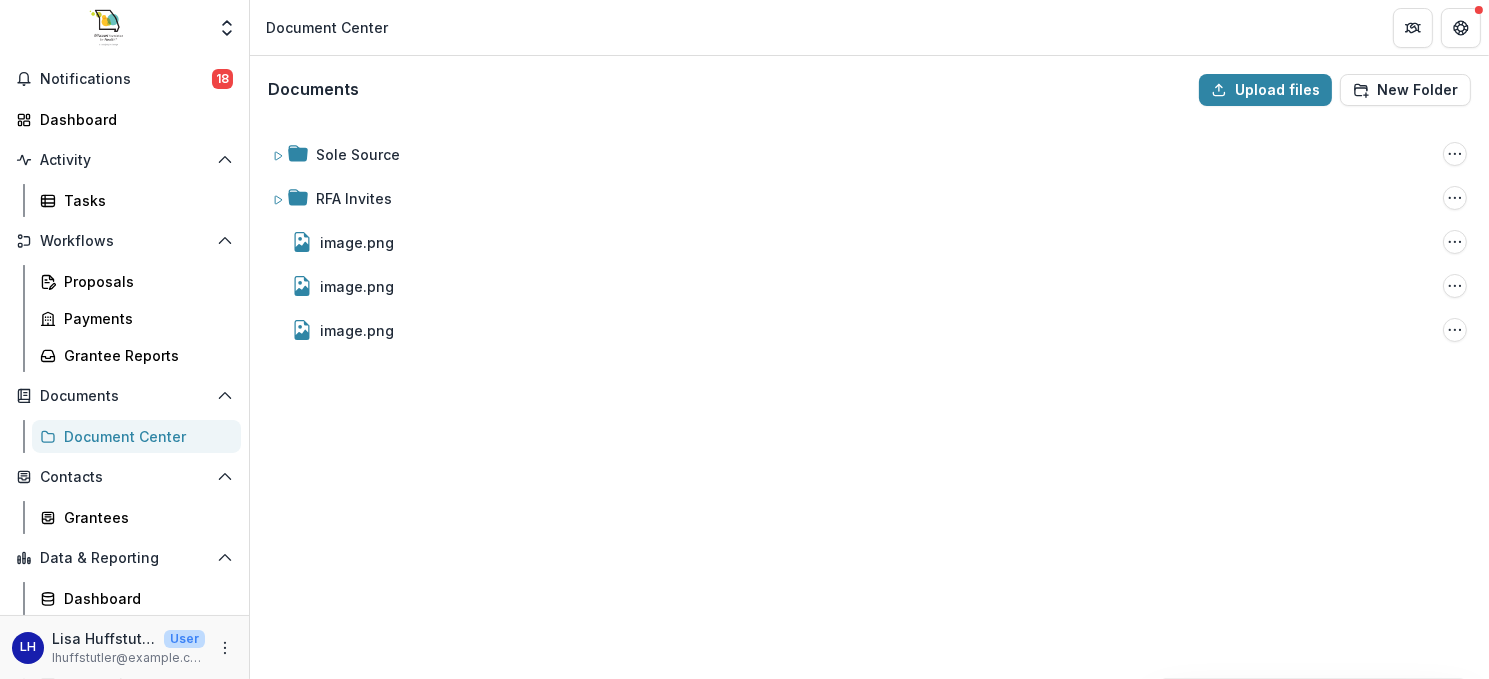 scroll, scrollTop: 137, scrollLeft: 0, axis: vertical 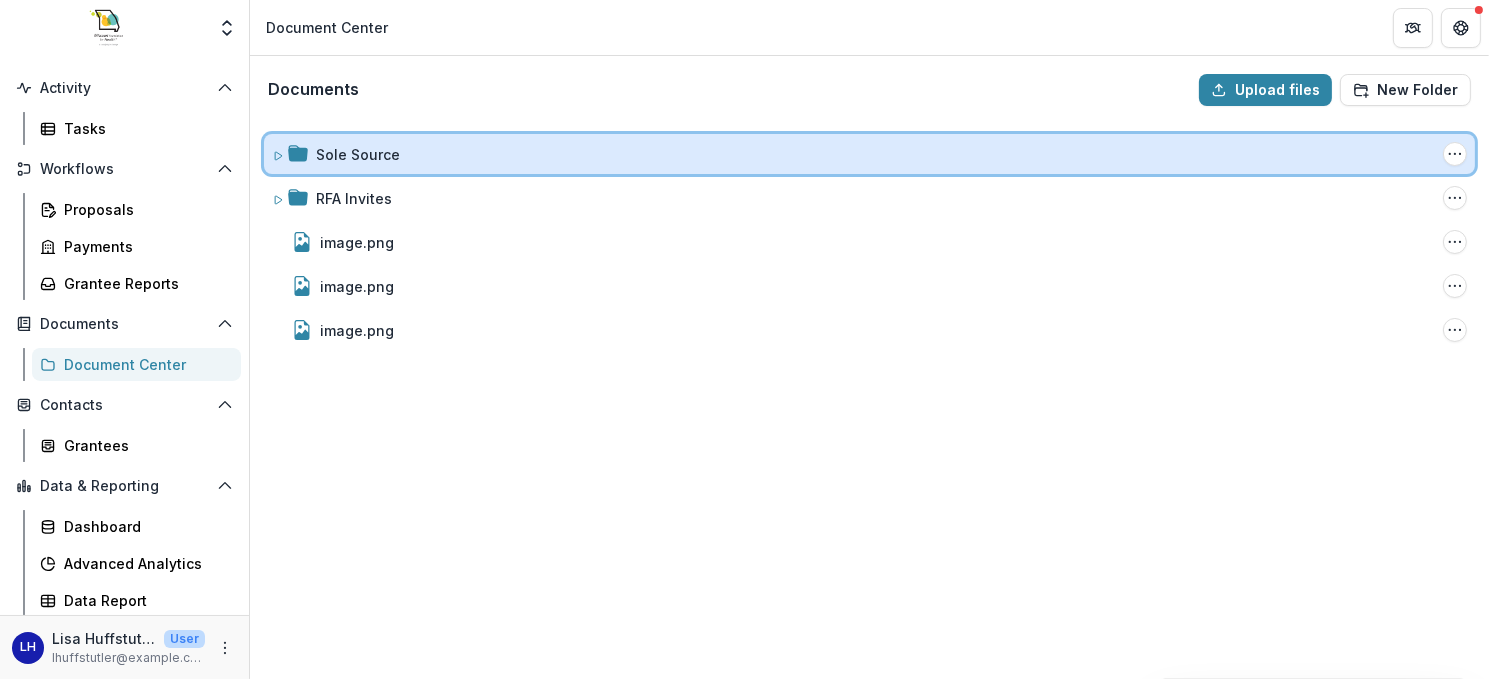 click 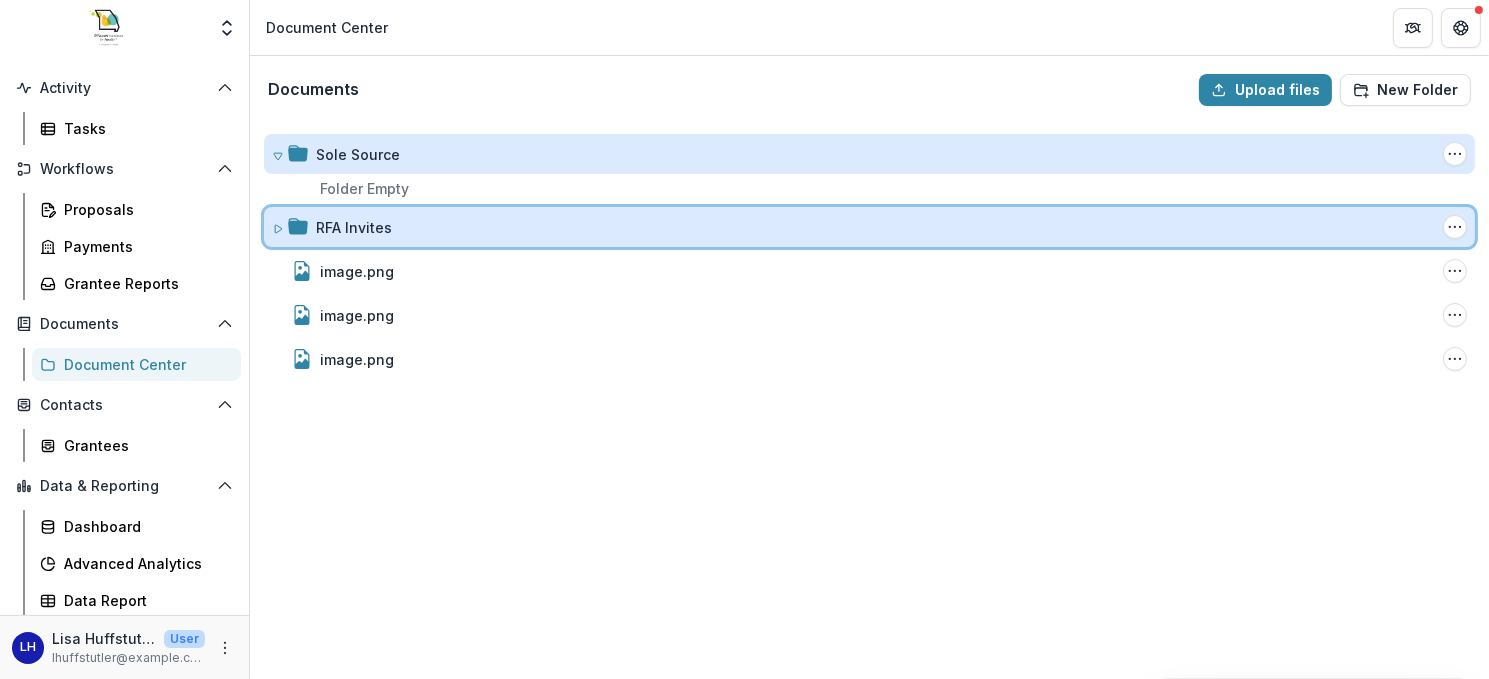 click 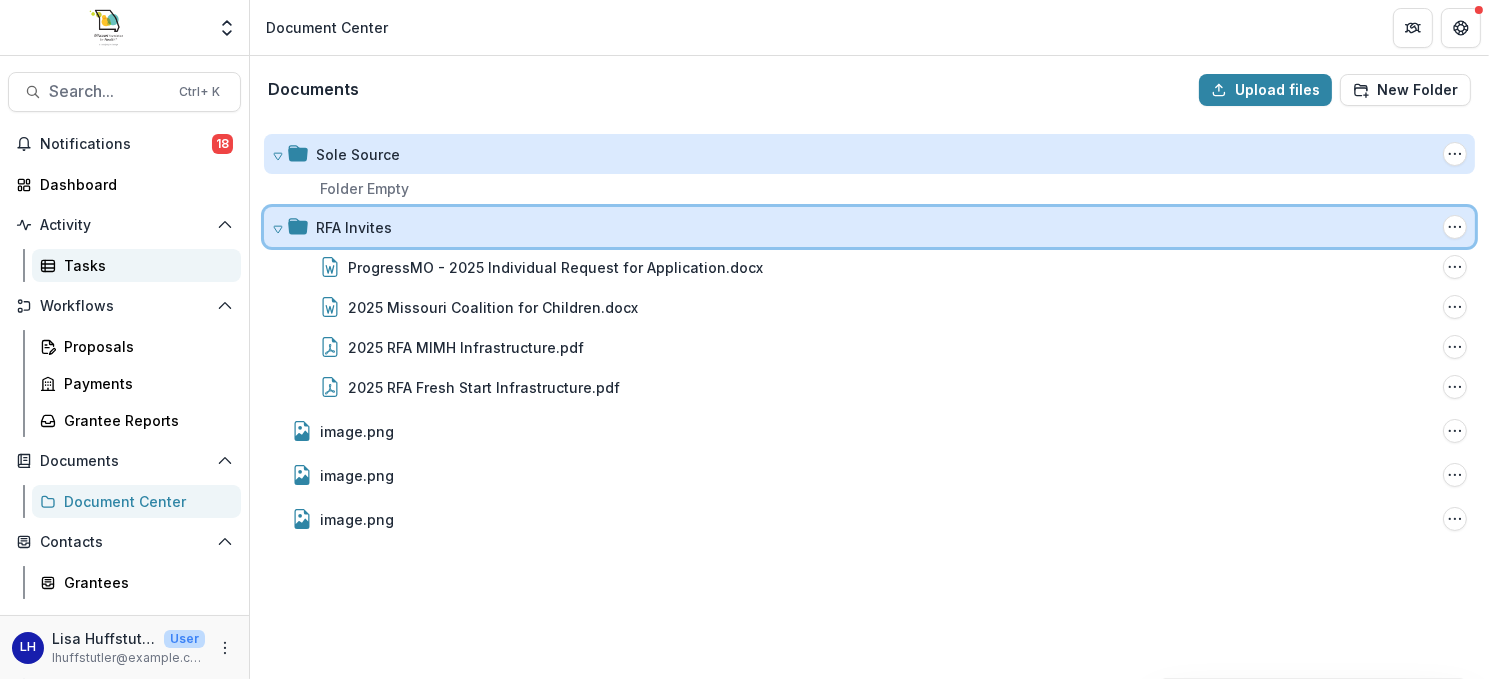 scroll, scrollTop: 0, scrollLeft: 0, axis: both 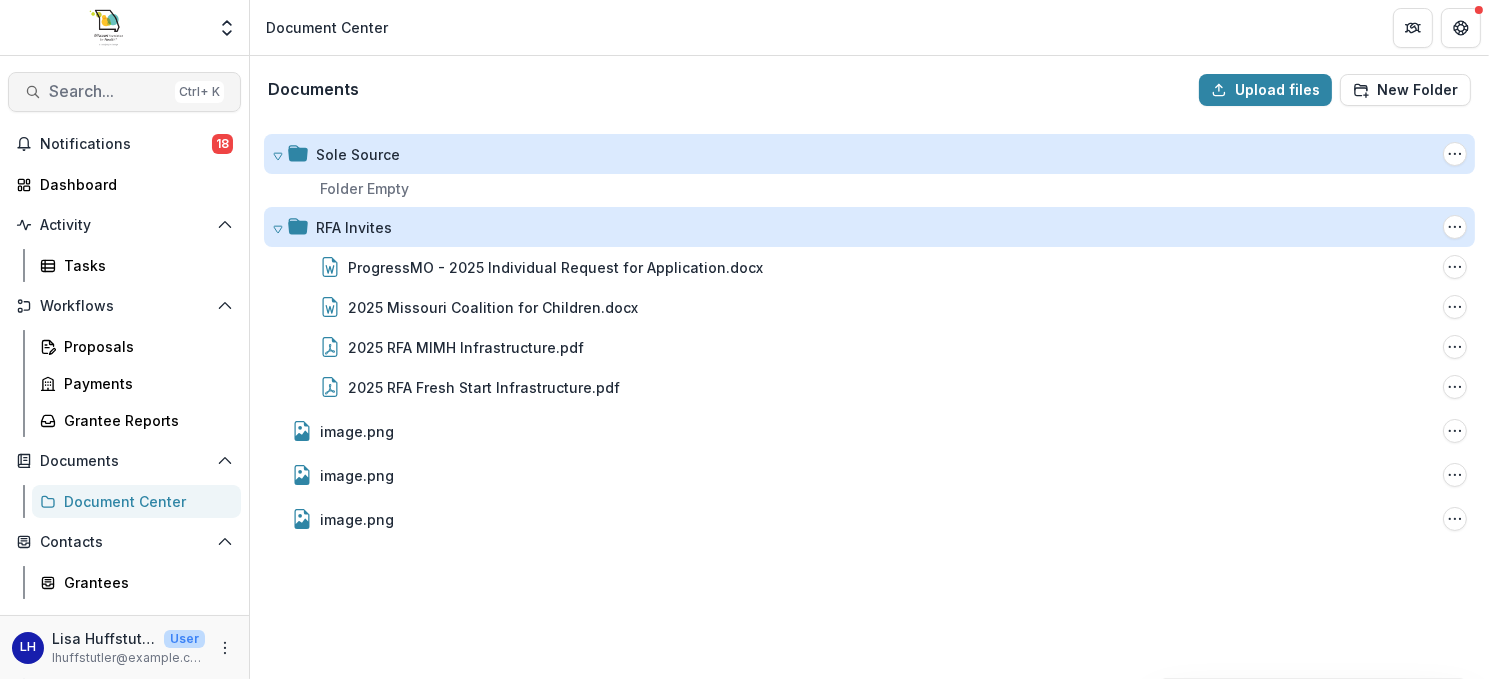 click on "Search..." at bounding box center (108, 91) 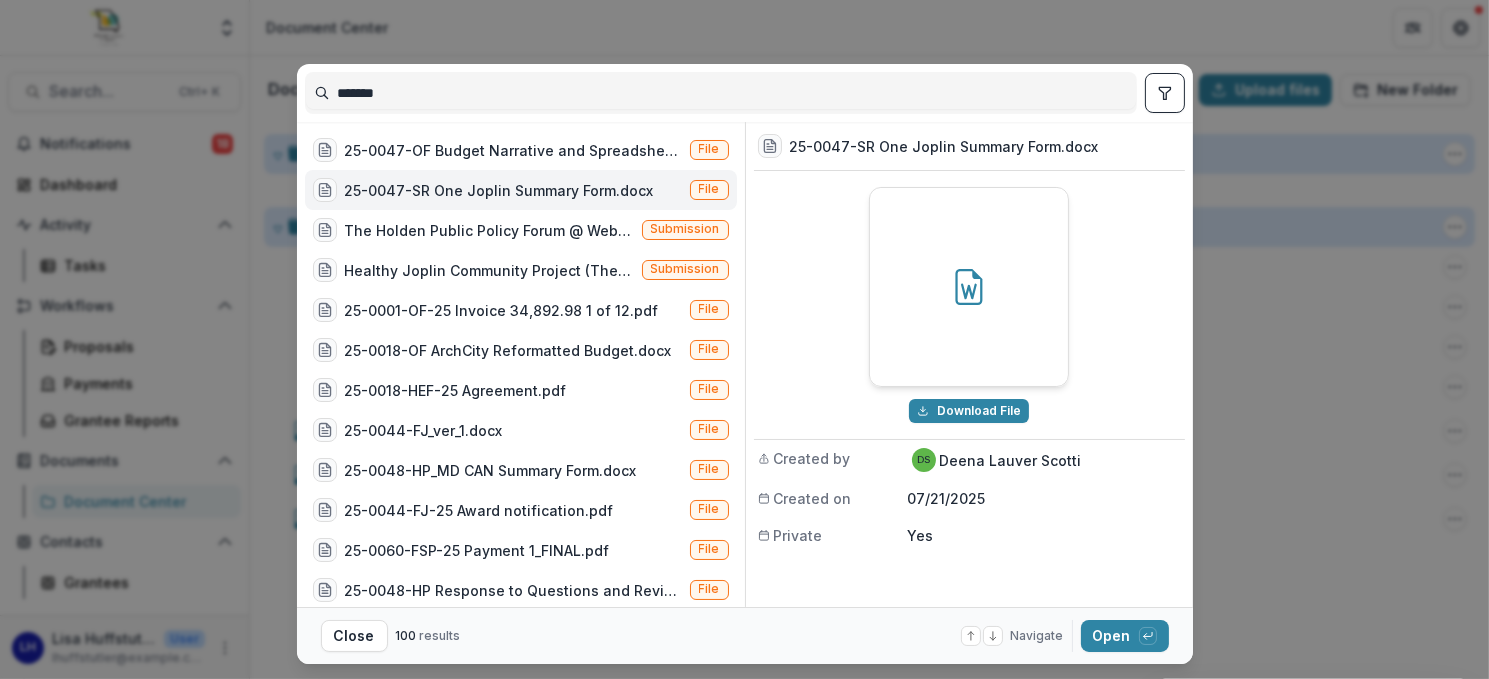 click 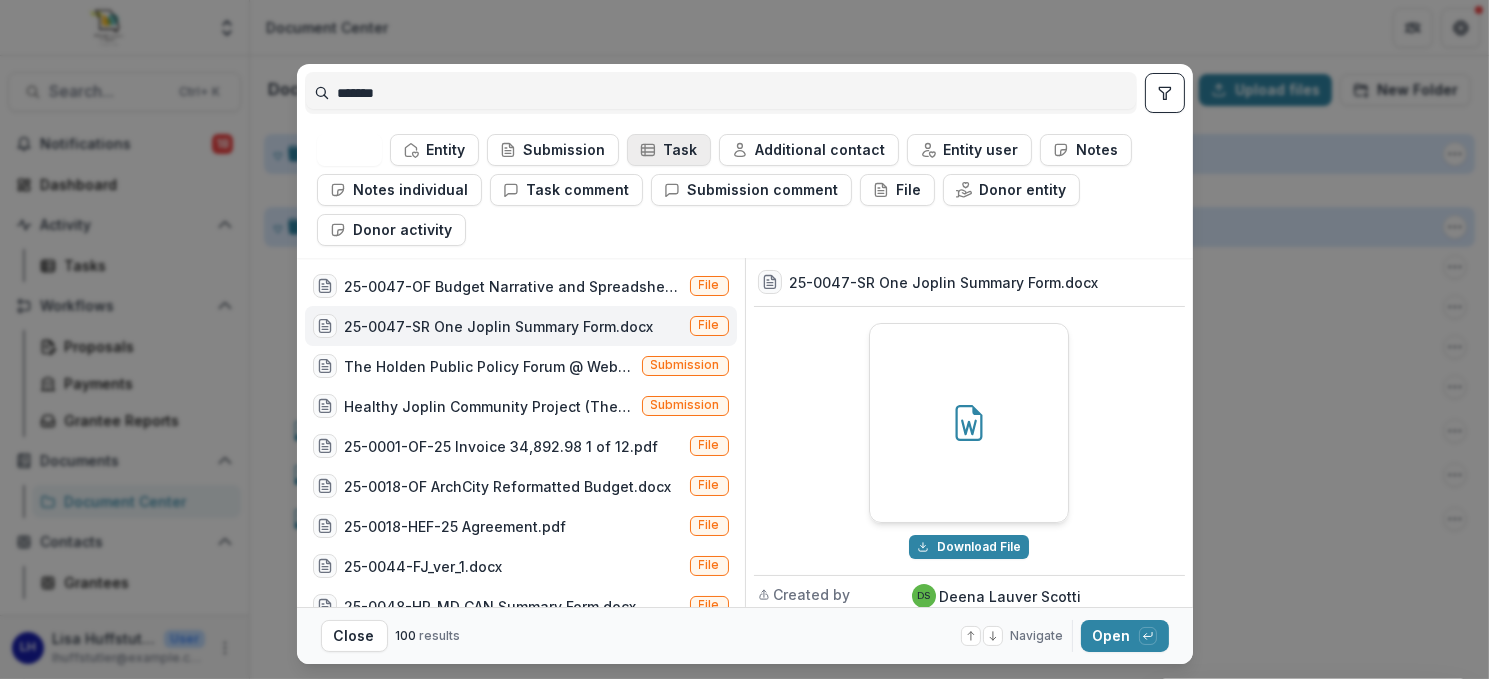 click on "Task" at bounding box center [669, 150] 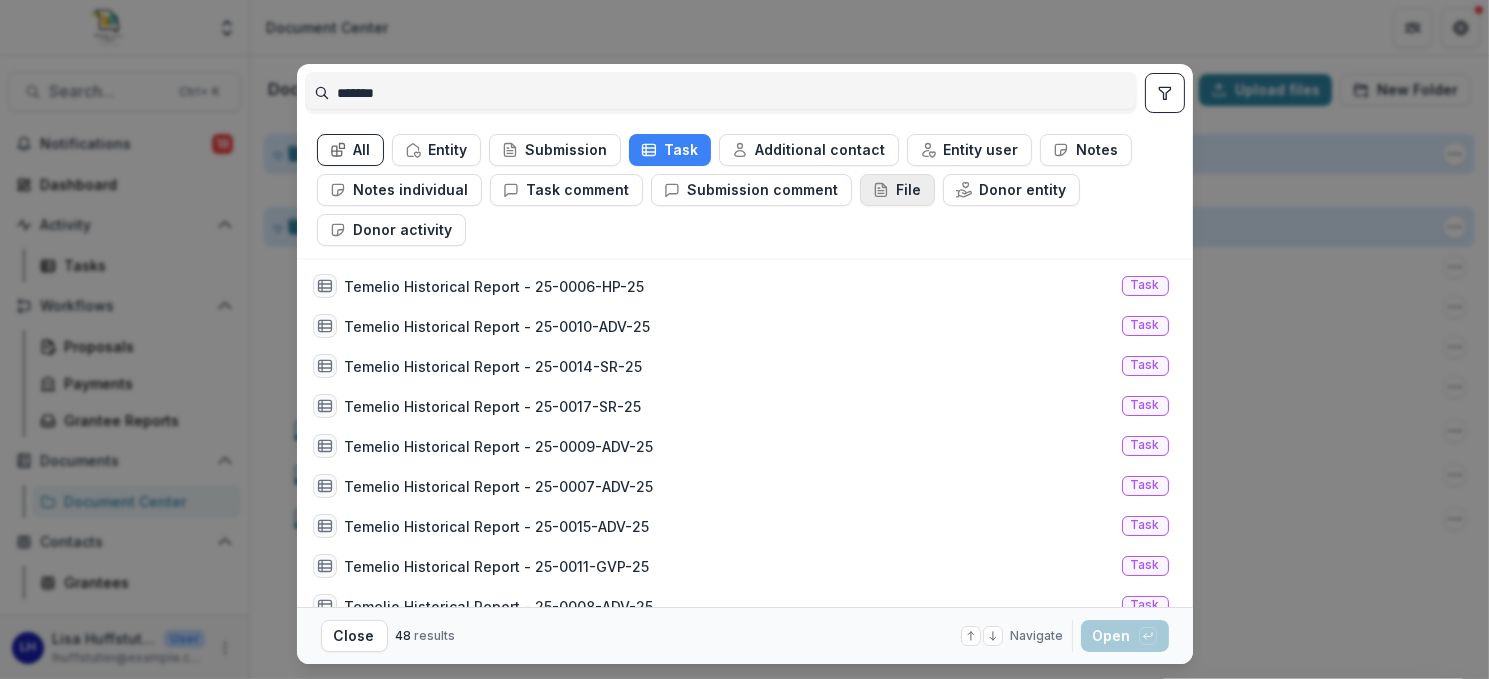 click 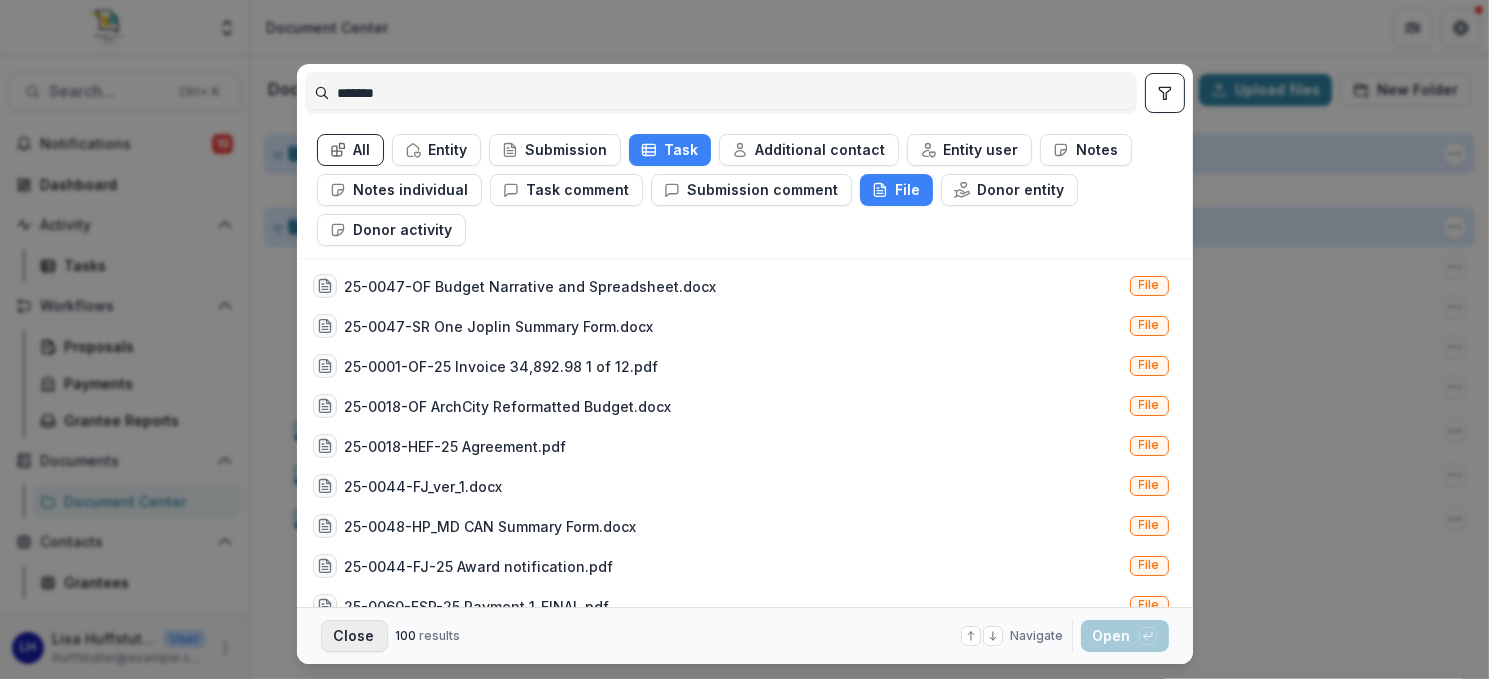 click on "Close" at bounding box center (354, 636) 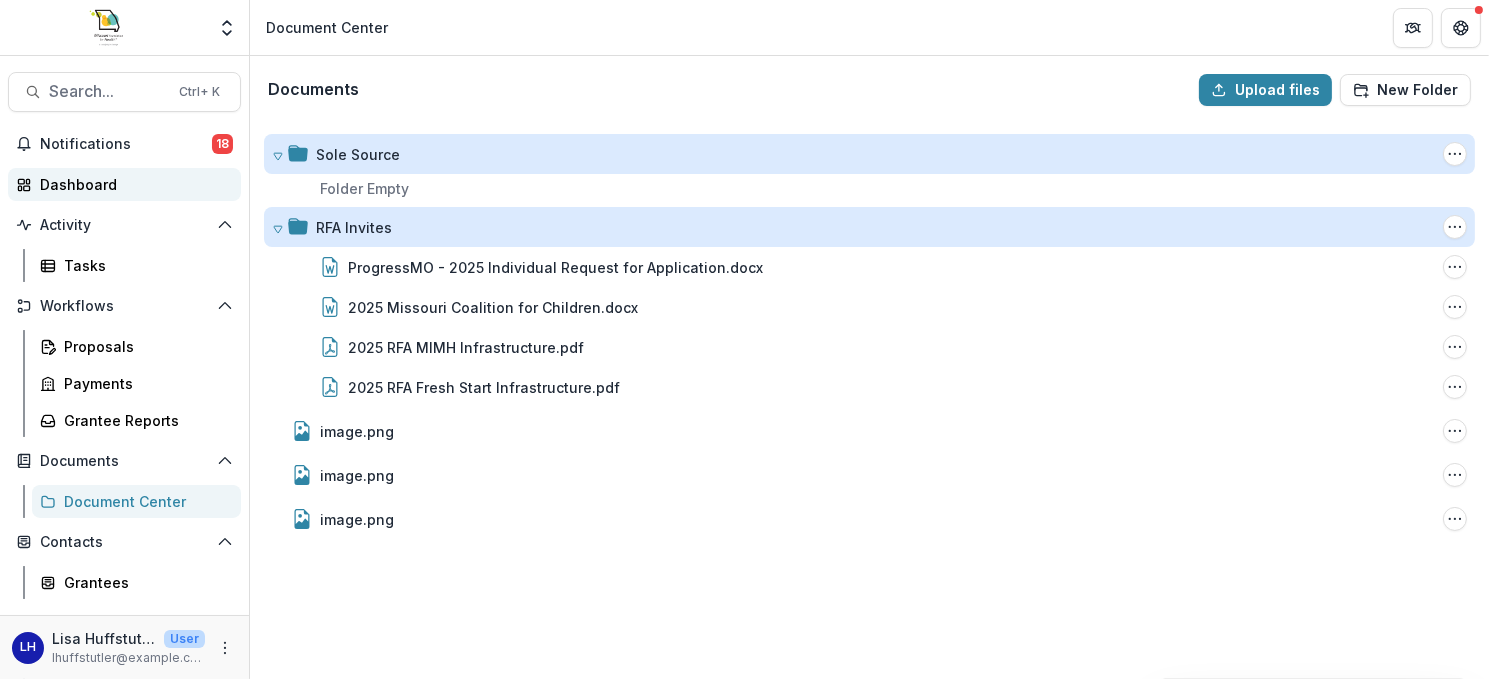 click on "Dashboard" at bounding box center [132, 184] 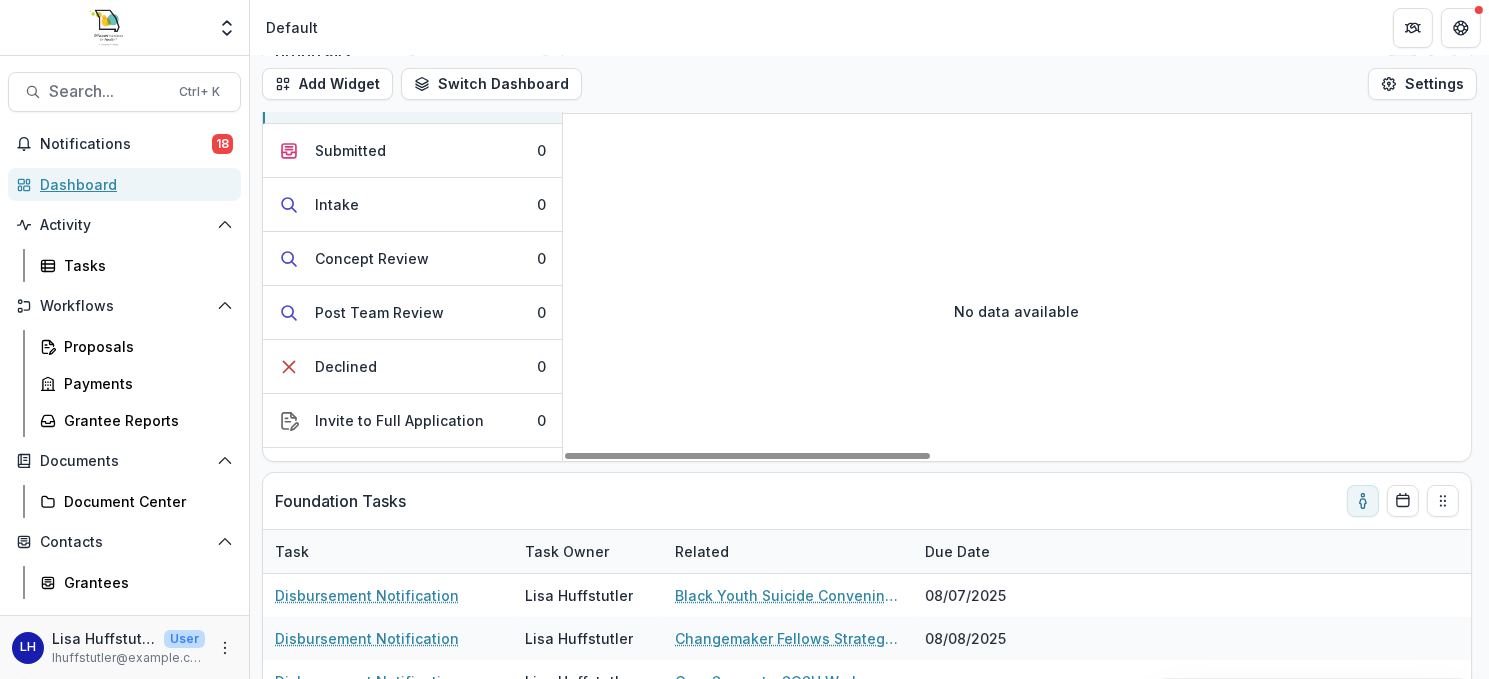 scroll, scrollTop: 0, scrollLeft: 0, axis: both 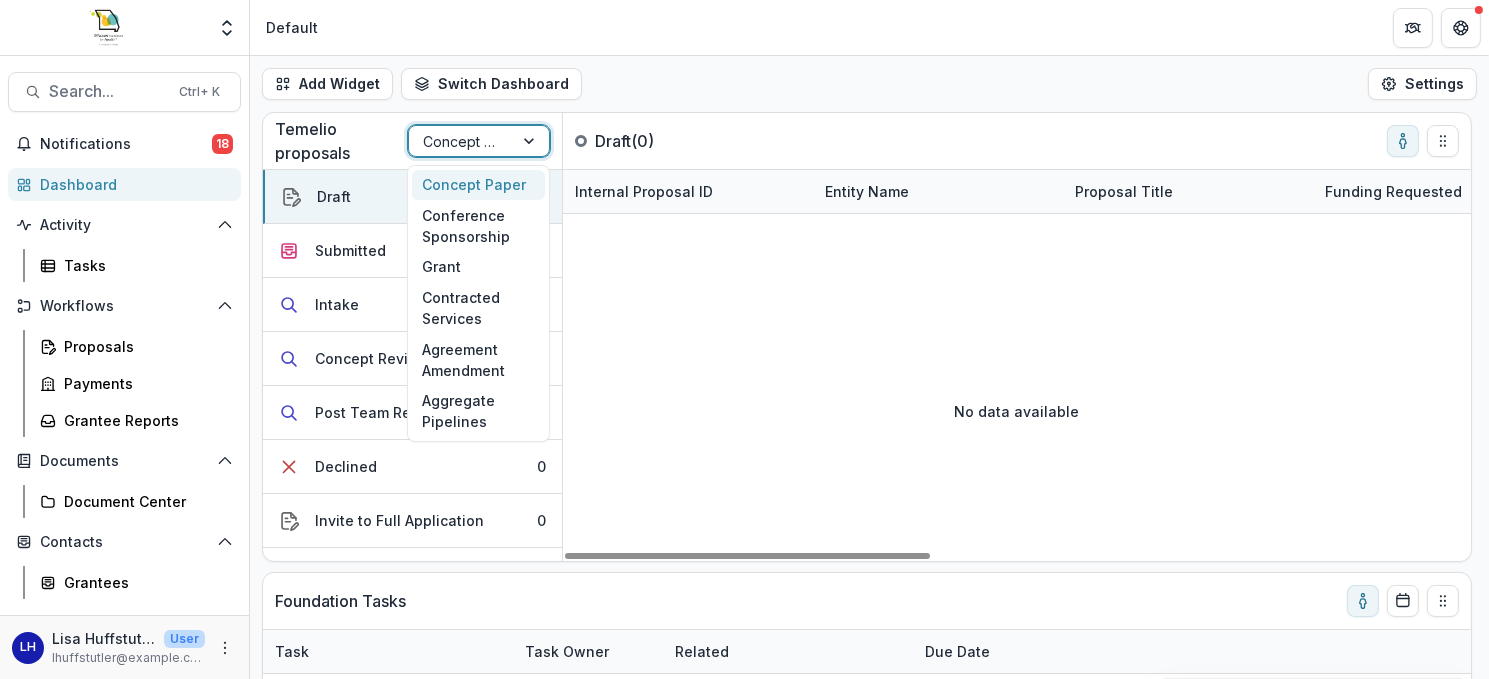 click at bounding box center (531, 141) 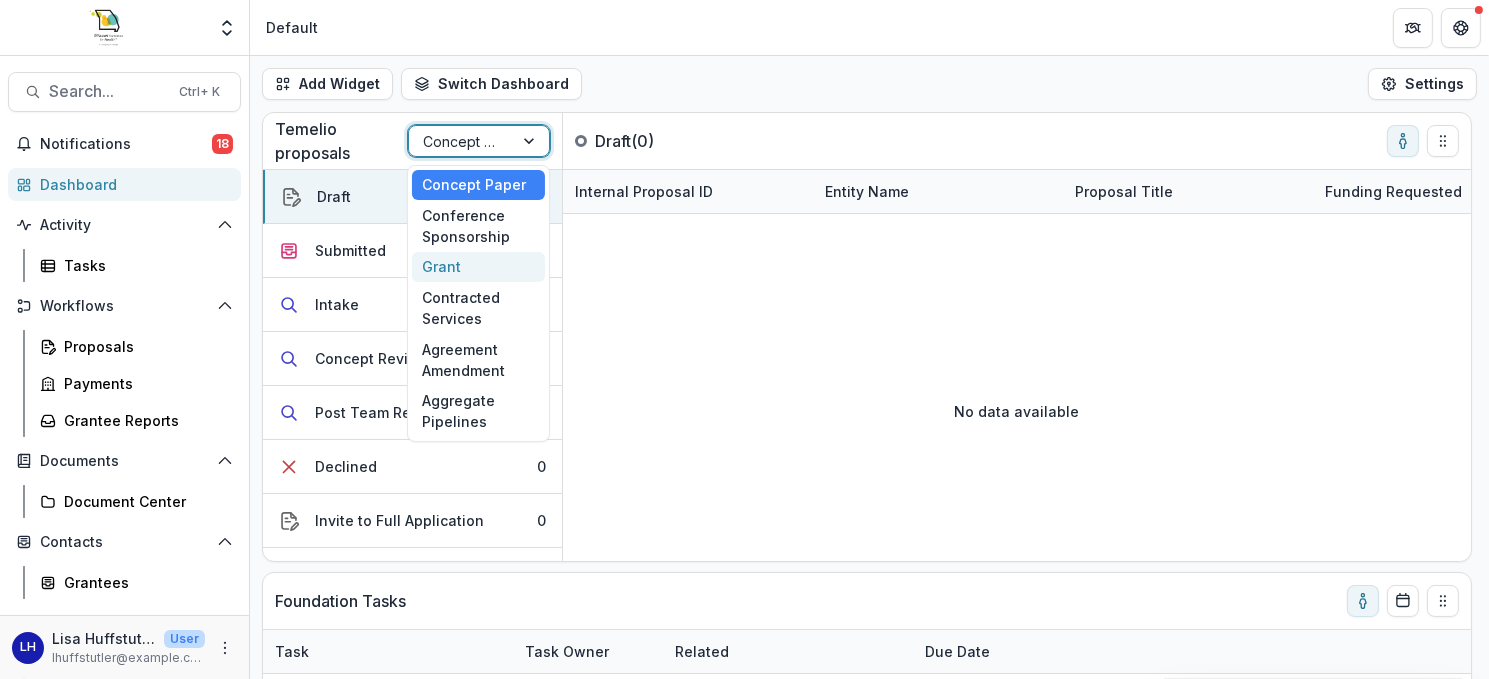 click on "Grant" at bounding box center [478, 267] 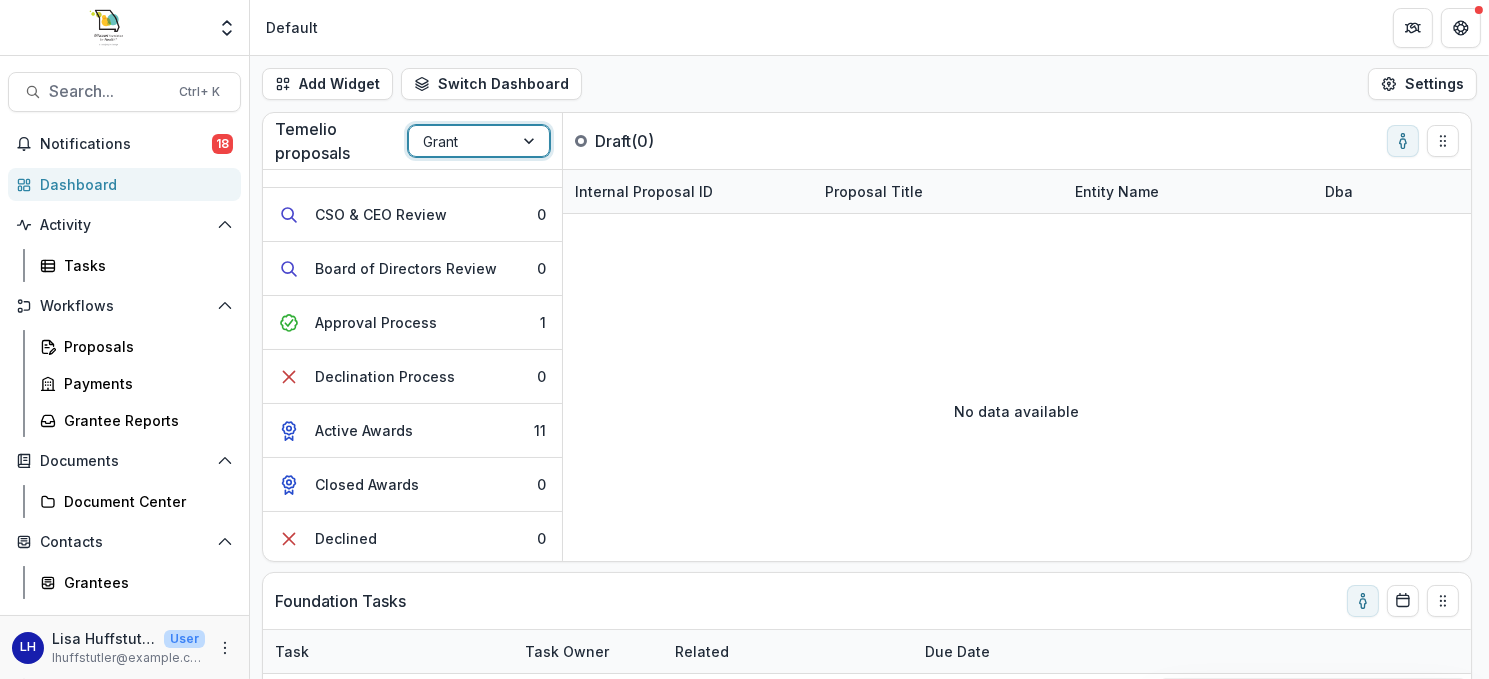 scroll, scrollTop: 0, scrollLeft: 0, axis: both 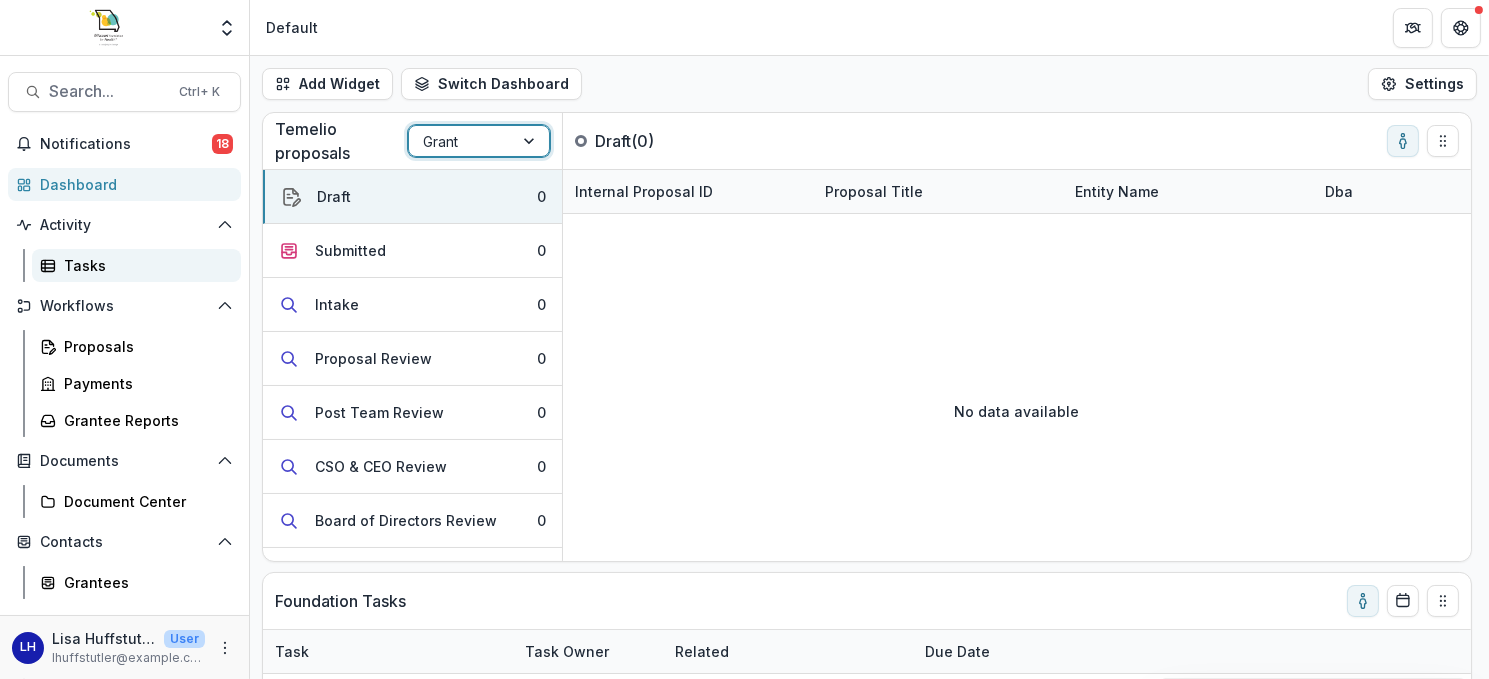 click on "Tasks" at bounding box center [144, 265] 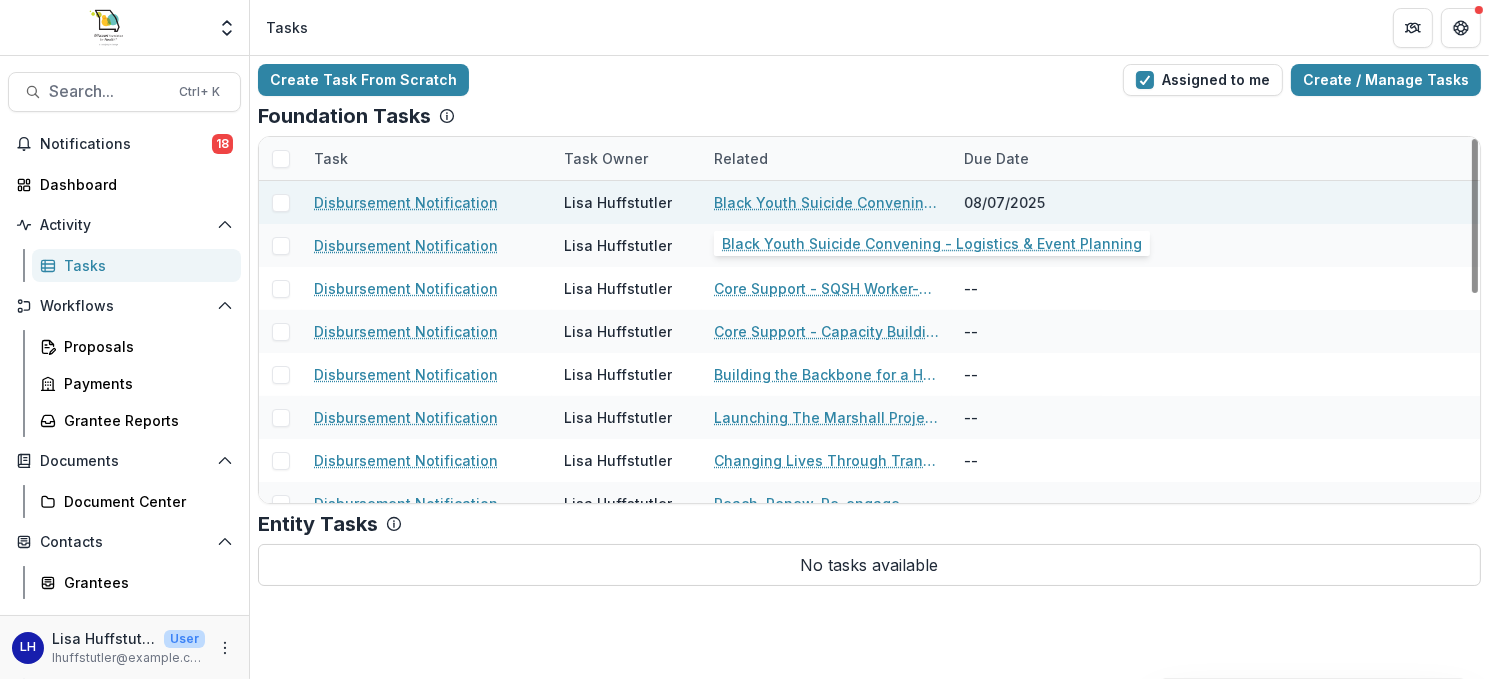 click on "Black Youth Suicide Convening - Logistics & Event Planning" at bounding box center [827, 202] 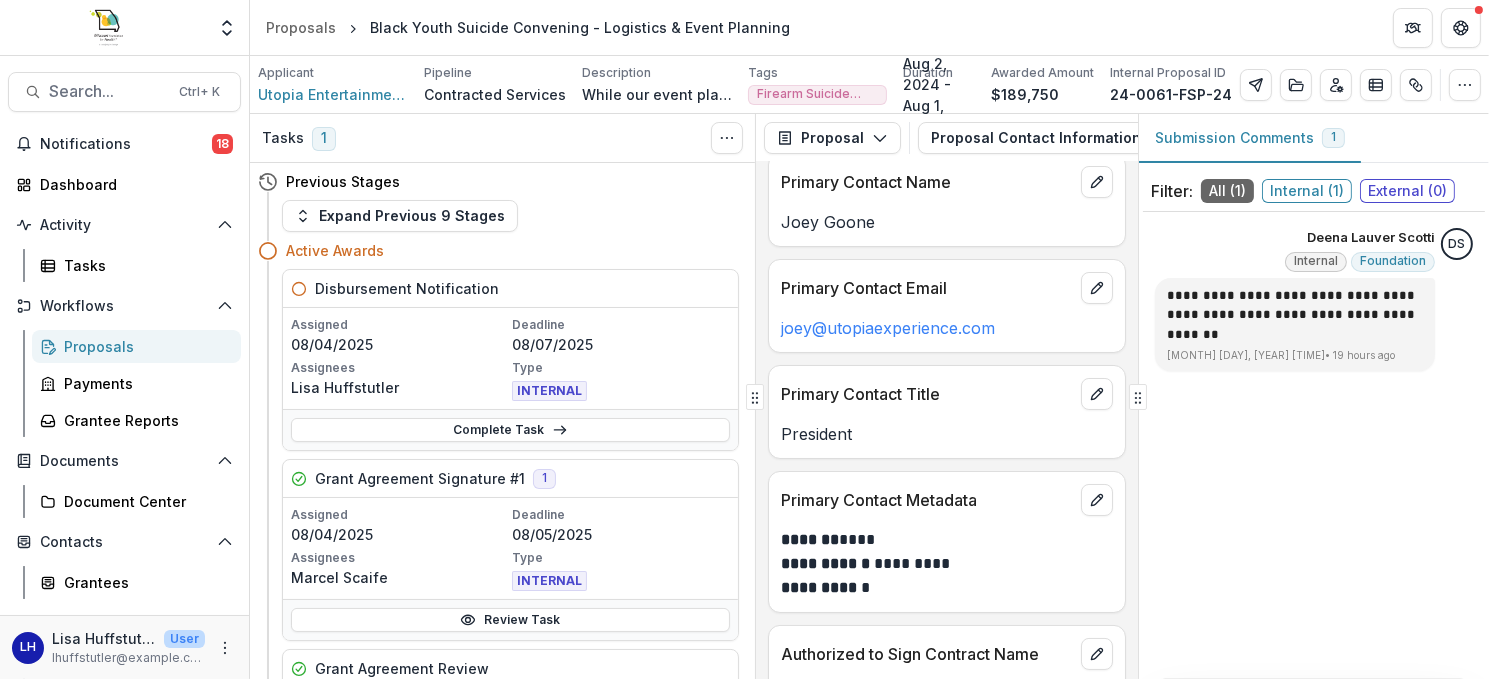 scroll, scrollTop: 0, scrollLeft: 0, axis: both 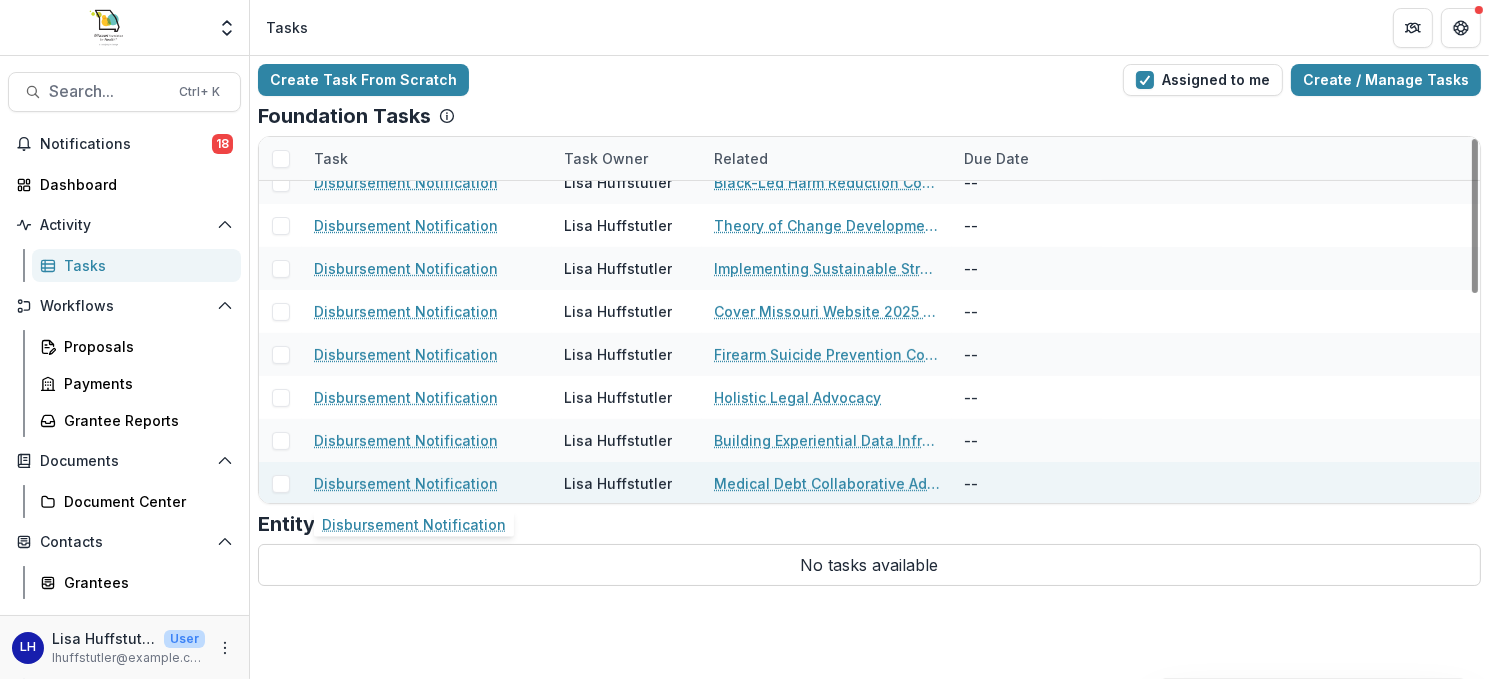 click on "Disbursement Notification" at bounding box center [406, 483] 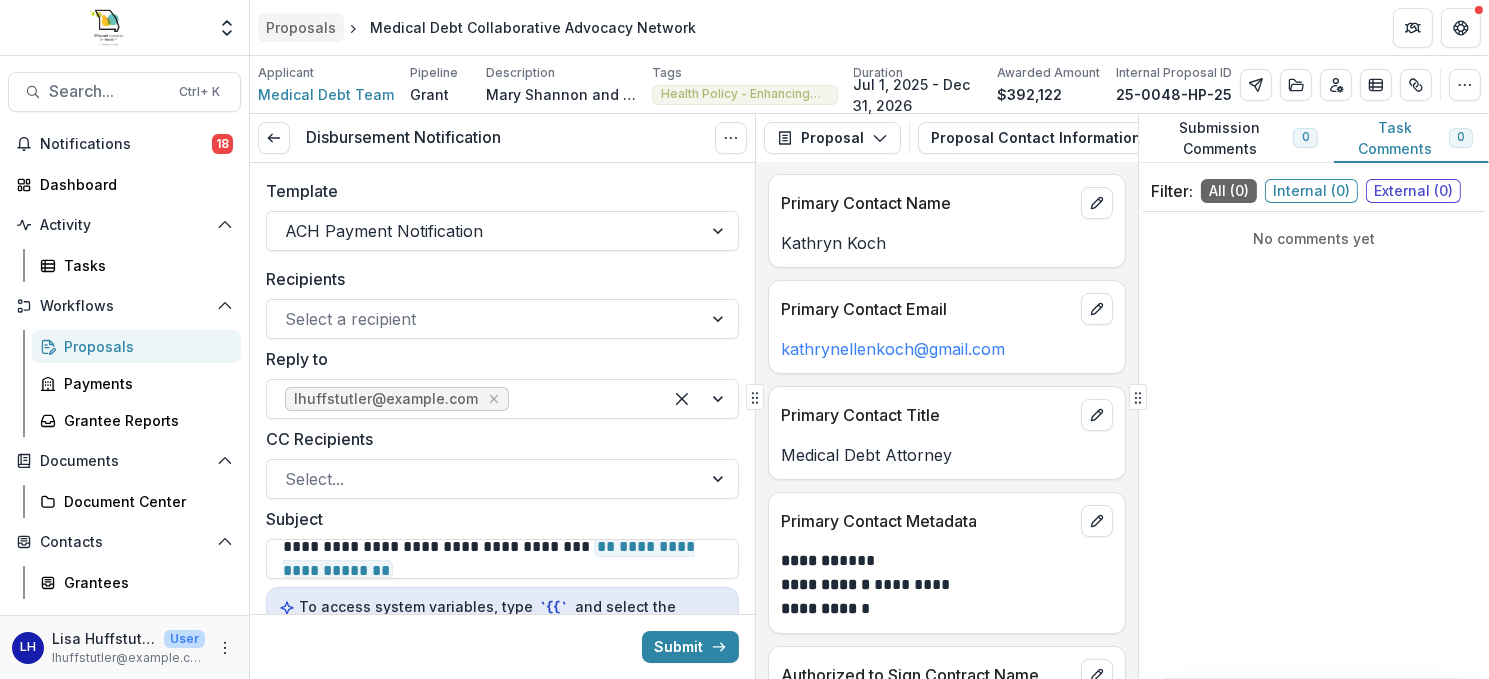 click on "Proposals" at bounding box center (301, 27) 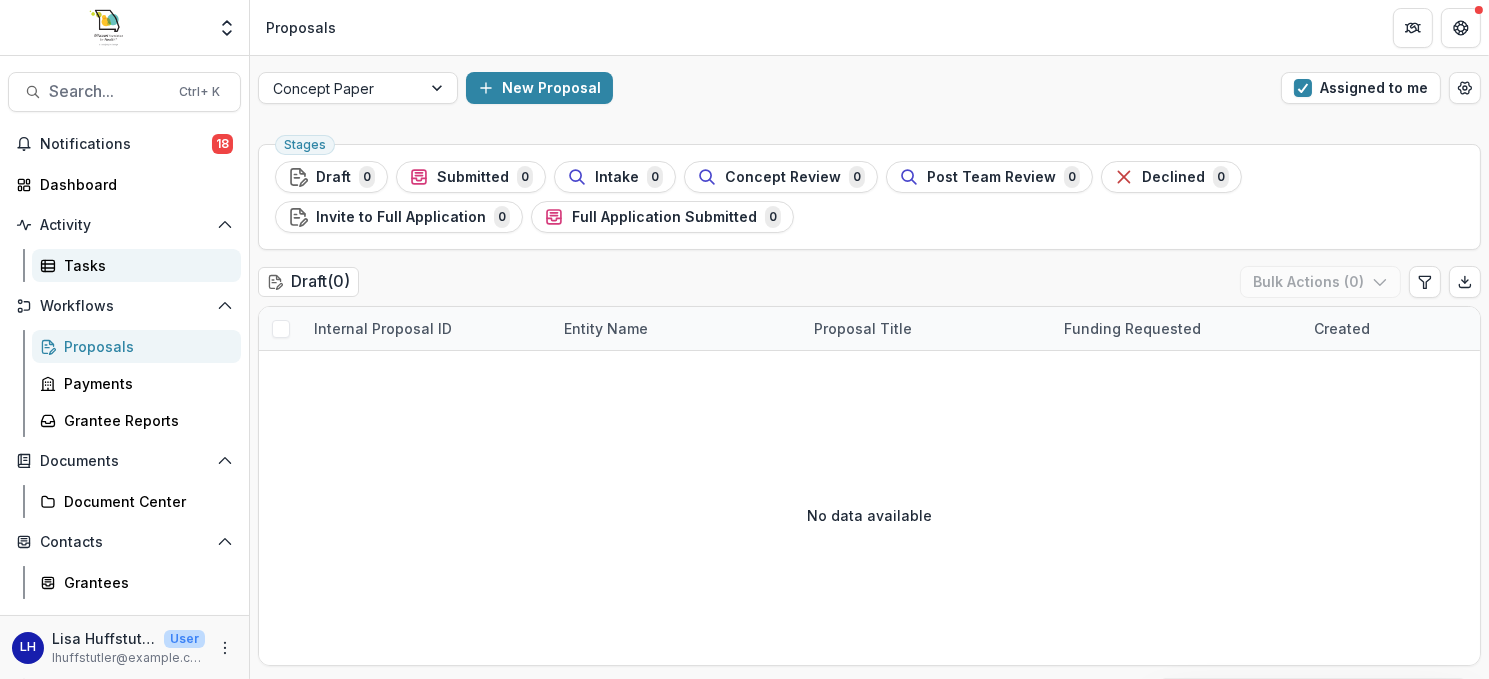 click on "Tasks" at bounding box center (144, 265) 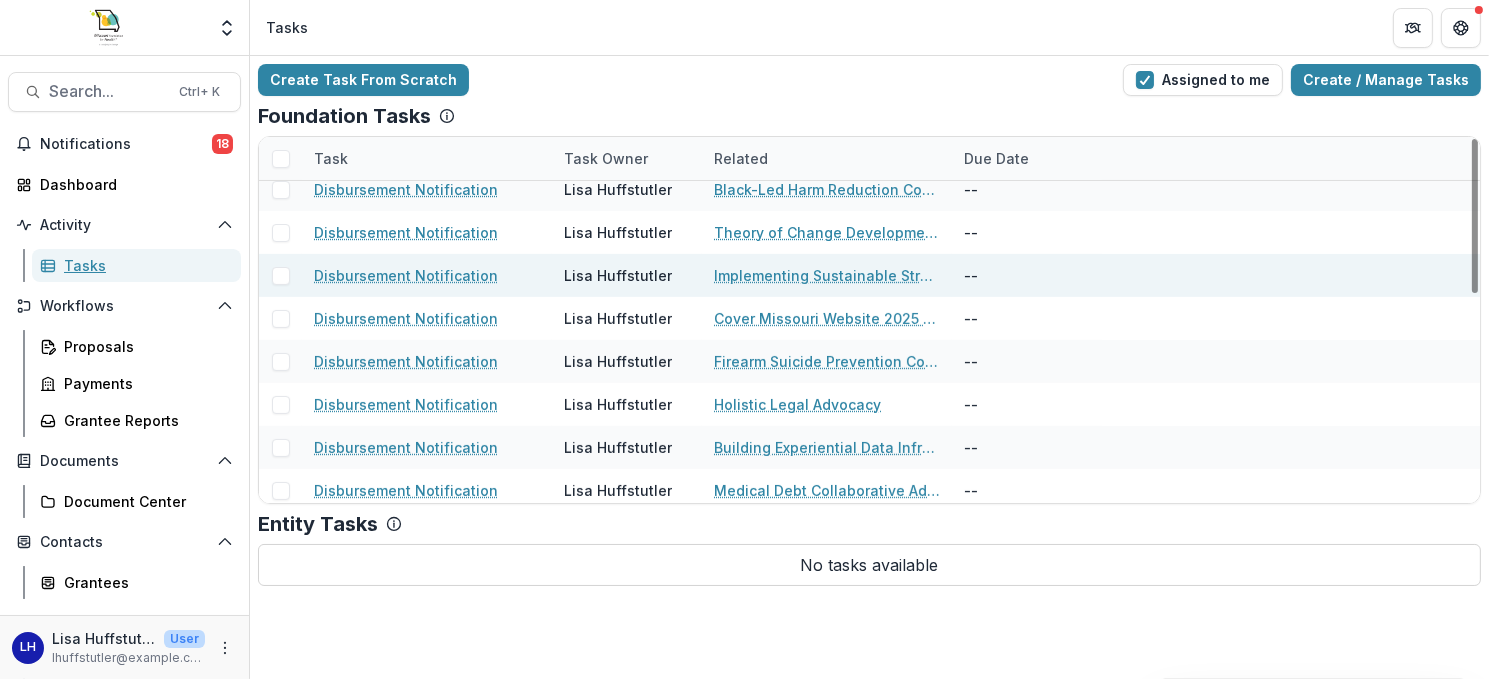 scroll, scrollTop: 493, scrollLeft: 0, axis: vertical 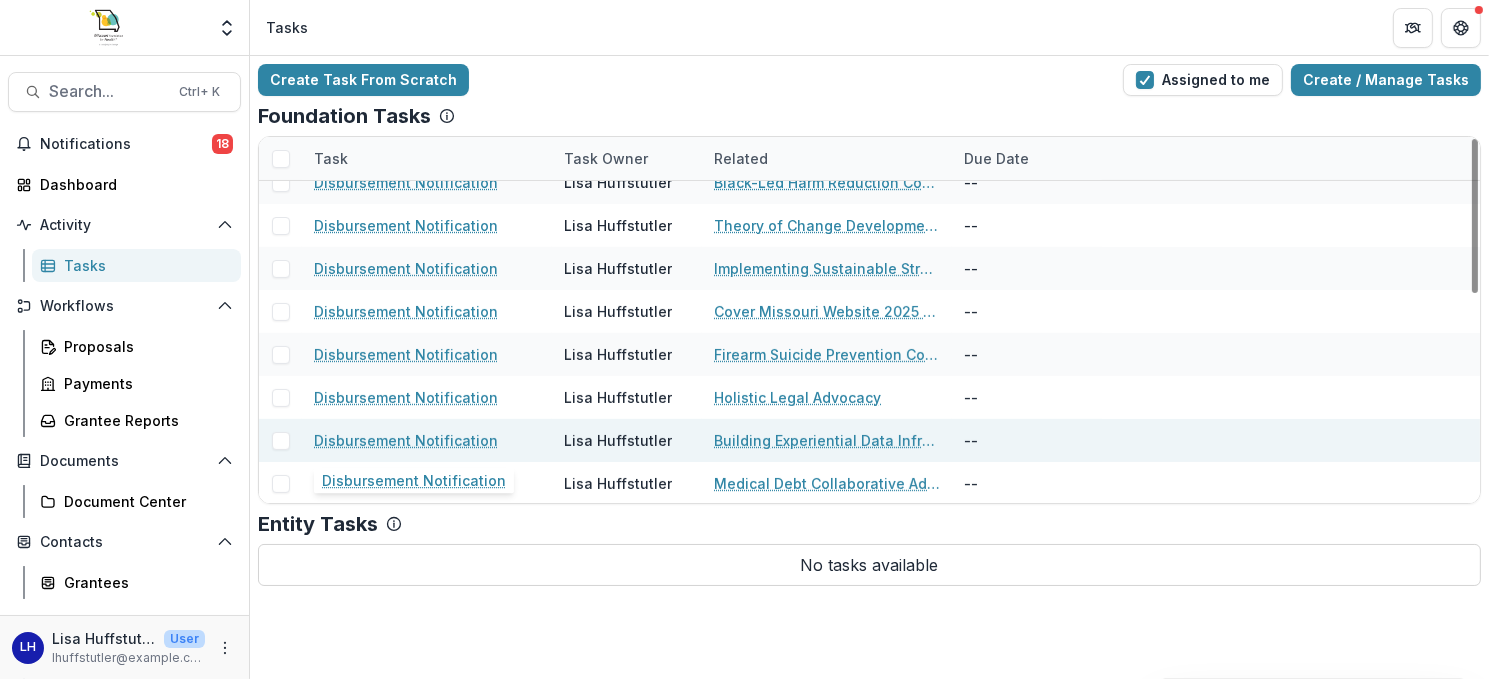 click on "Disbursement Notification" at bounding box center [406, 440] 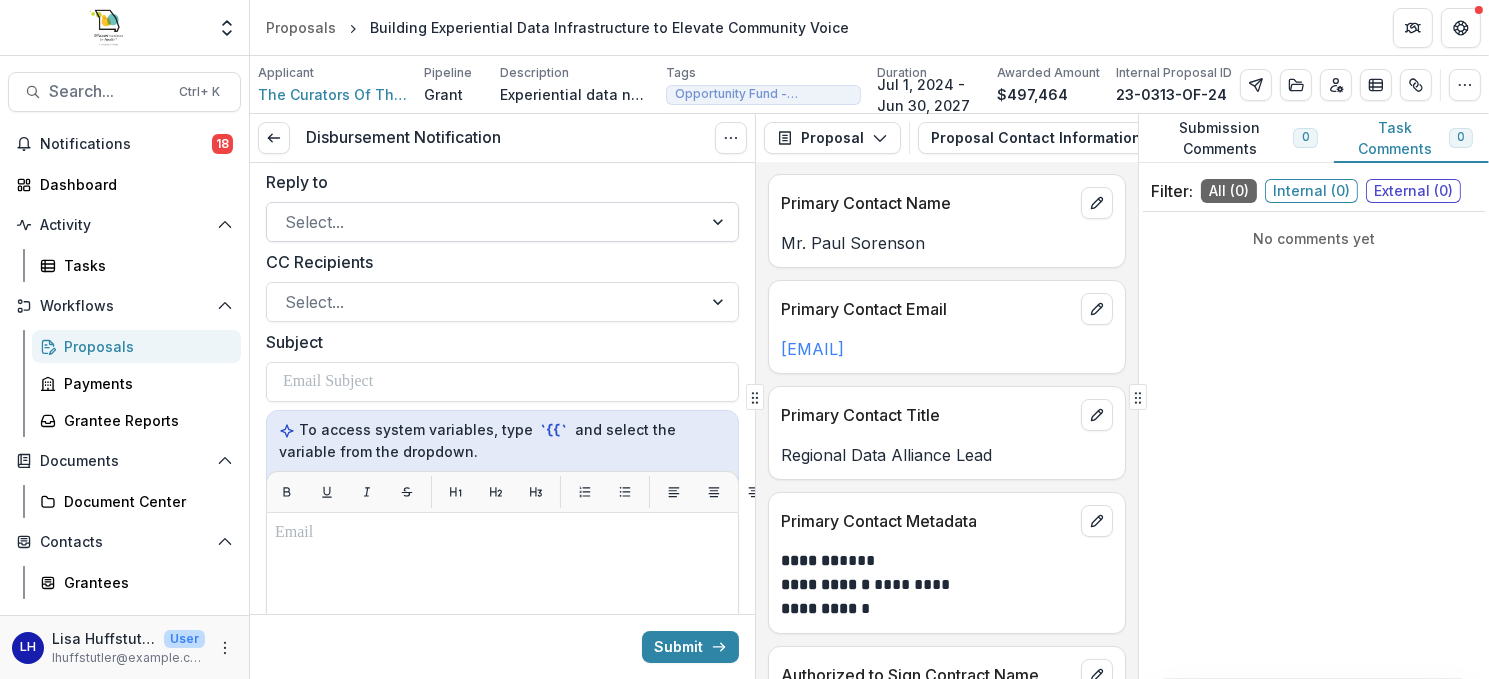 scroll, scrollTop: 0, scrollLeft: 0, axis: both 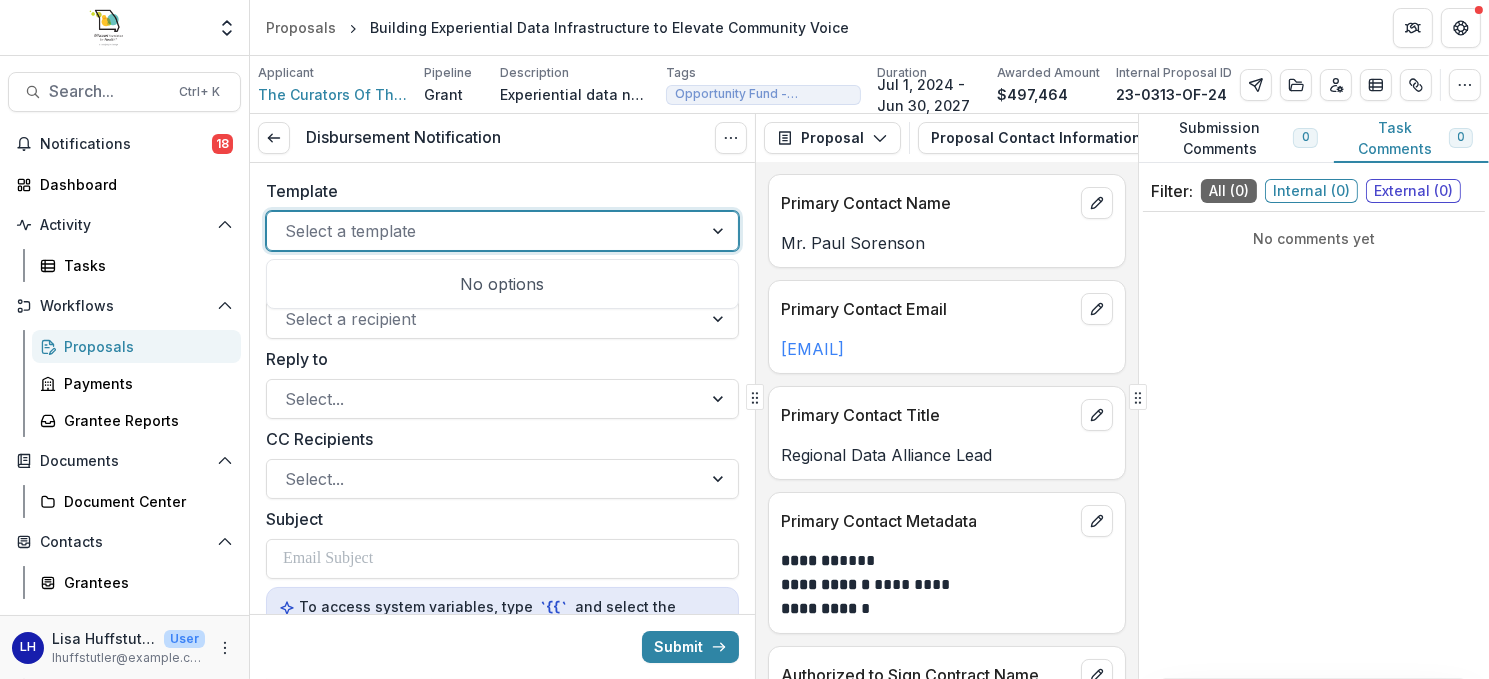 click at bounding box center [484, 231] 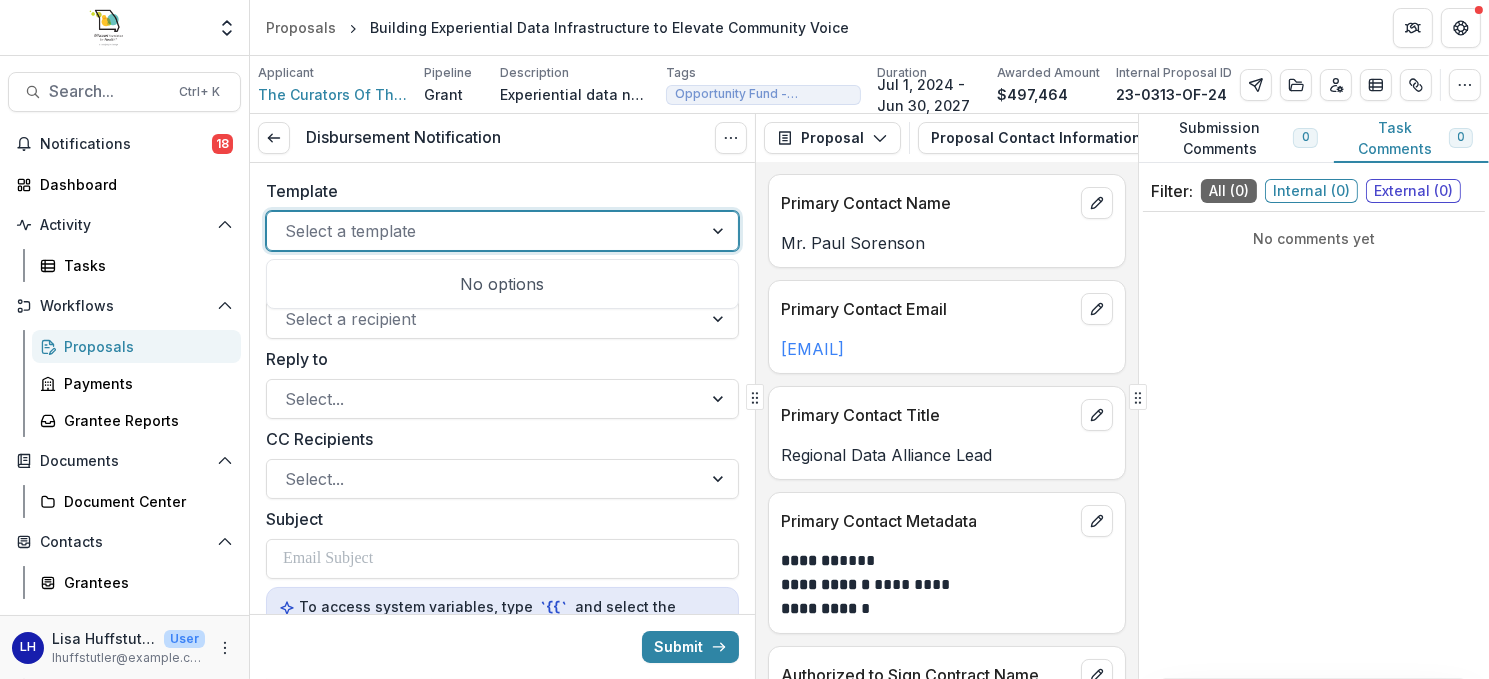 click at bounding box center (484, 231) 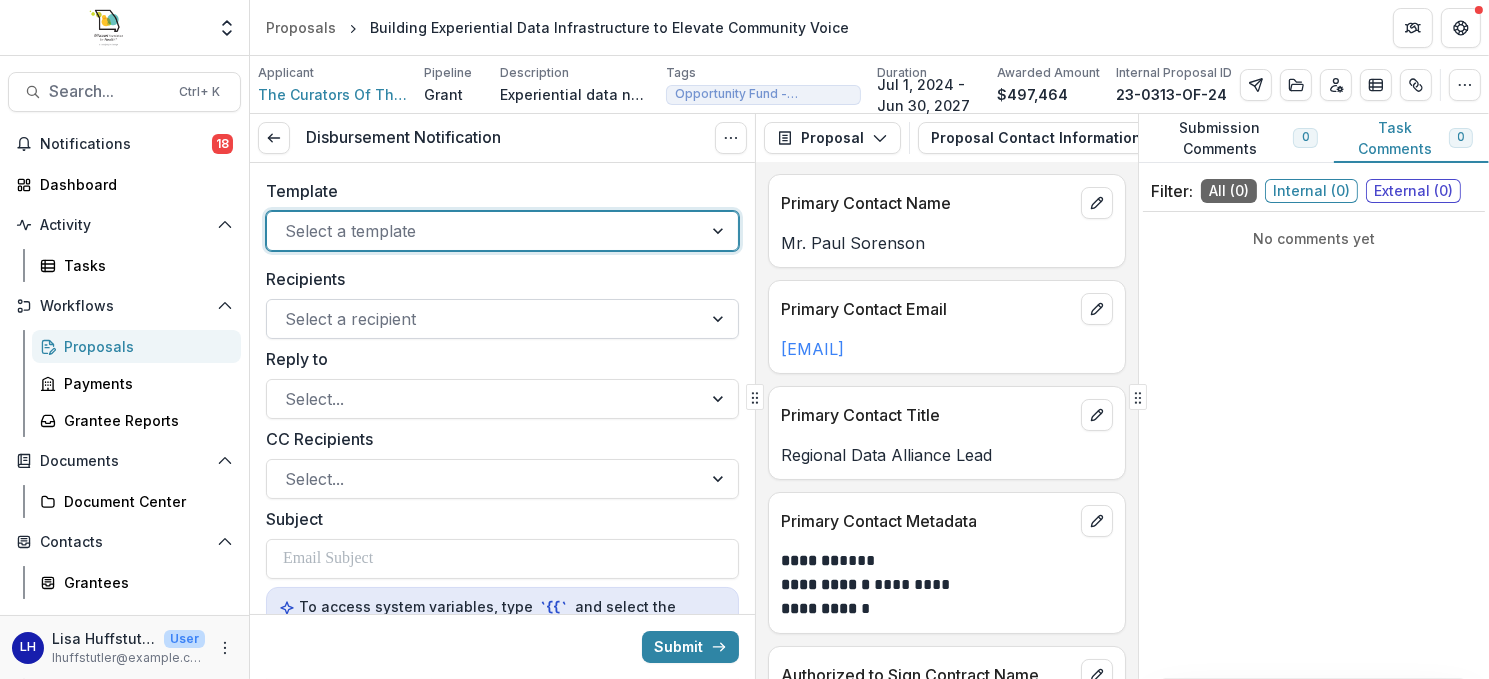 click at bounding box center [484, 319] 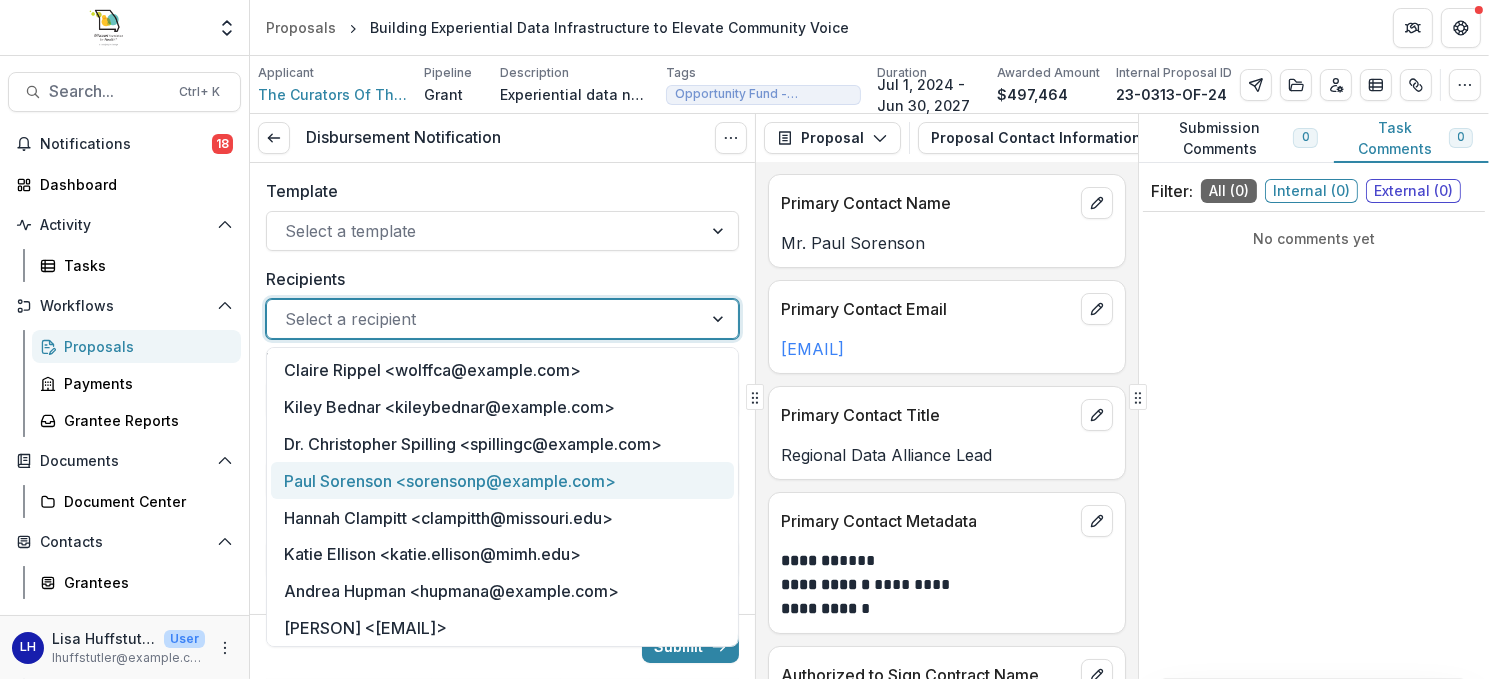 click on "Paul Sorenson <sorensonp@example.com>" at bounding box center (502, 480) 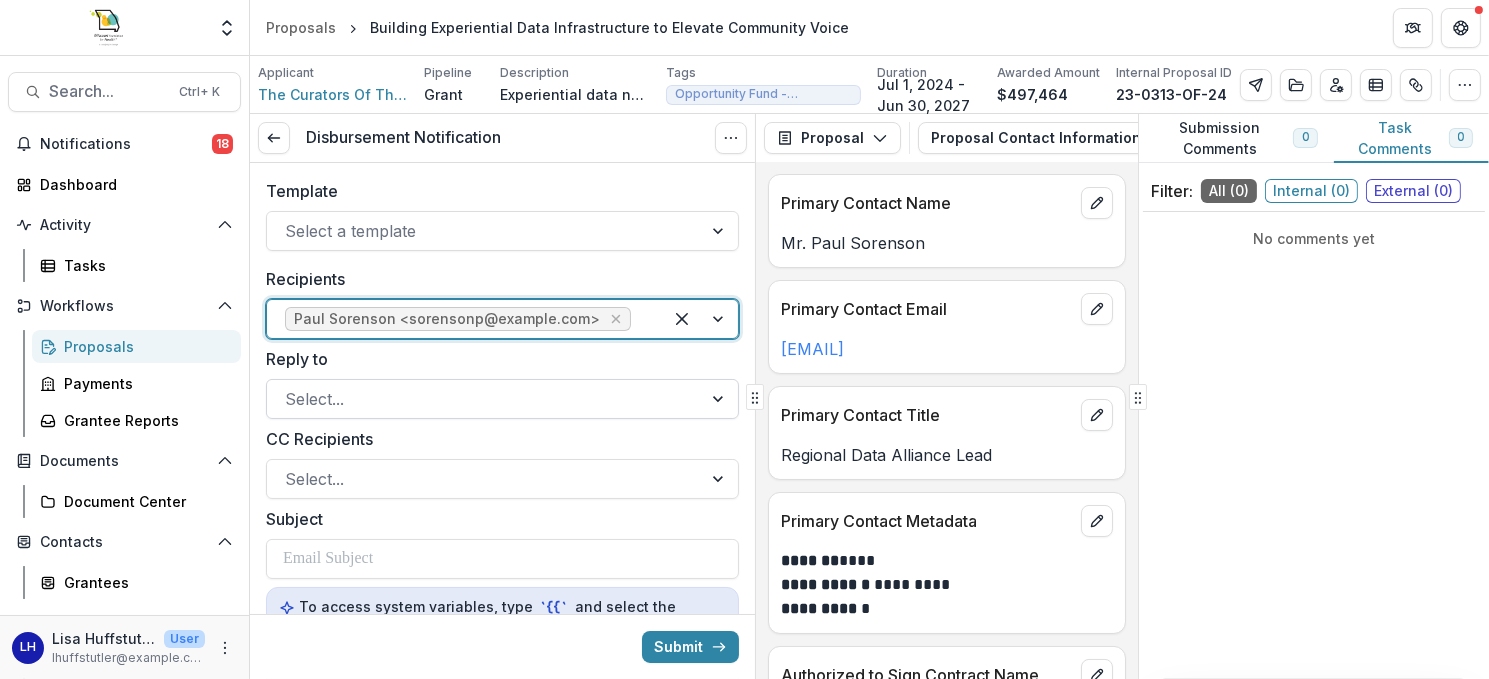 click at bounding box center (484, 399) 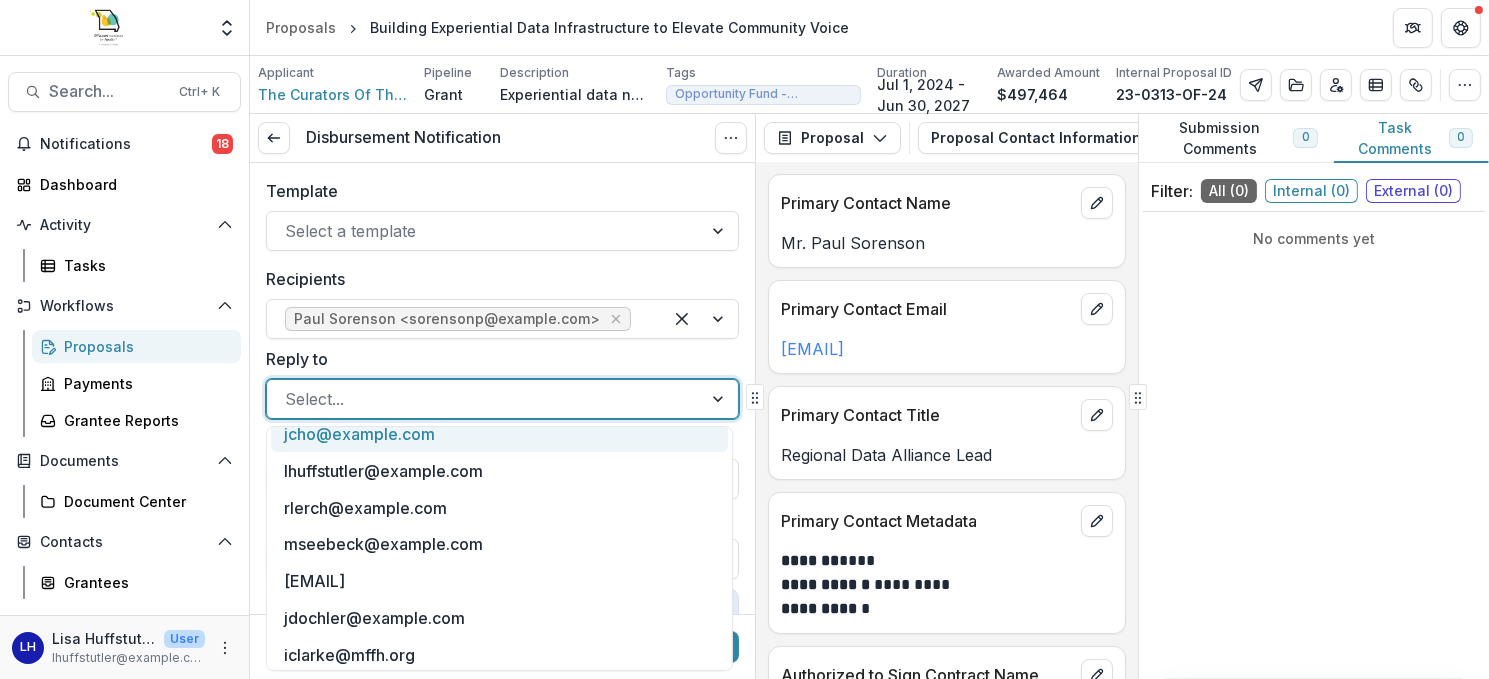 scroll, scrollTop: 300, scrollLeft: 0, axis: vertical 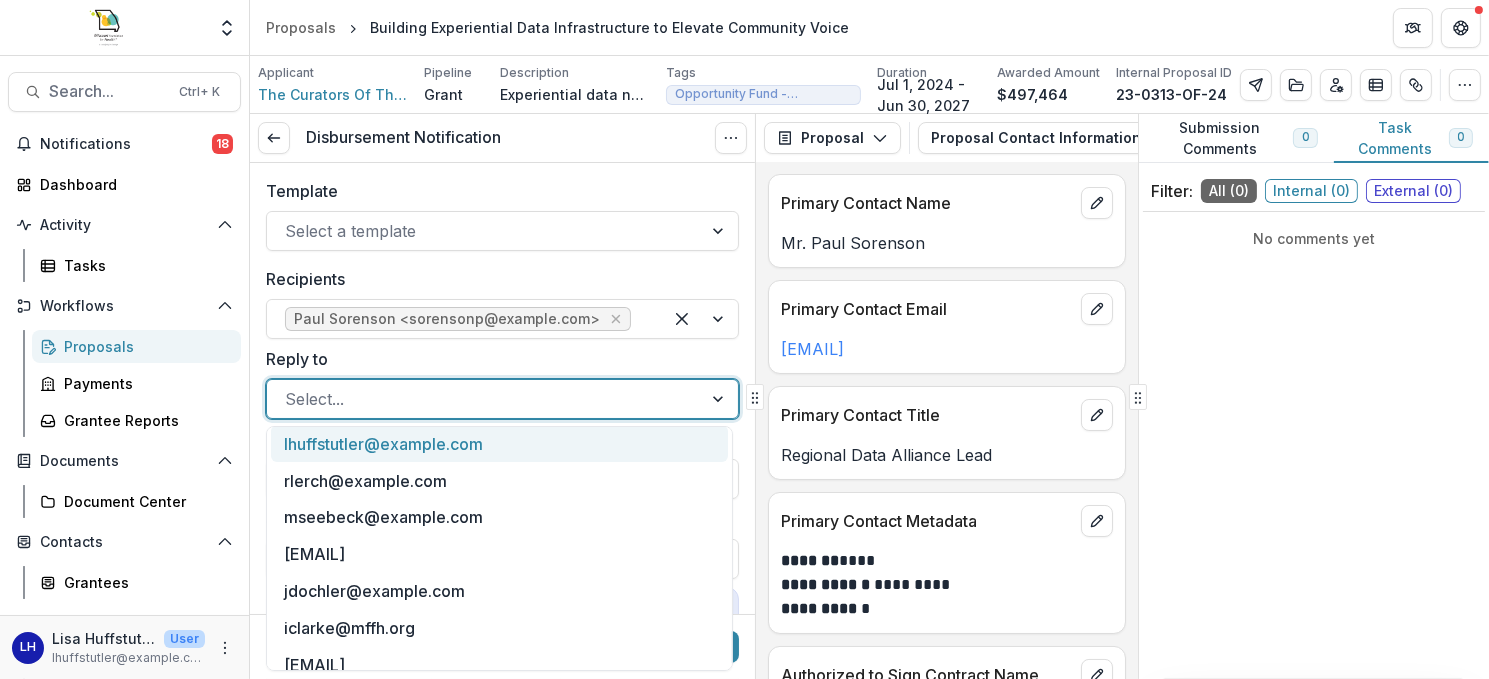 click on "lhuffstutler@example.com" at bounding box center (499, 443) 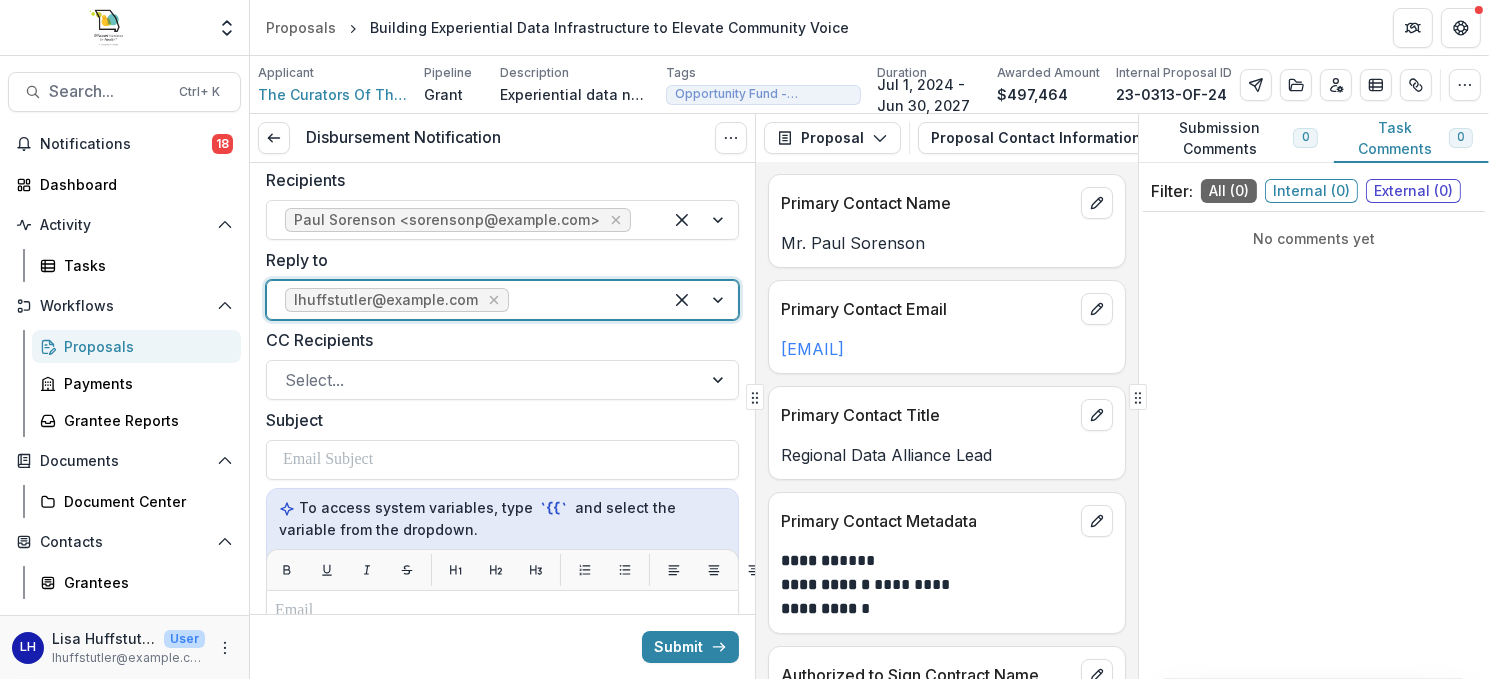 scroll, scrollTop: 100, scrollLeft: 0, axis: vertical 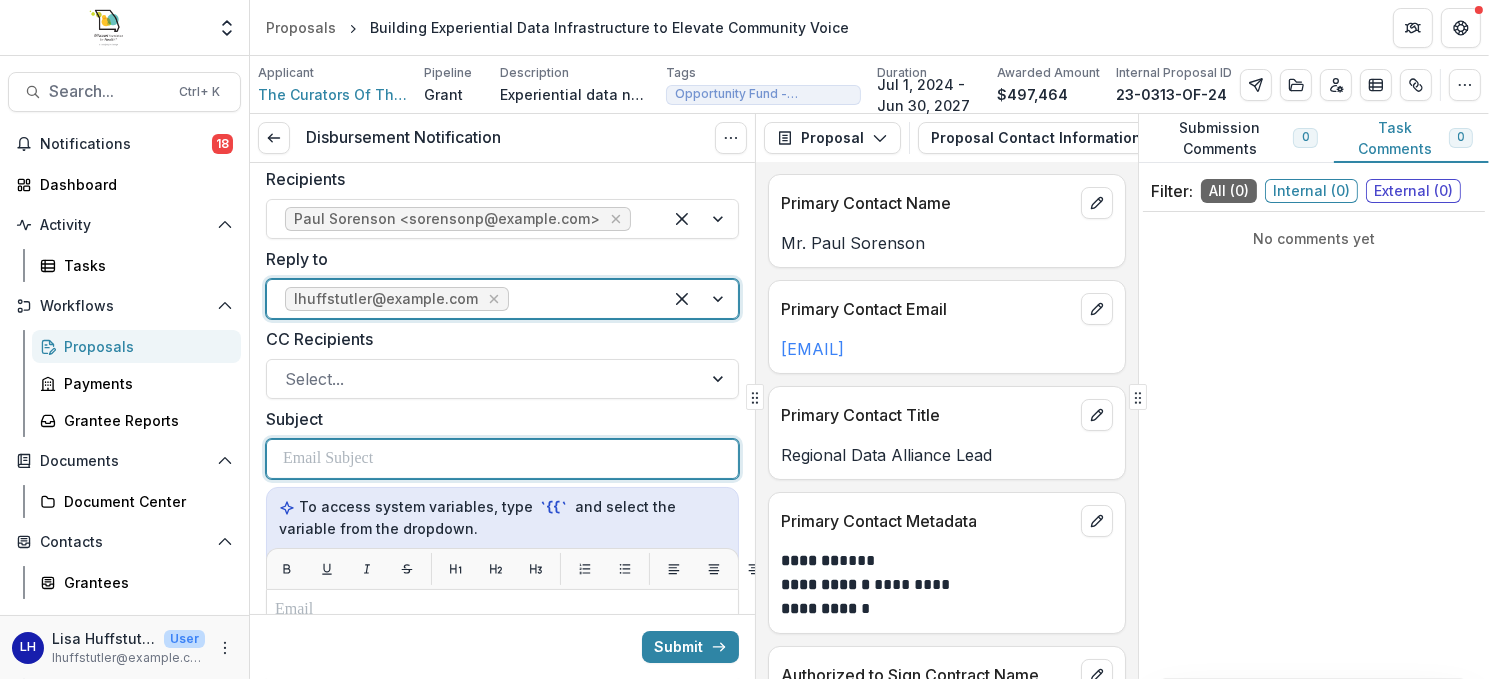 click at bounding box center [502, 459] 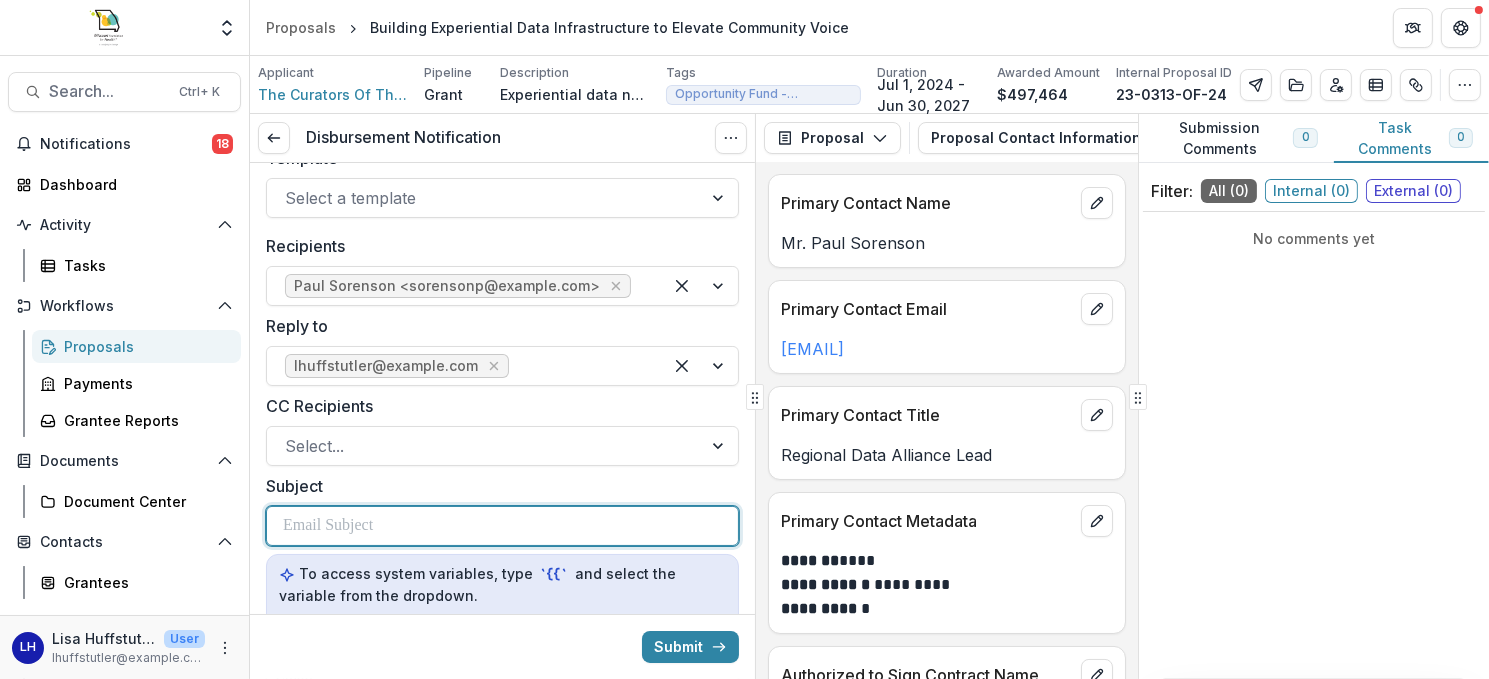 scroll, scrollTop: 0, scrollLeft: 0, axis: both 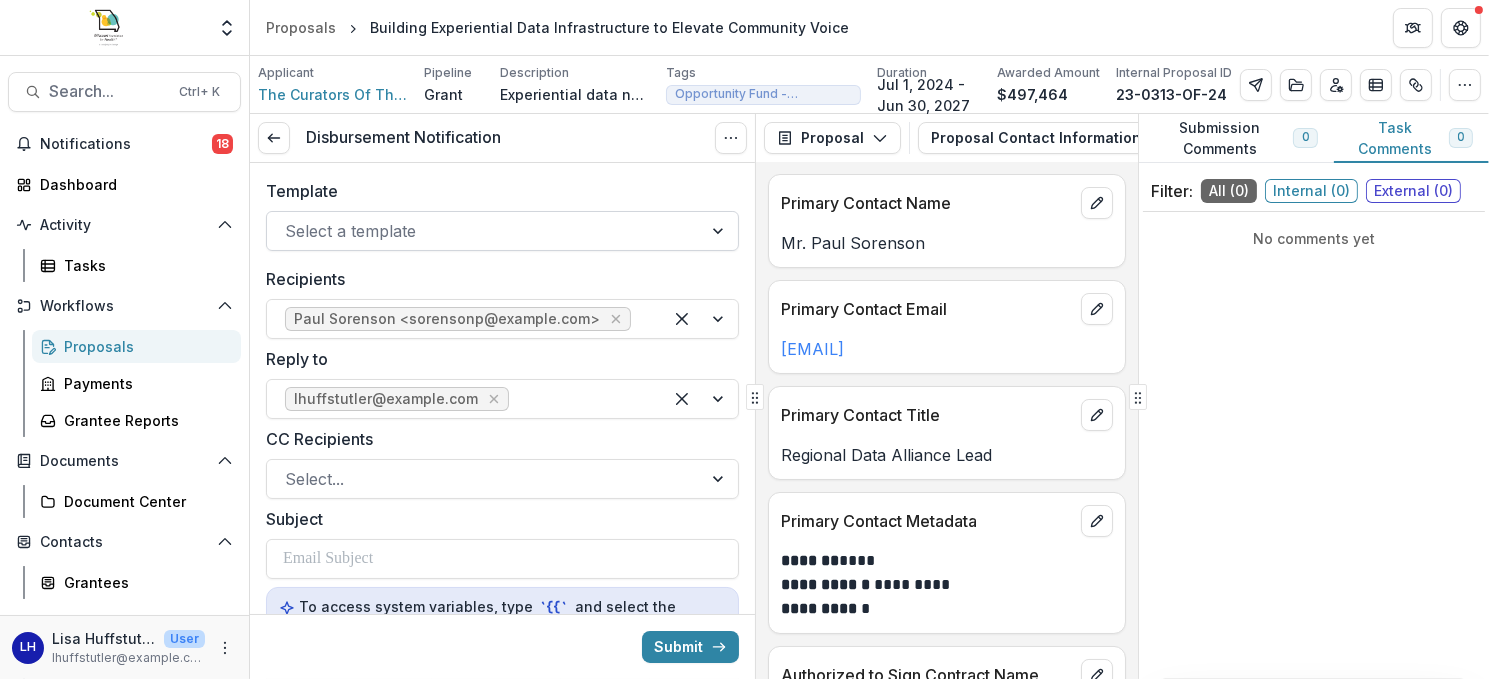 click at bounding box center (720, 231) 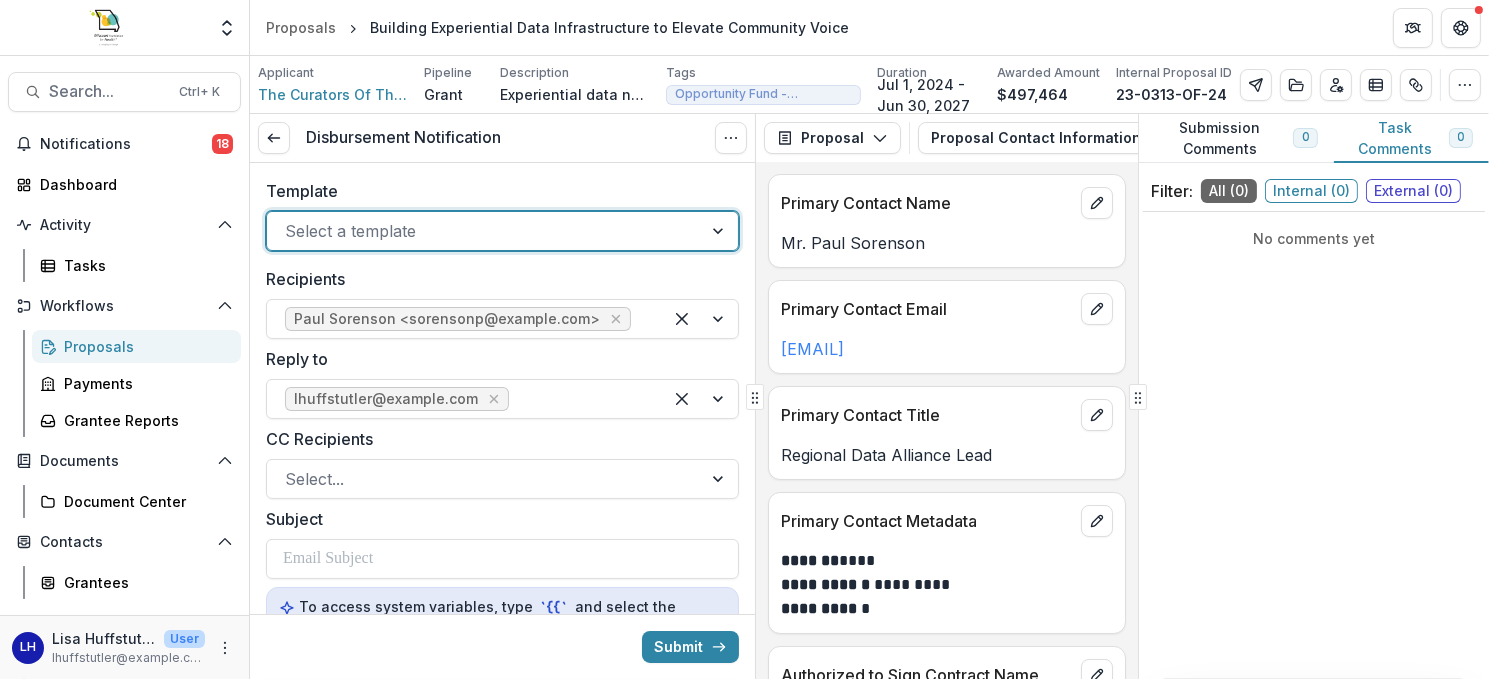 click at bounding box center (720, 231) 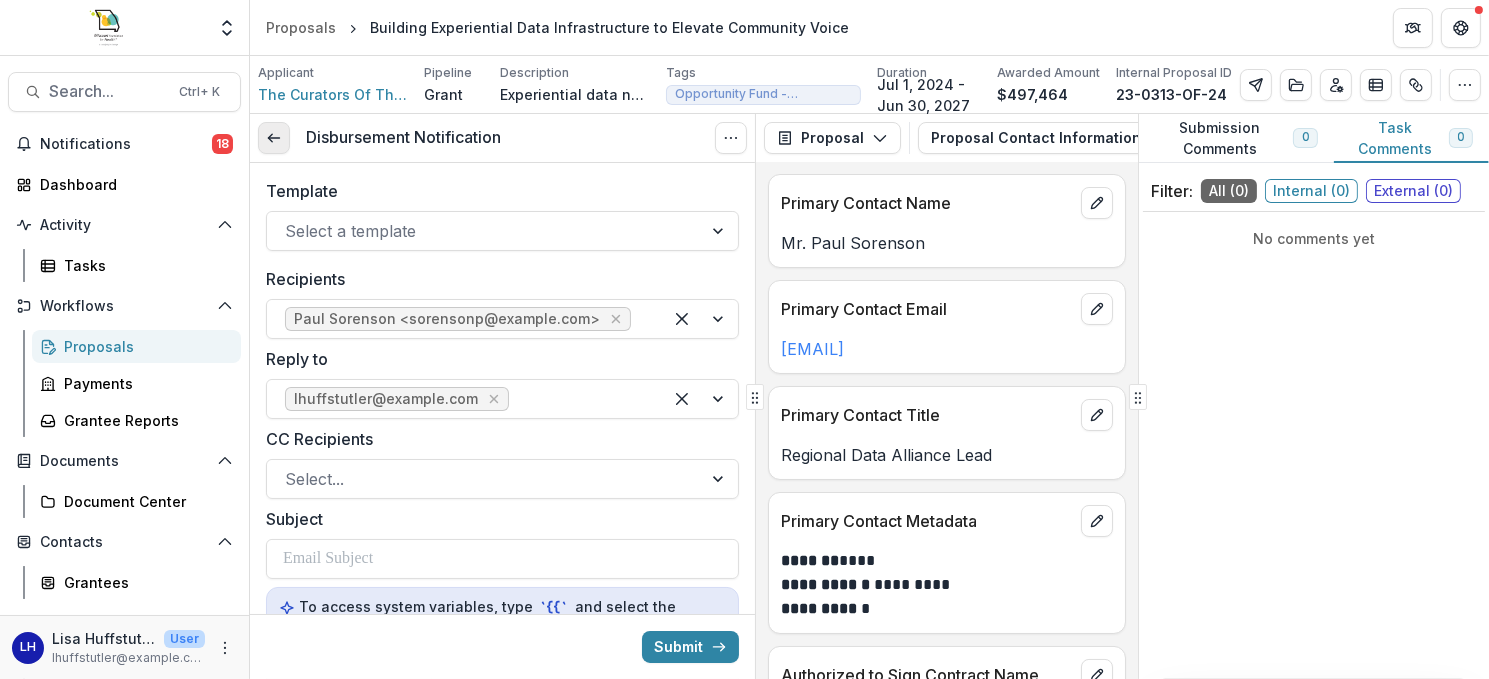 click 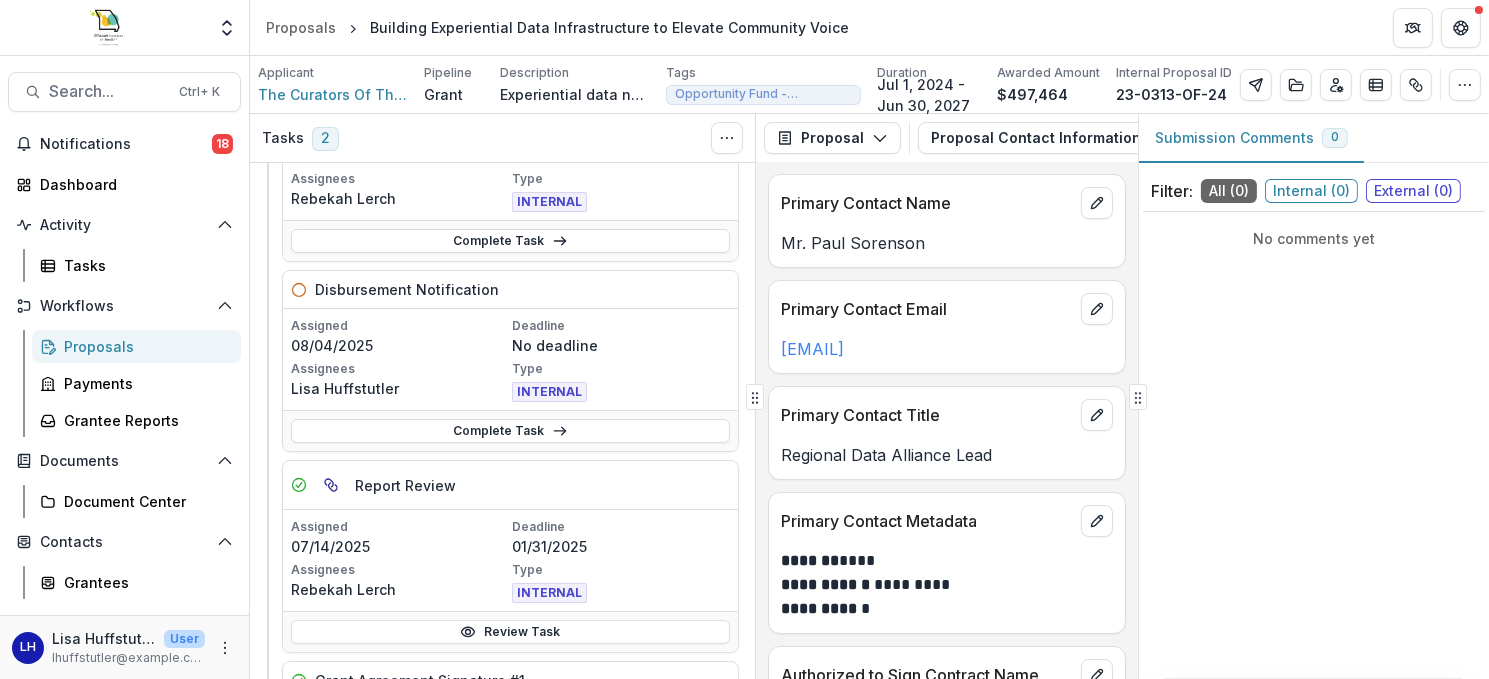 scroll, scrollTop: 300, scrollLeft: 0, axis: vertical 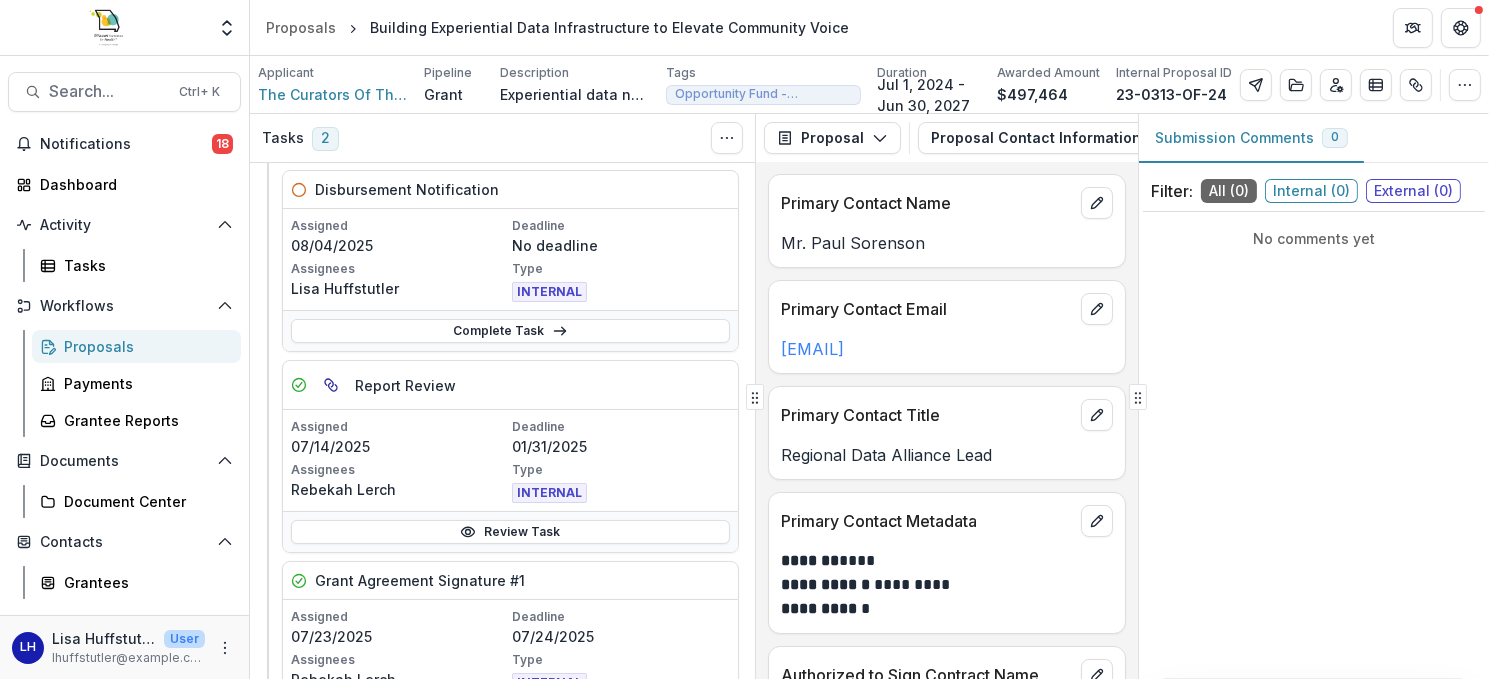 click on "Assignees" at bounding box center [399, 269] 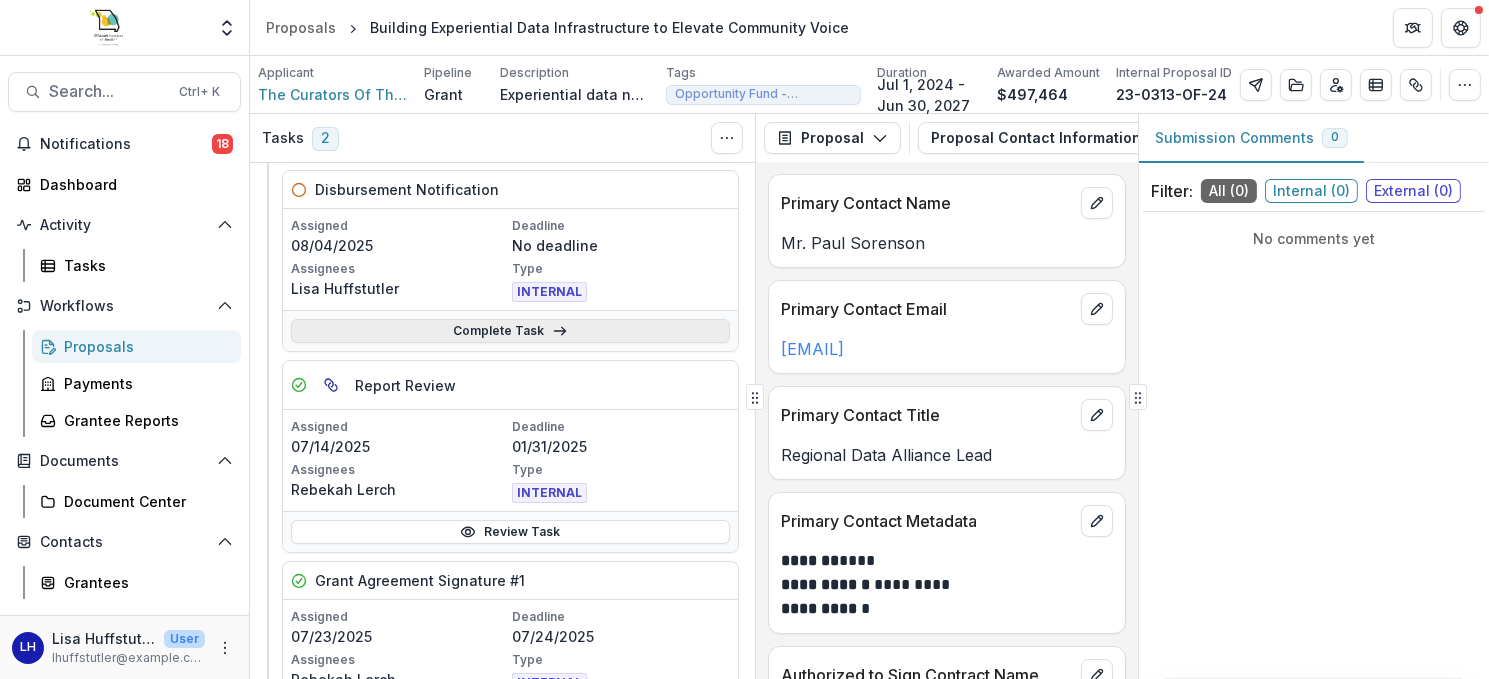 click on "Complete Task" at bounding box center (510, 331) 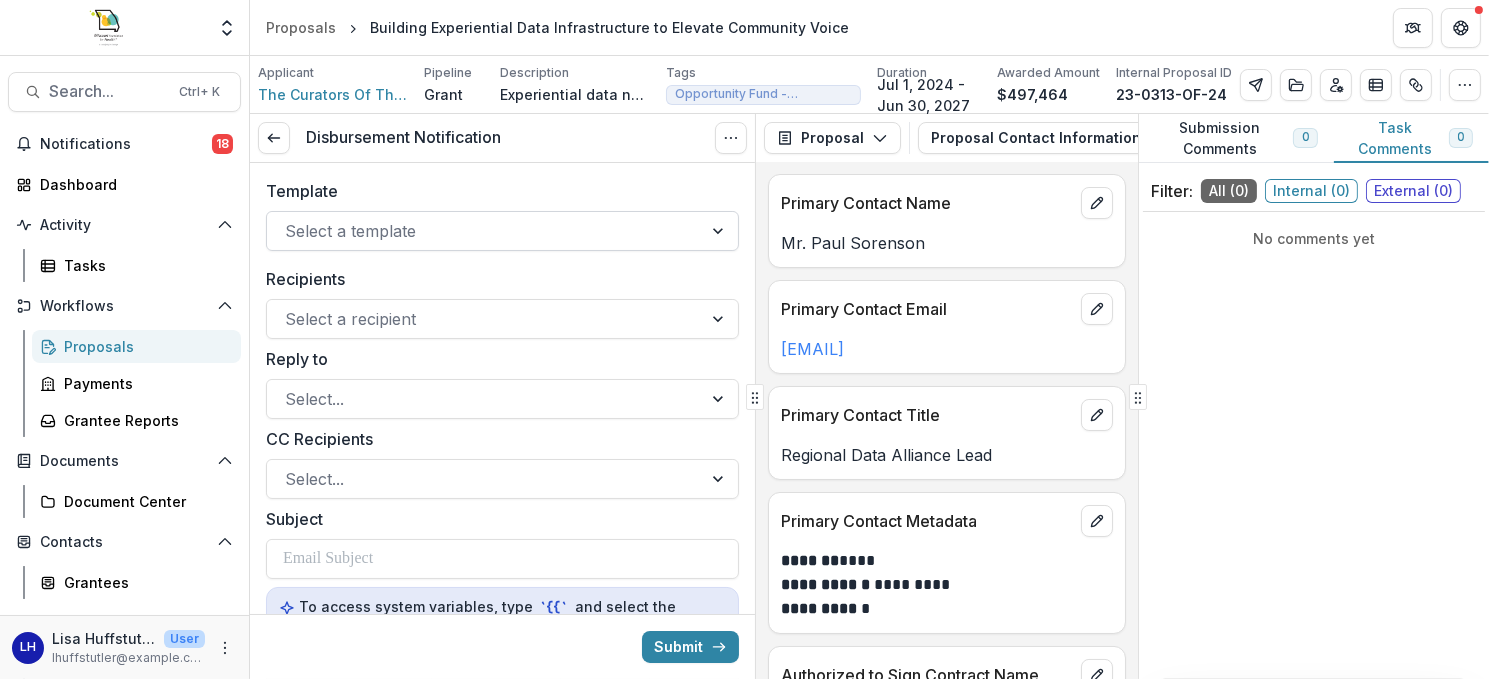 click at bounding box center (484, 231) 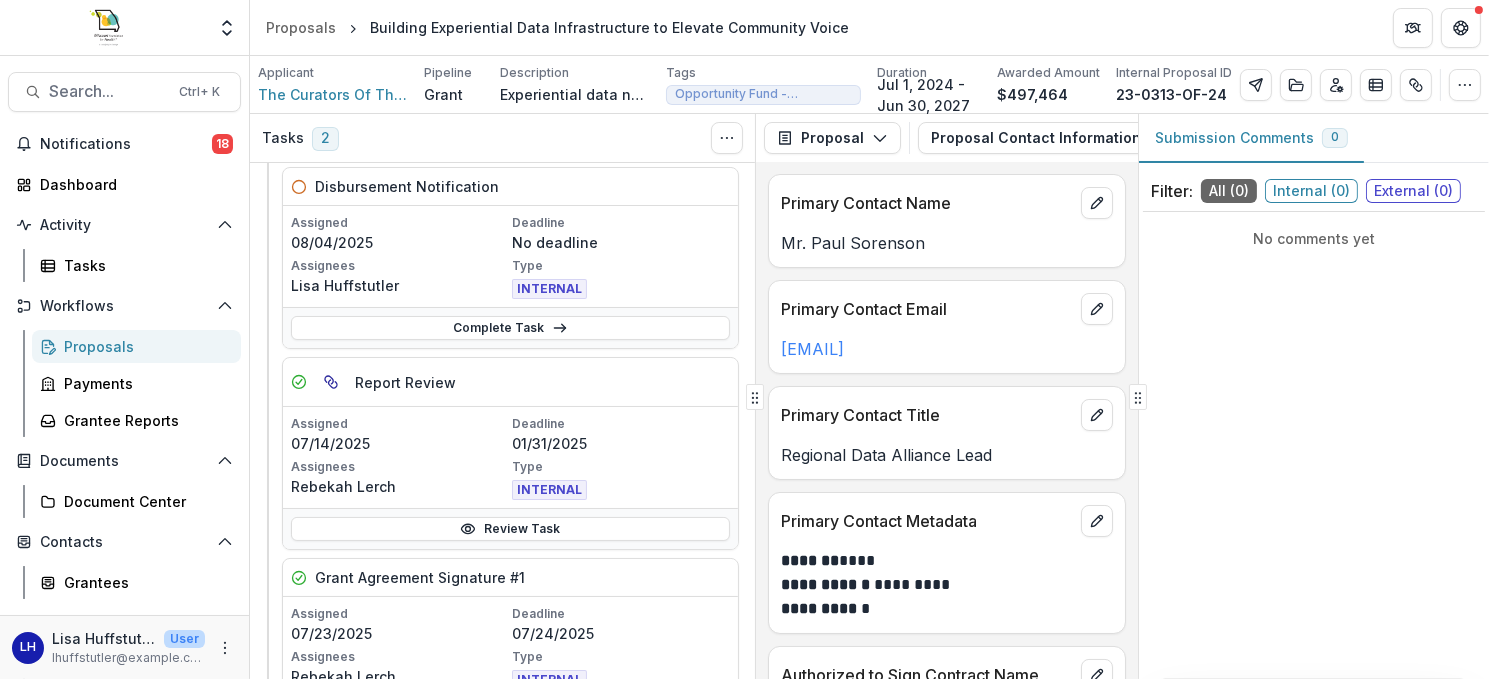 scroll, scrollTop: 0, scrollLeft: 0, axis: both 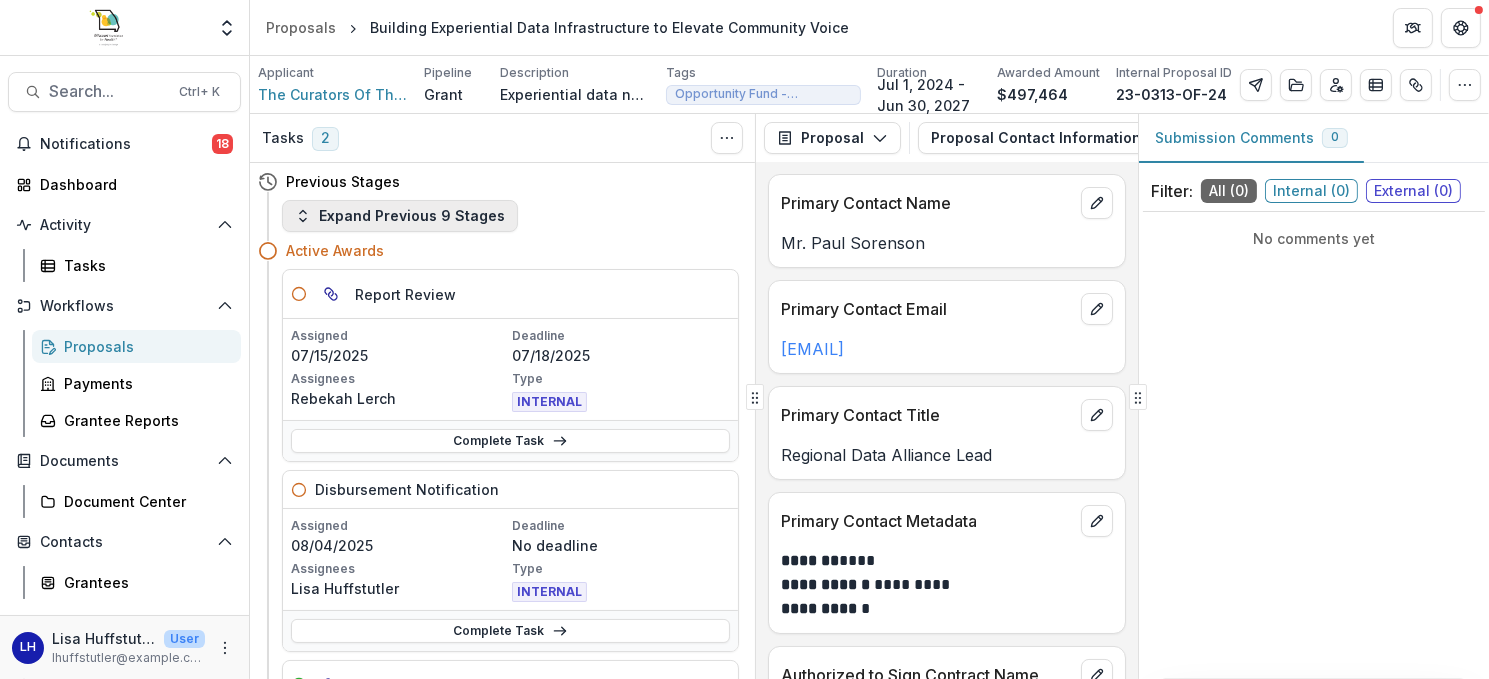 click on "Expand Previous 9 Stages" at bounding box center [400, 216] 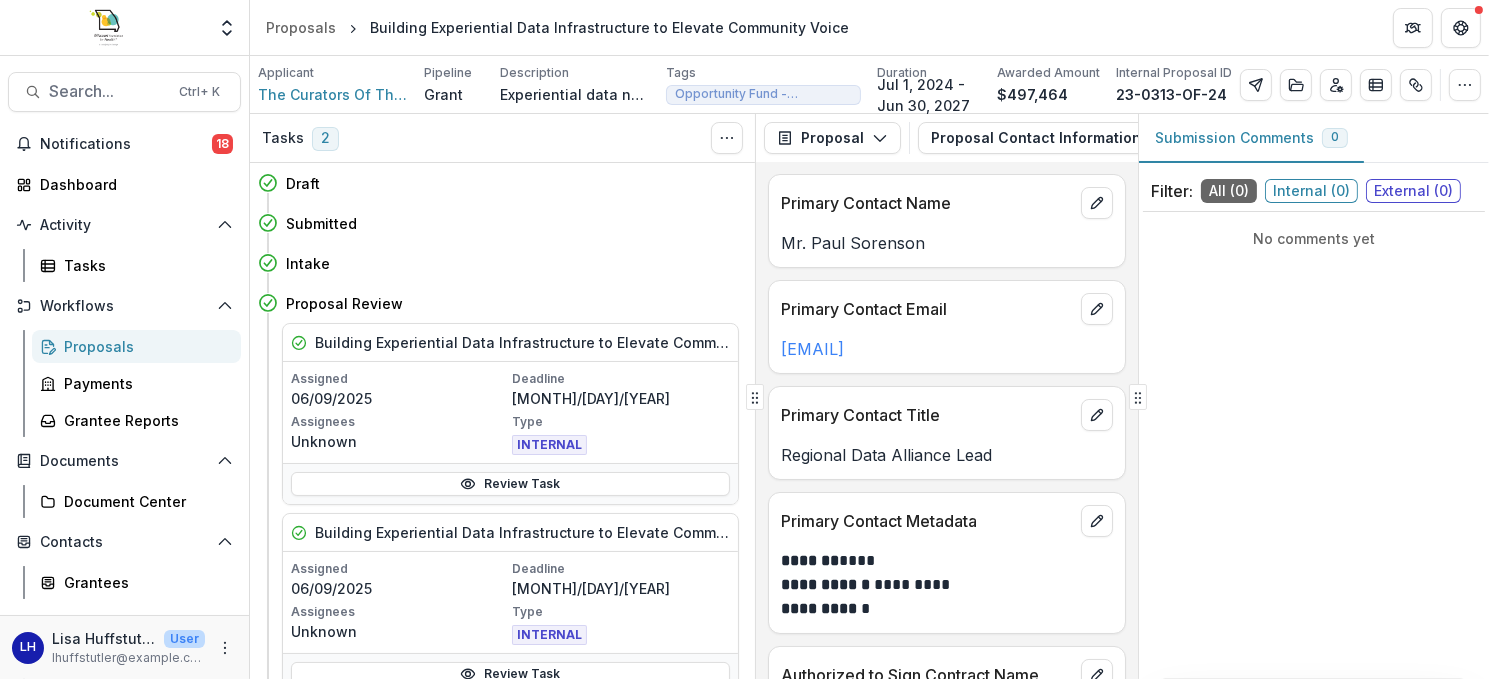 drag, startPoint x: 321, startPoint y: 128, endPoint x: 323, endPoint y: 138, distance: 10.198039 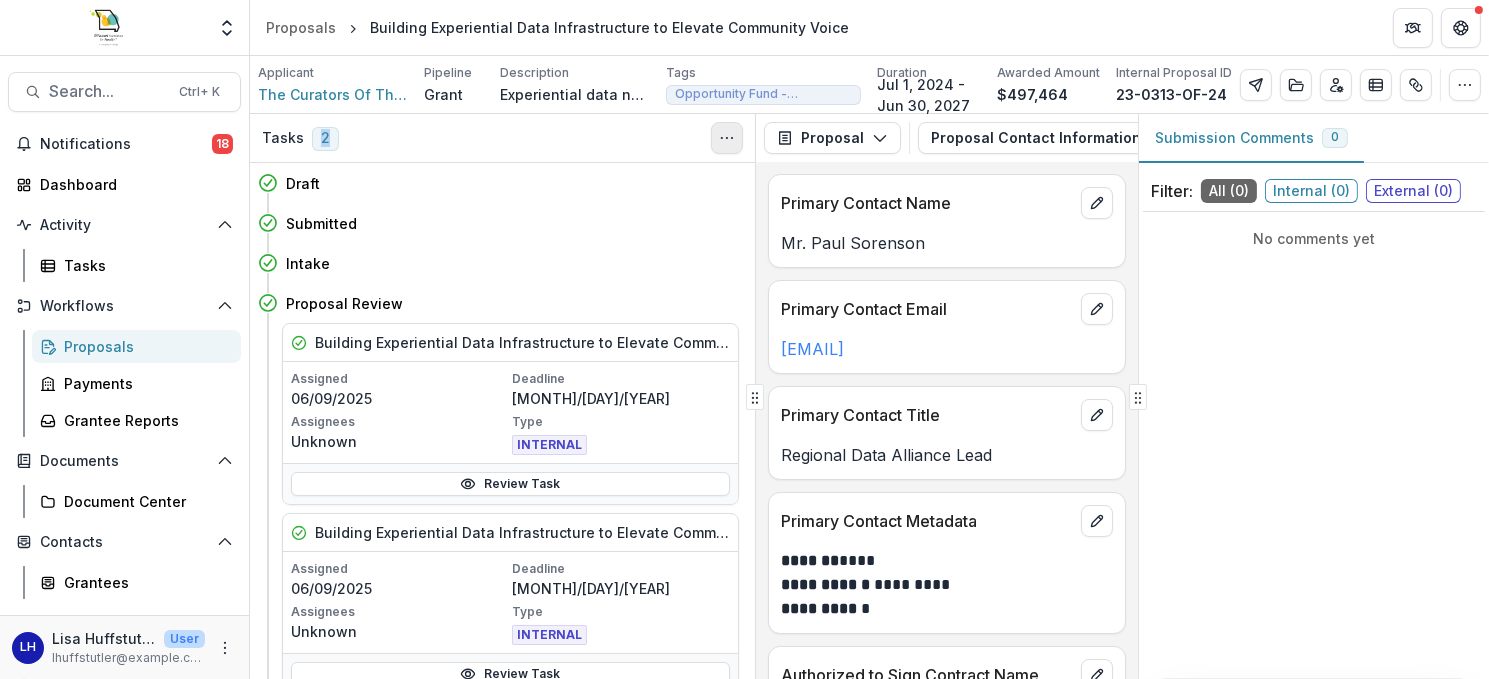 click 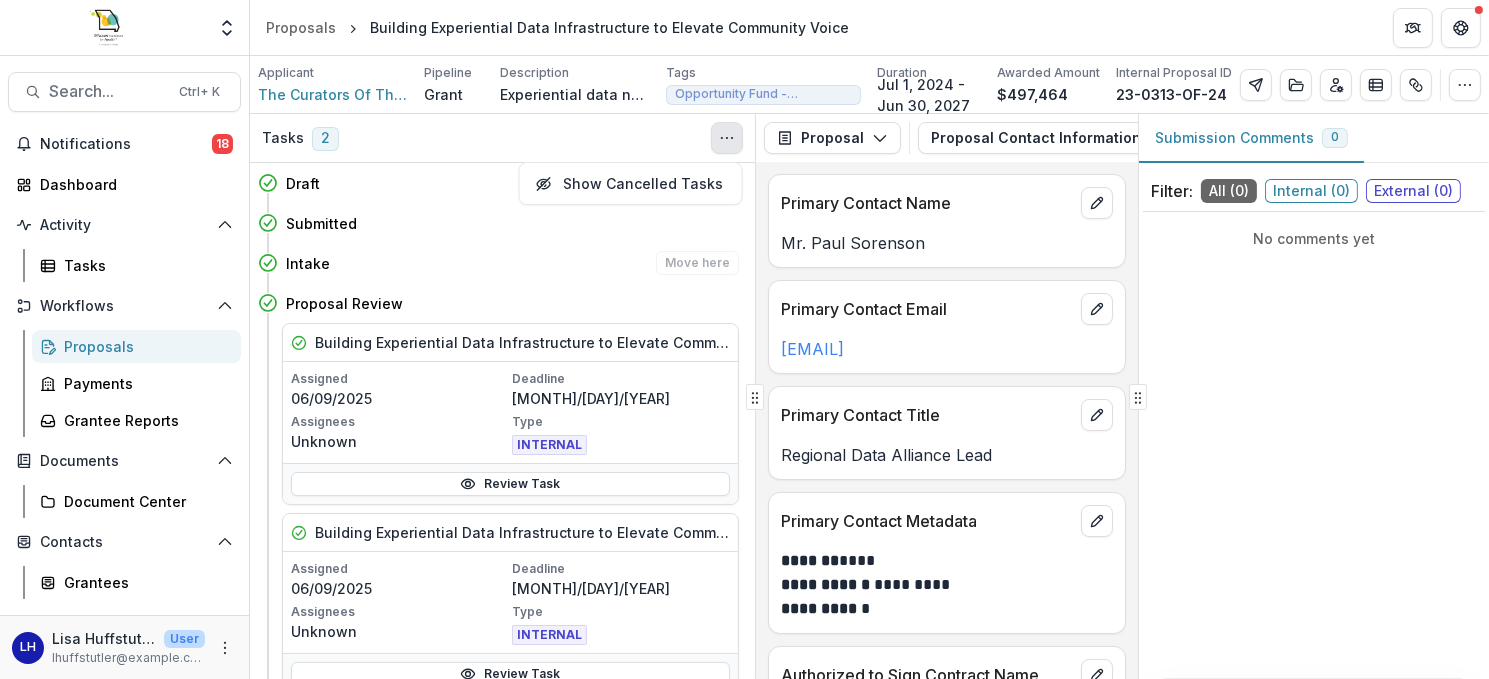 click on "Intake Move here" at bounding box center [512, 263] 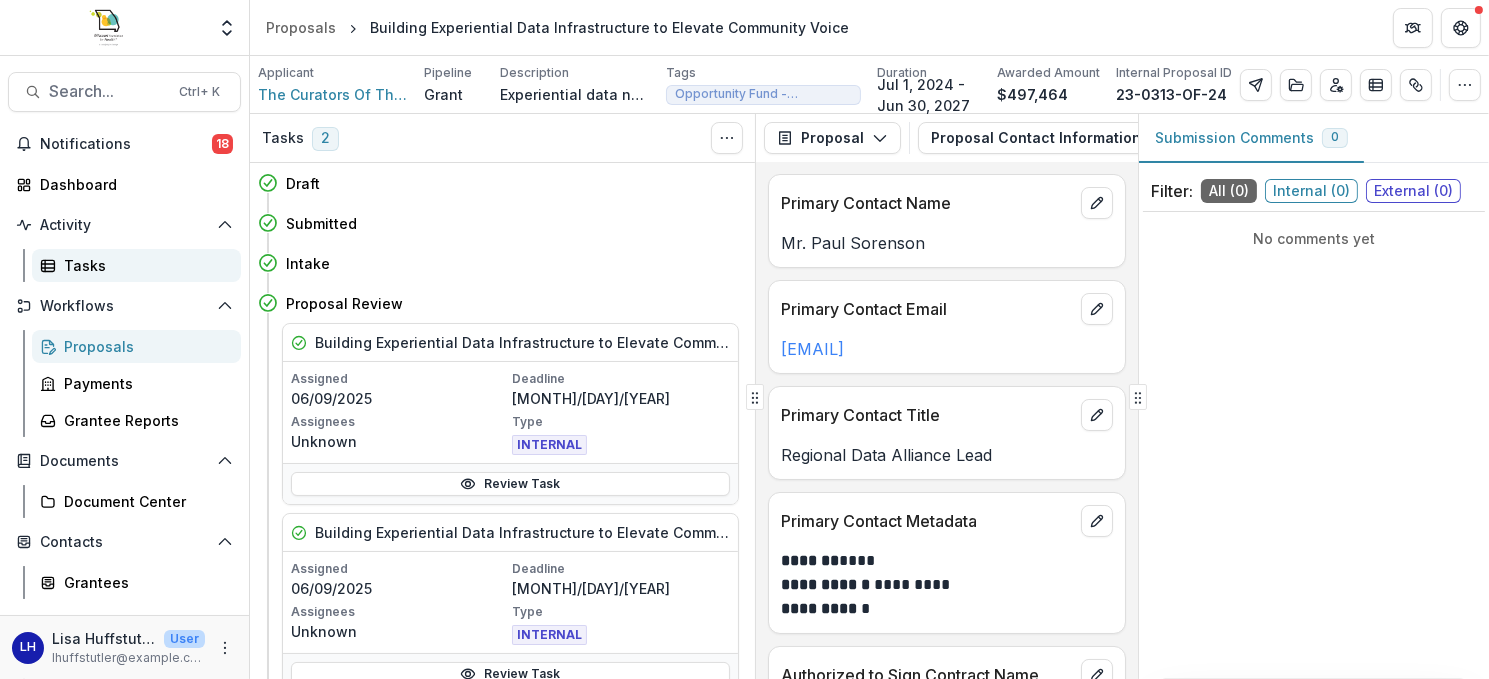 click on "Tasks" at bounding box center (144, 265) 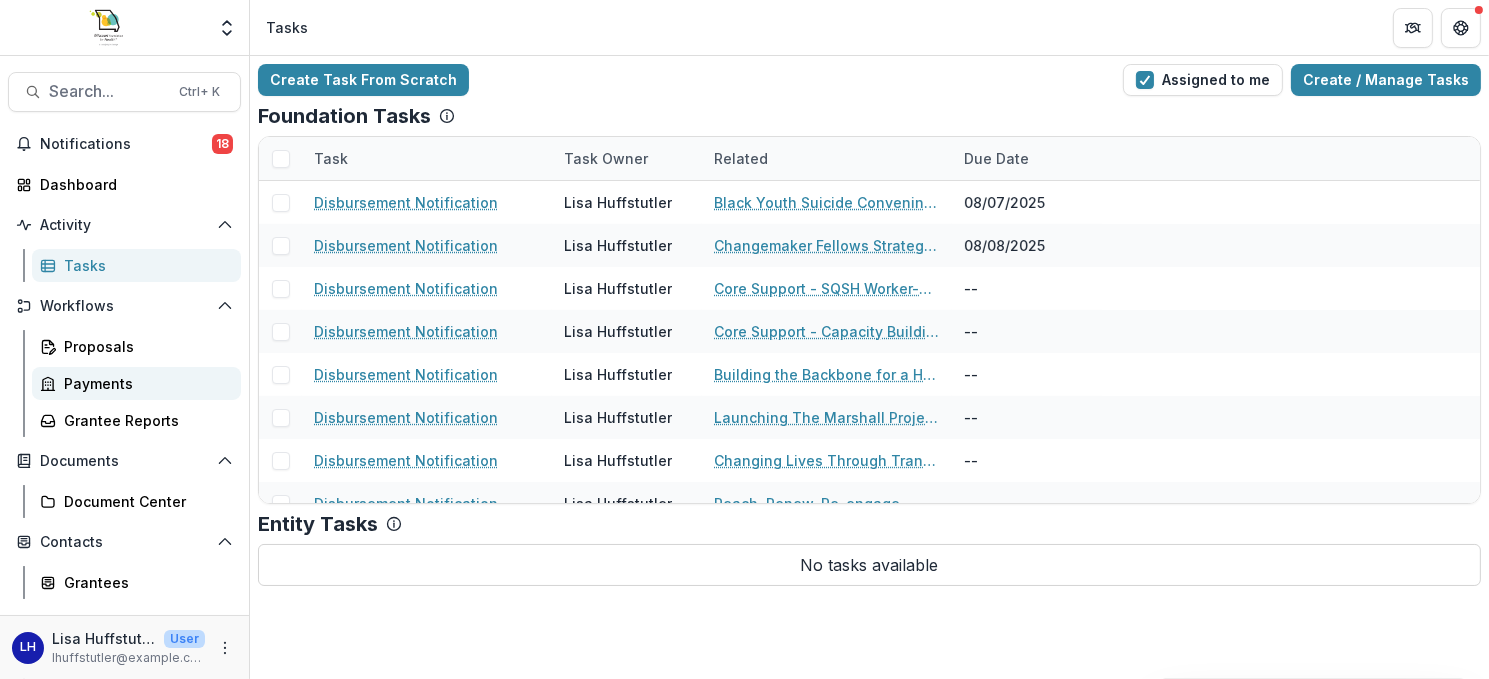 click on "Payments" at bounding box center [144, 383] 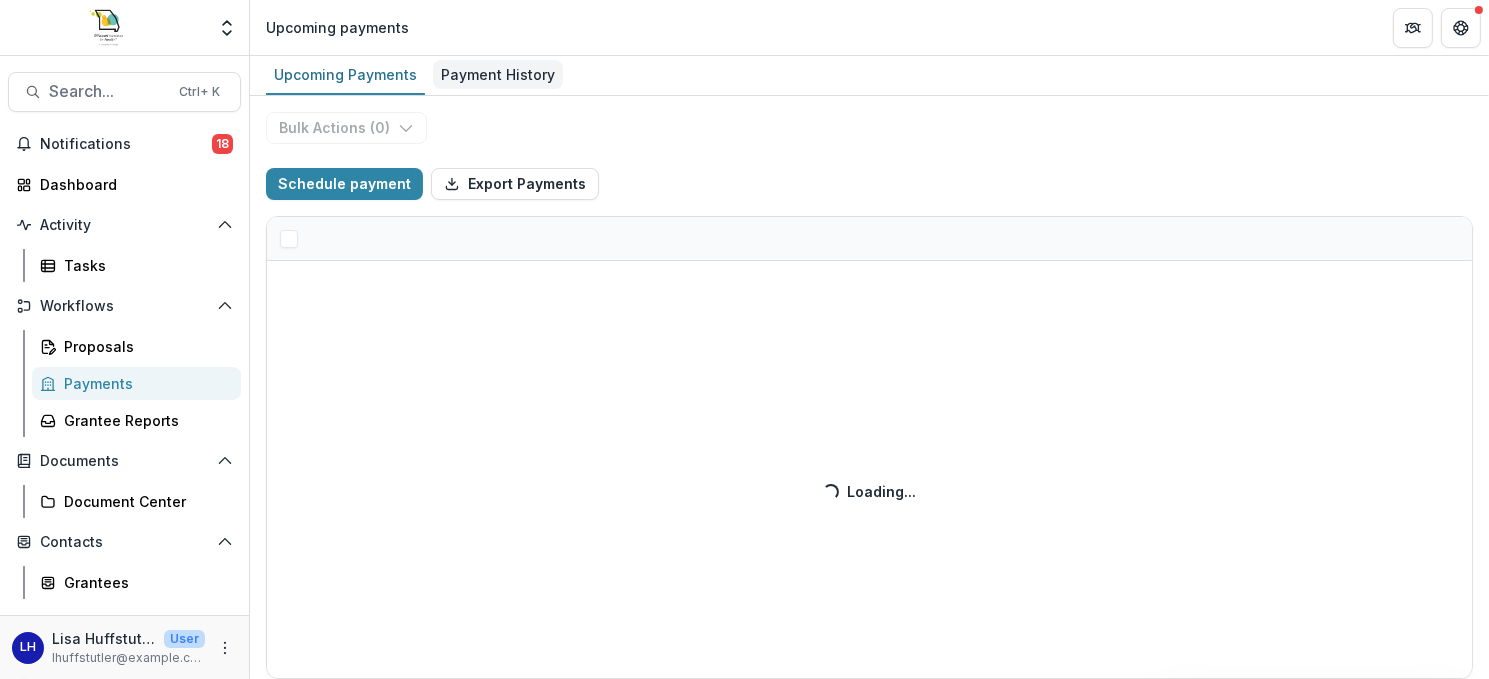 click on "Payment History" at bounding box center (498, 74) 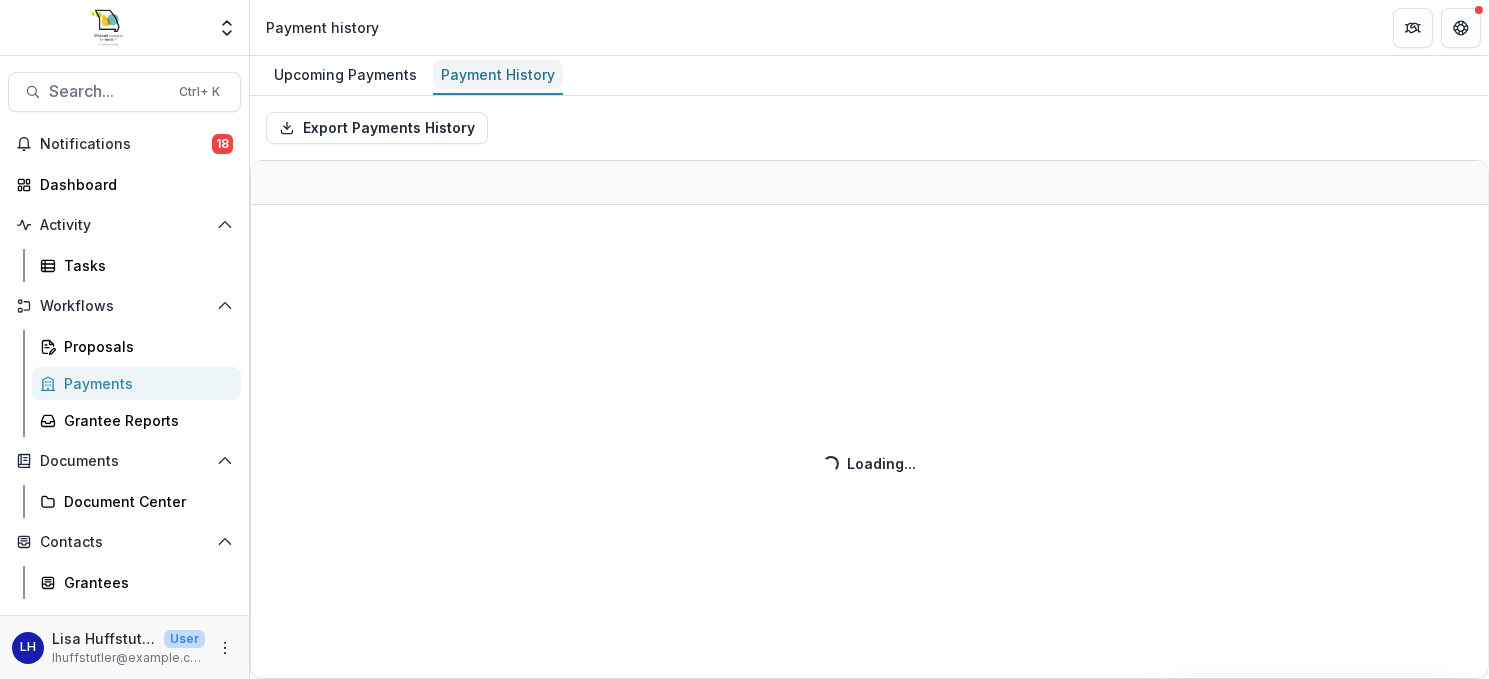 click on "Payment History" at bounding box center (498, 74) 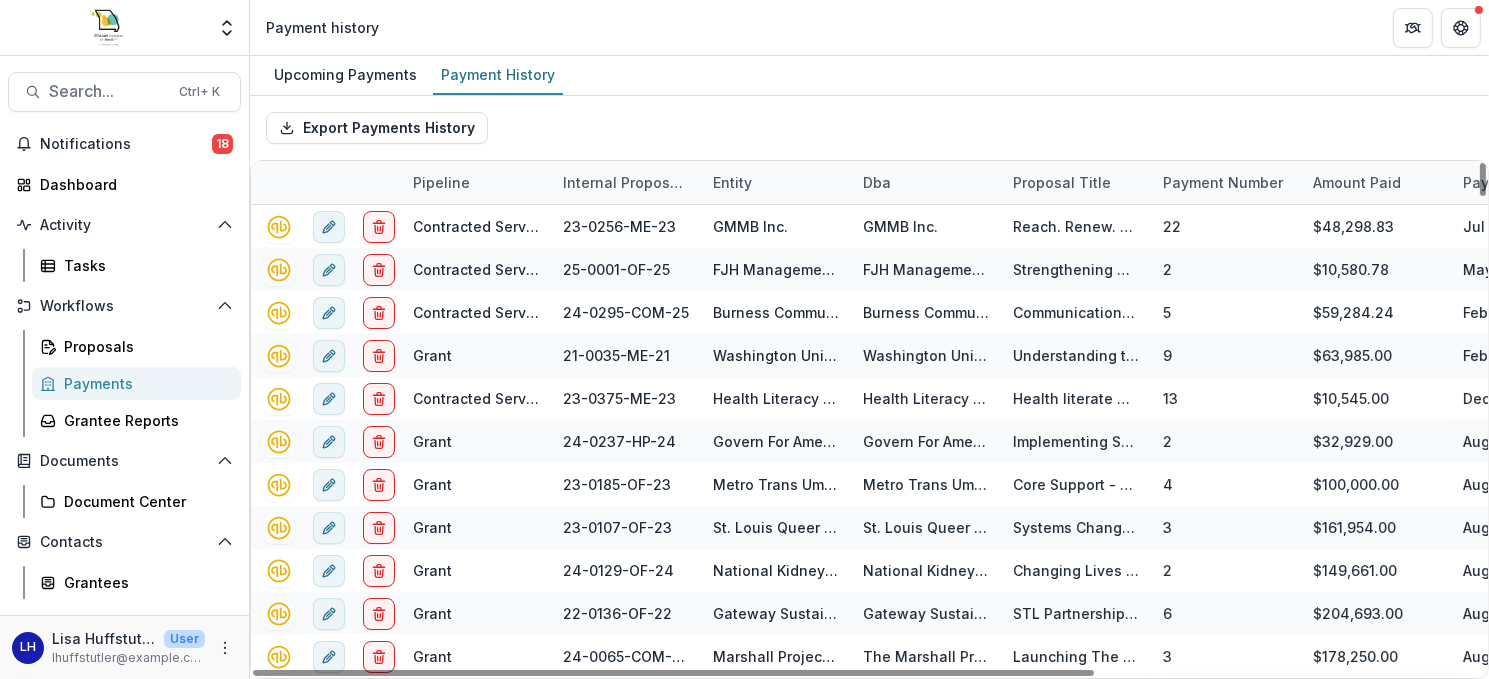 click on "Internal Proposal ID" at bounding box center (626, 182) 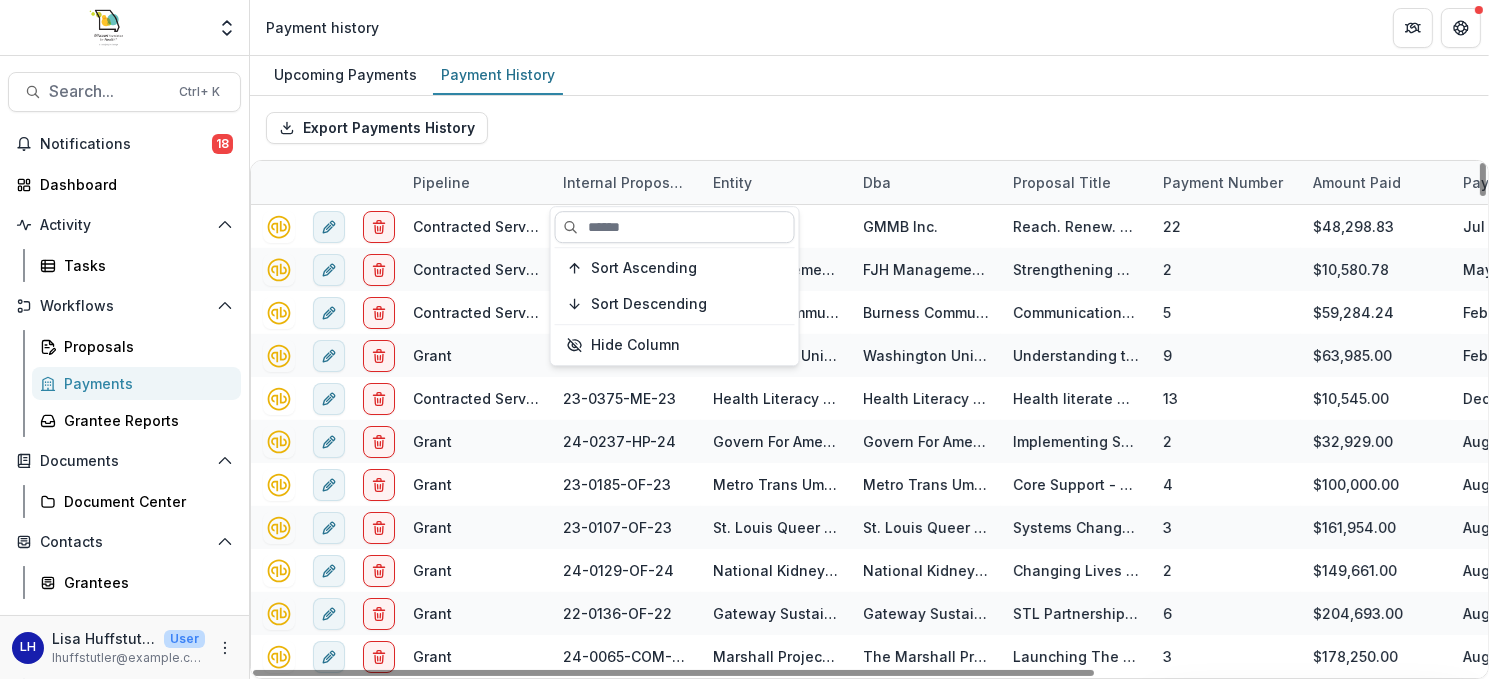 click at bounding box center [675, 227] 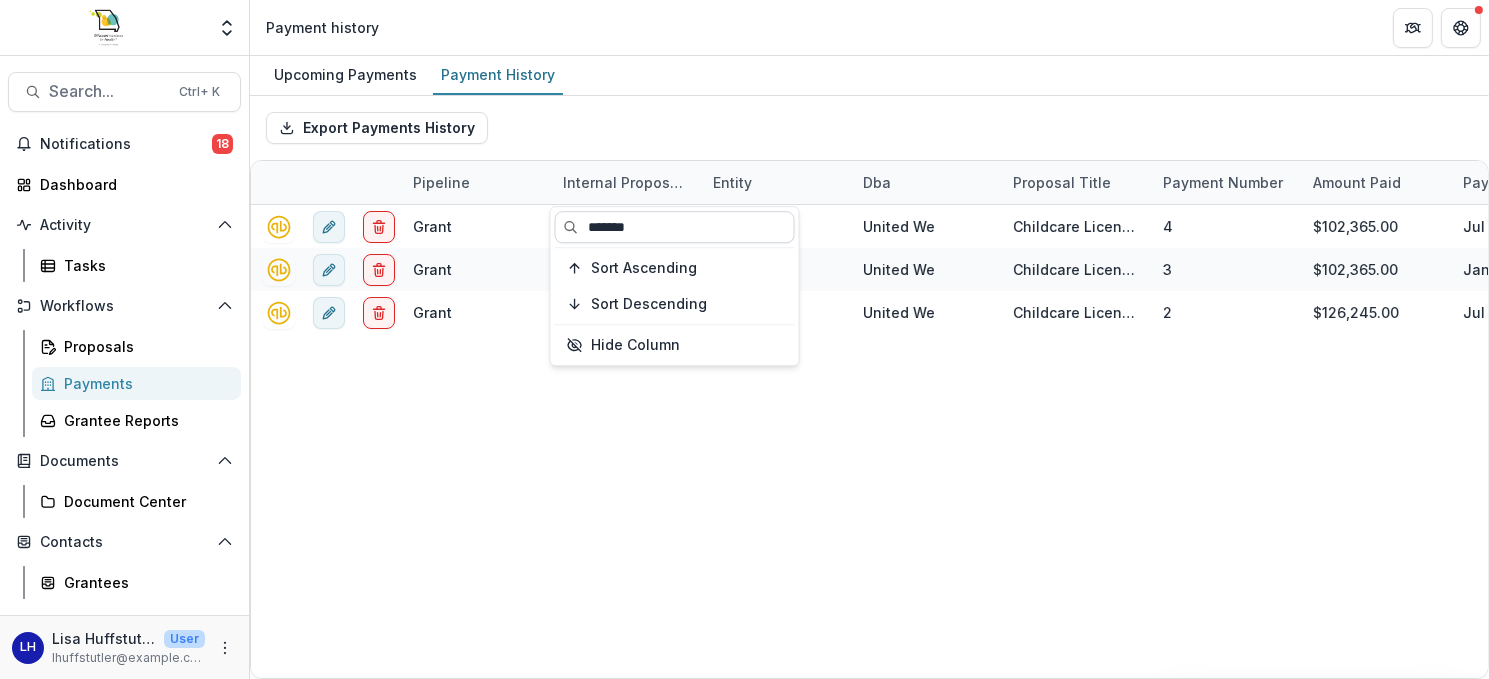 type on "*******" 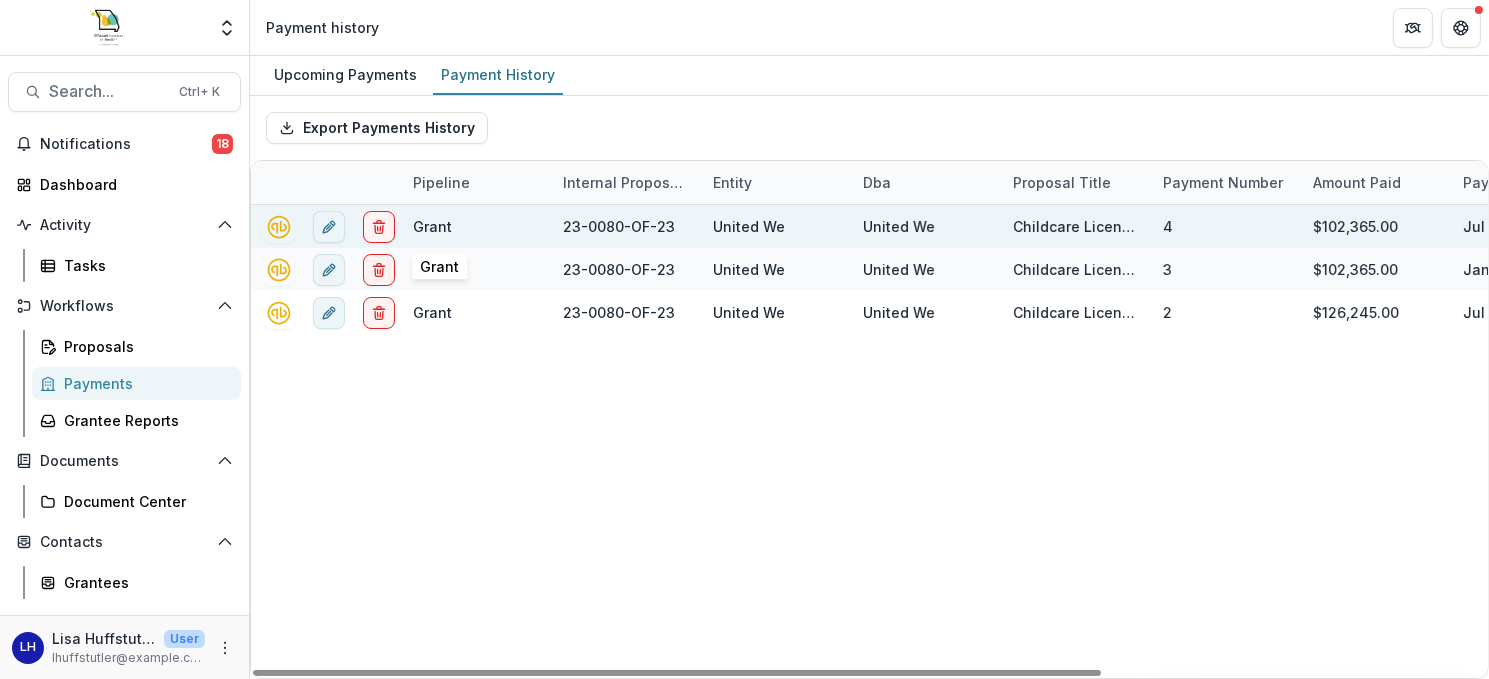 click on "Grant" at bounding box center (432, 226) 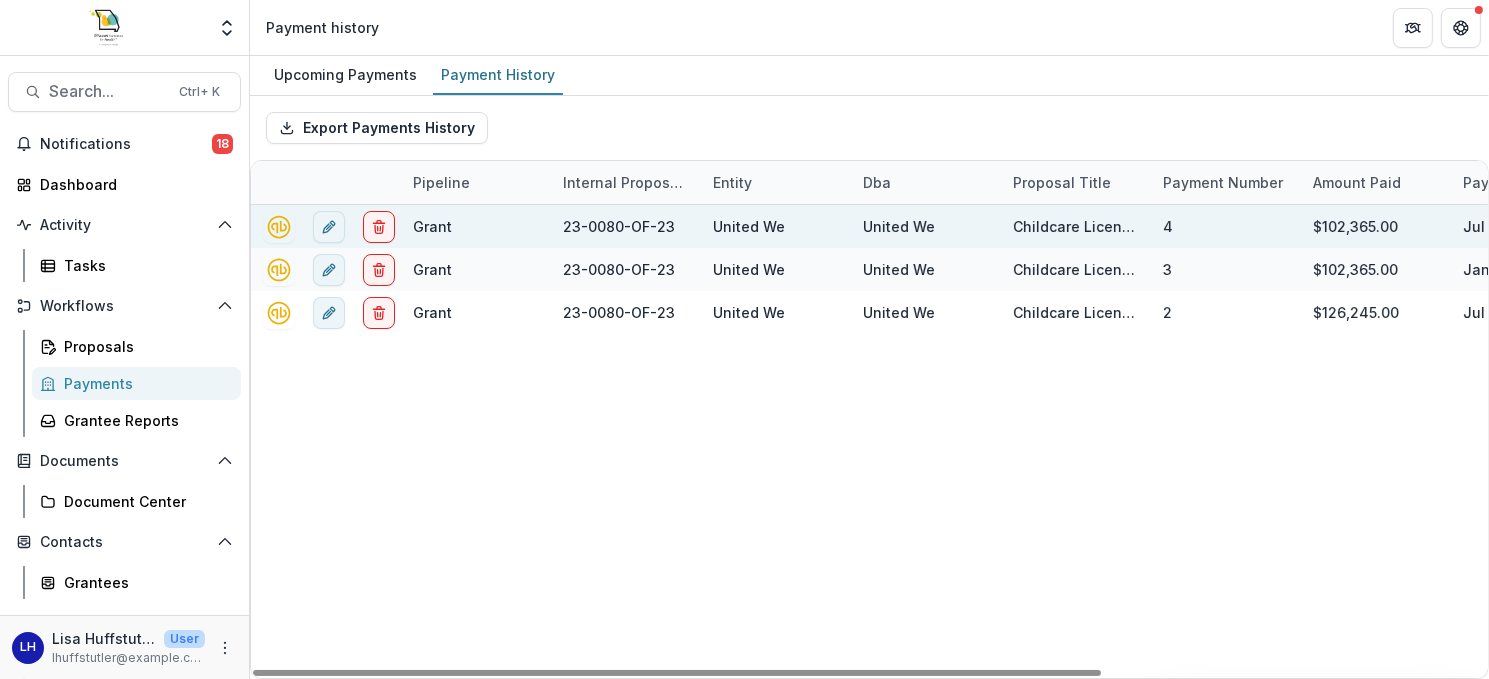 click on "23-0080-OF-23" at bounding box center (619, 226) 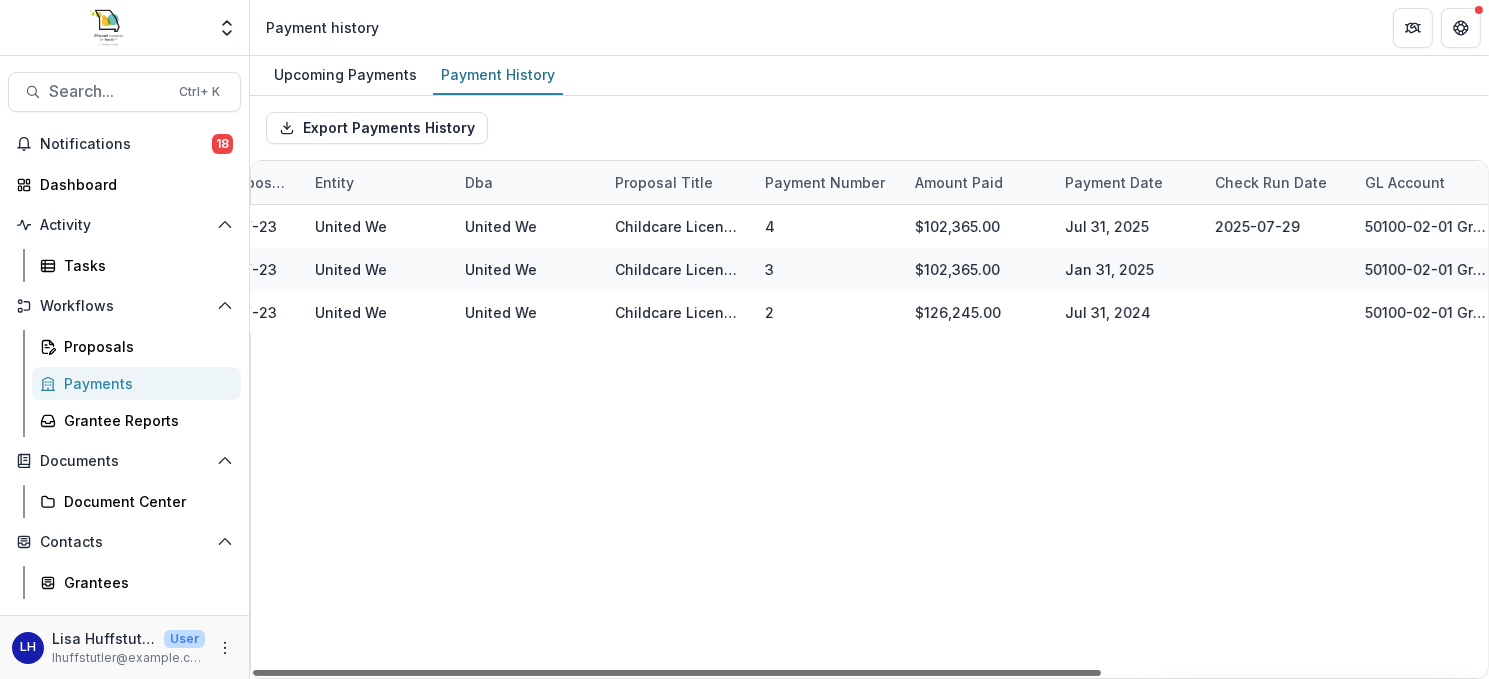 scroll, scrollTop: 0, scrollLeft: 0, axis: both 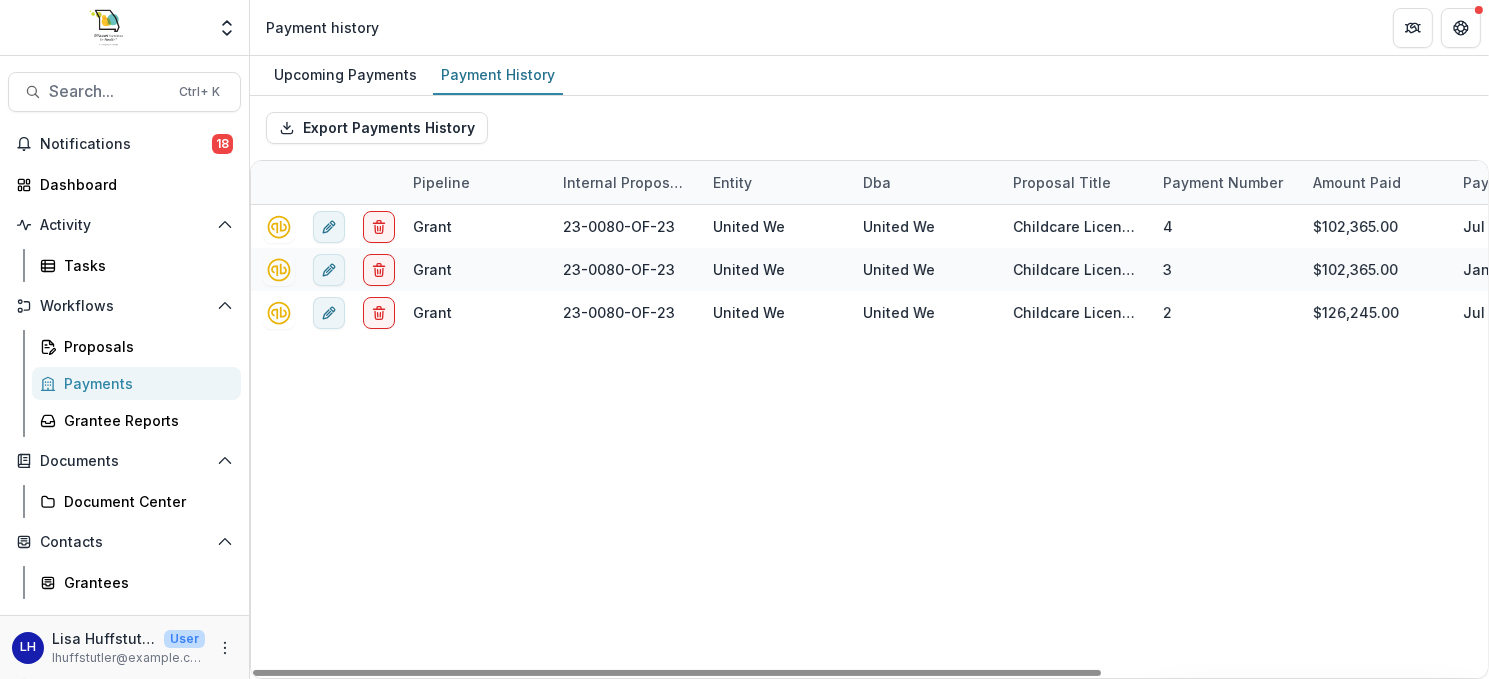 drag, startPoint x: 1017, startPoint y: 670, endPoint x: 596, endPoint y: 614, distance: 424.70813 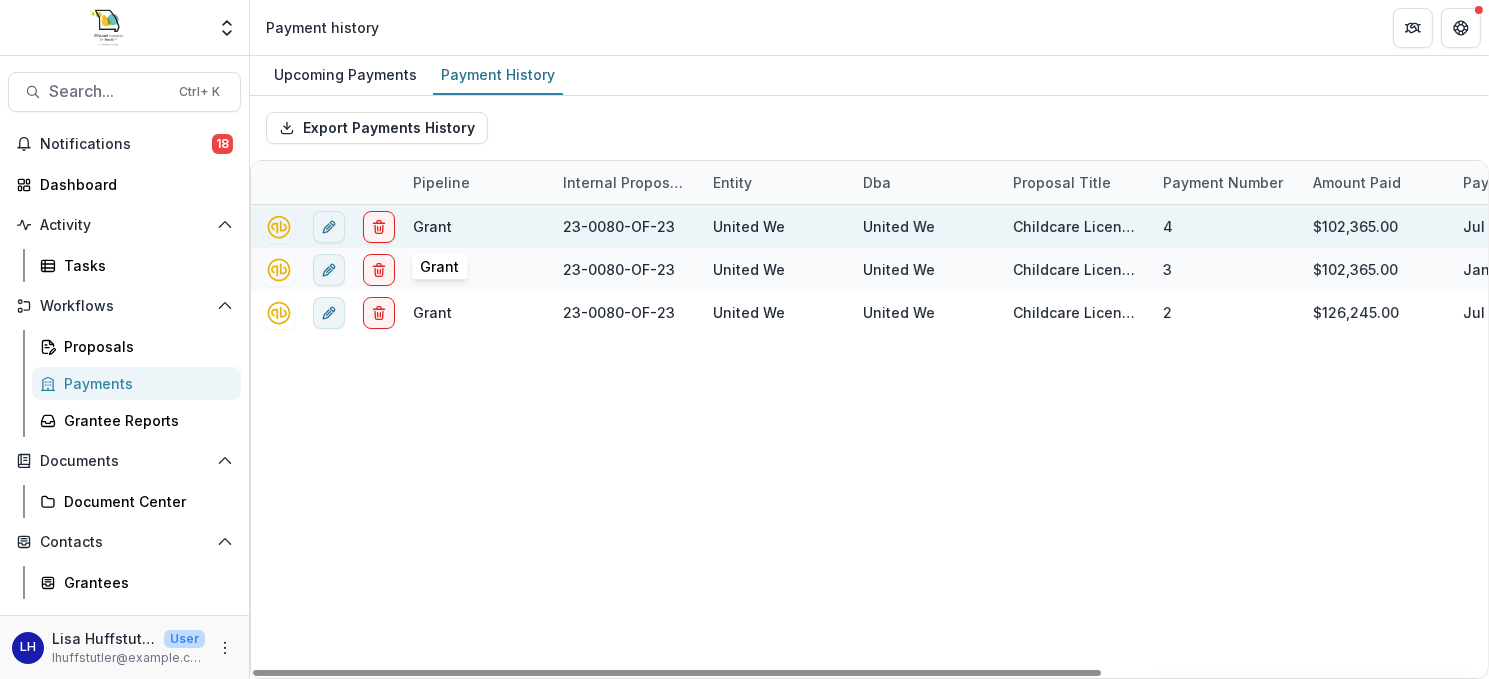 click on "Grant" at bounding box center (432, 226) 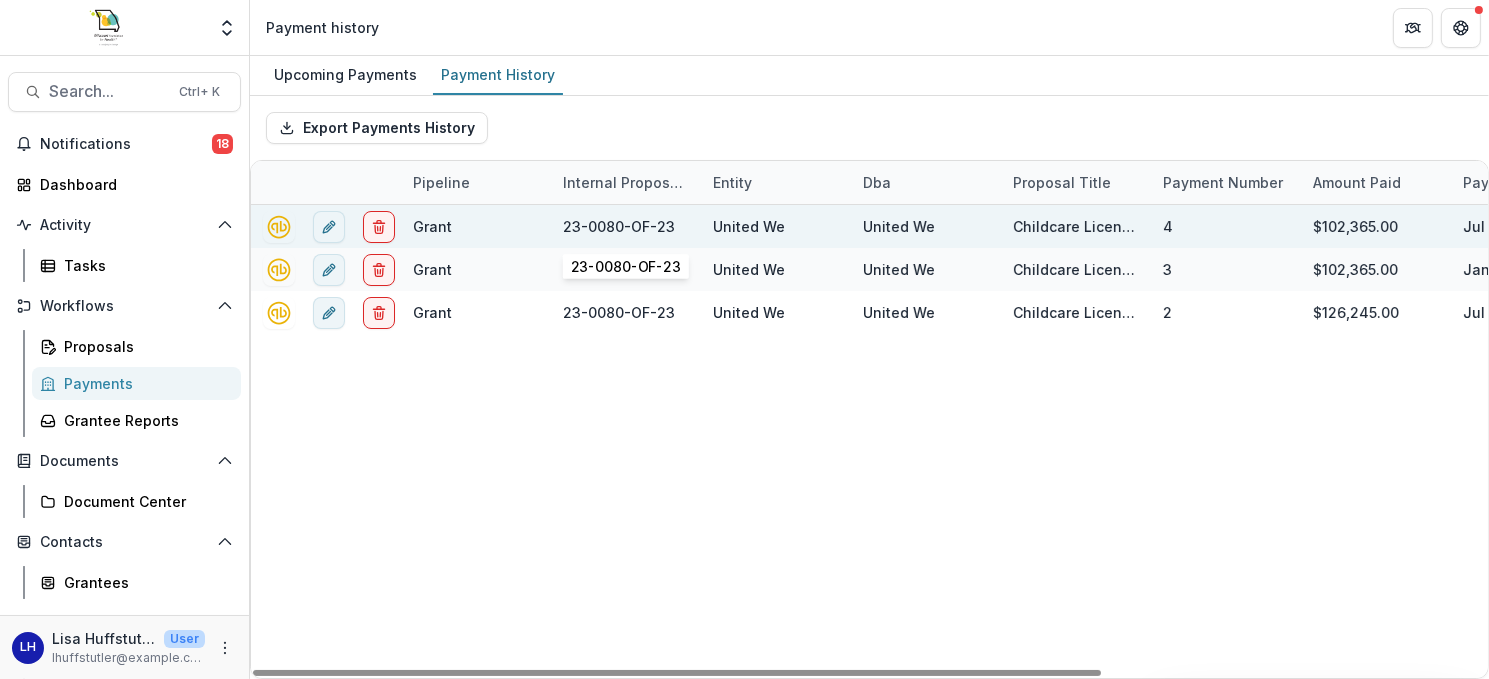 click on "23-0080-OF-23" at bounding box center [619, 226] 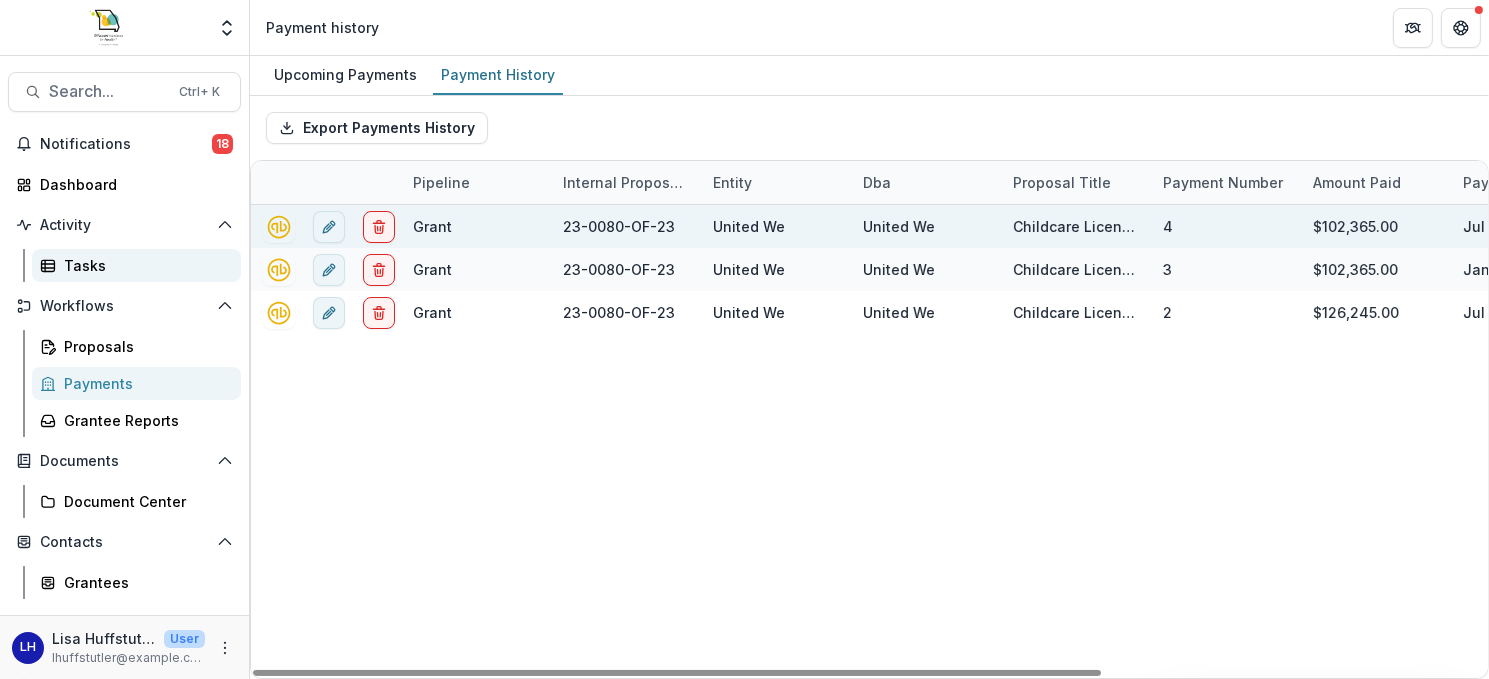click on "Tasks" at bounding box center (144, 265) 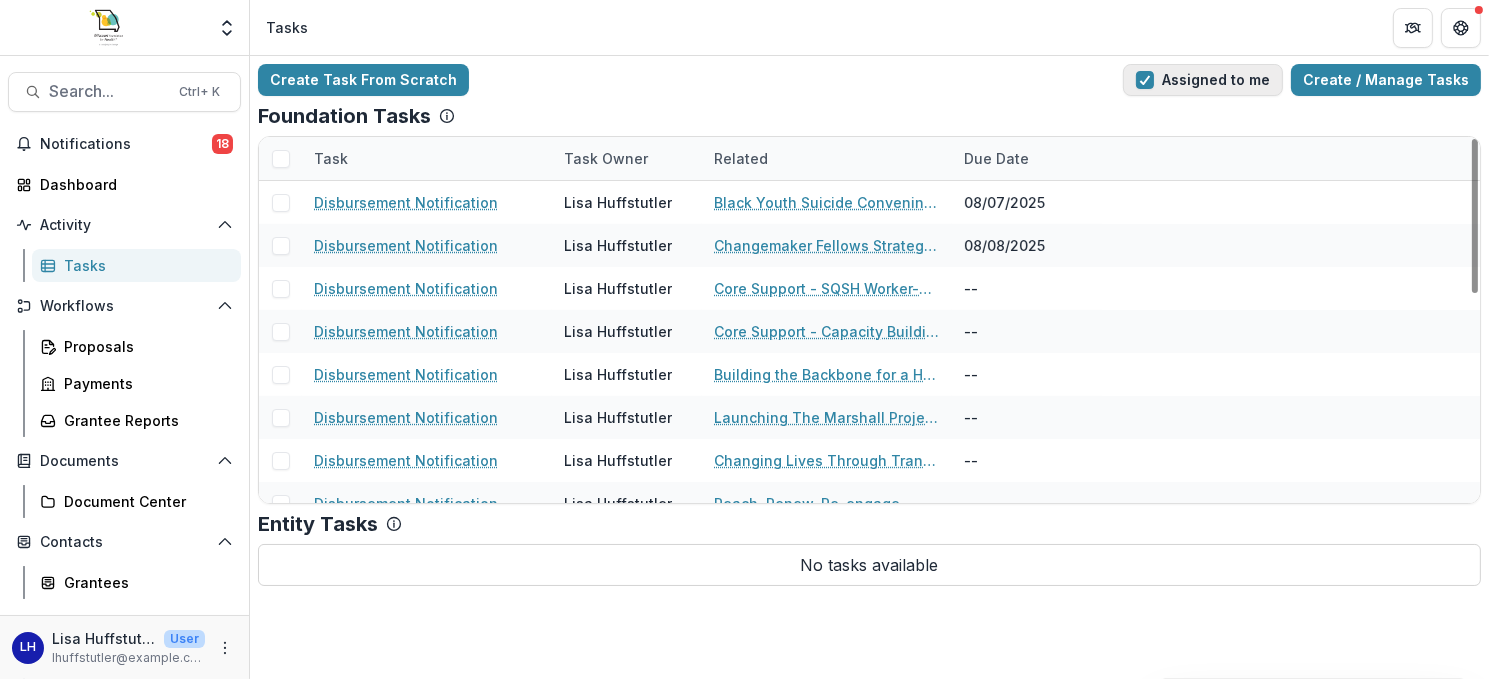 click at bounding box center (1145, 80) 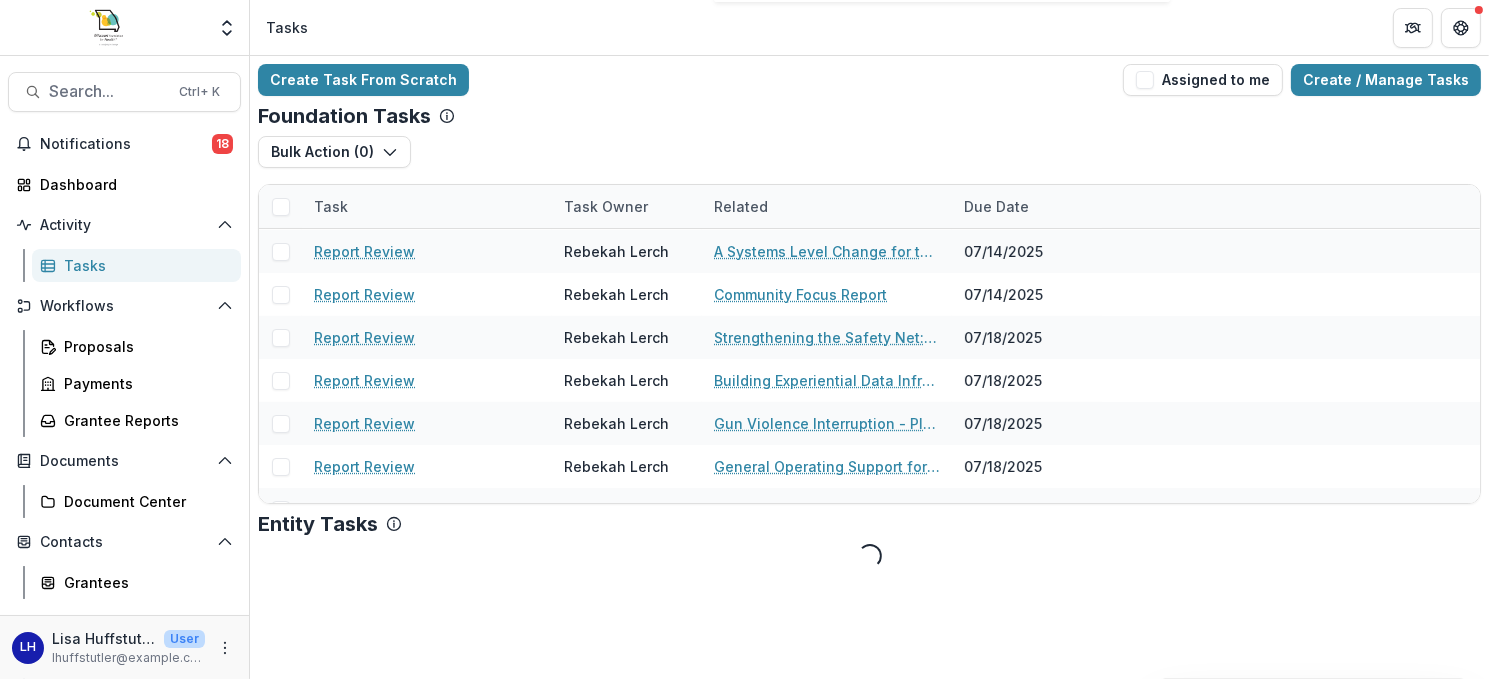 scroll, scrollTop: 300, scrollLeft: 0, axis: vertical 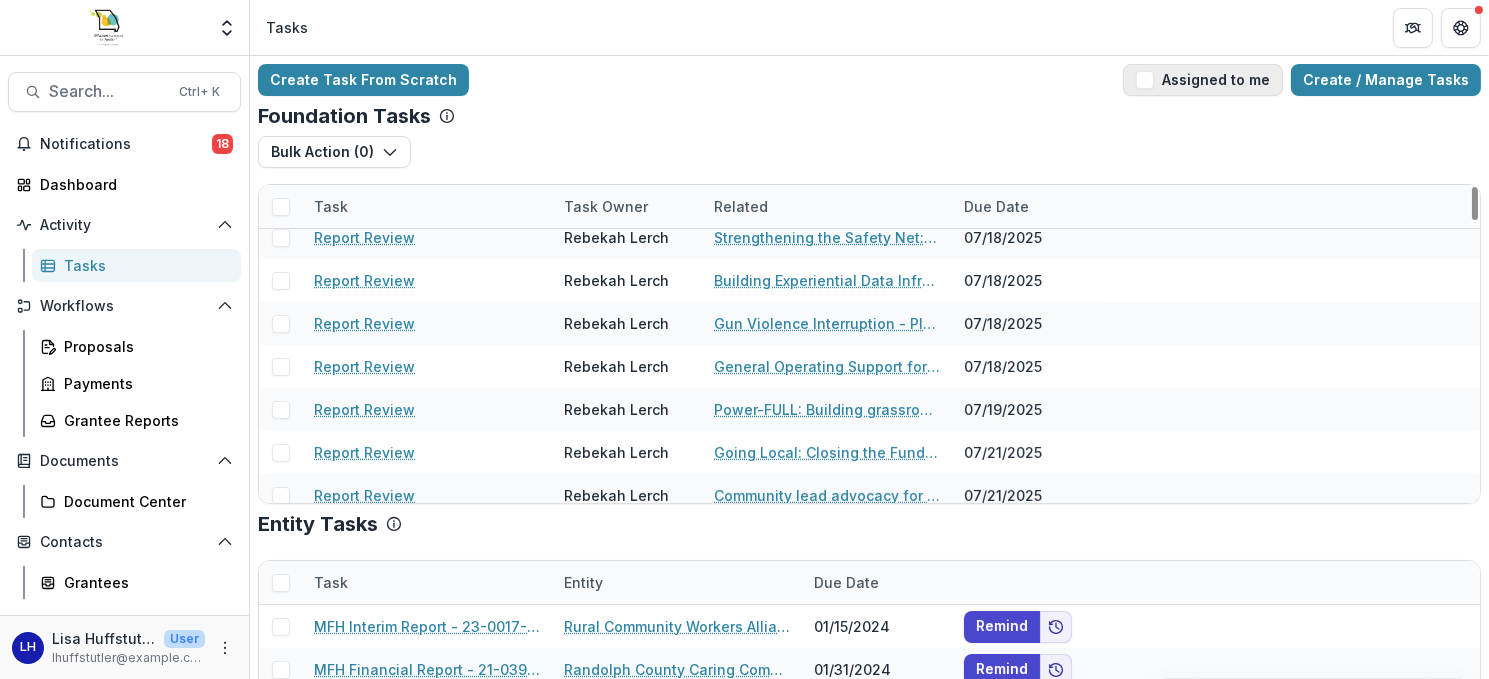click on "Assigned to me" at bounding box center (1203, 80) 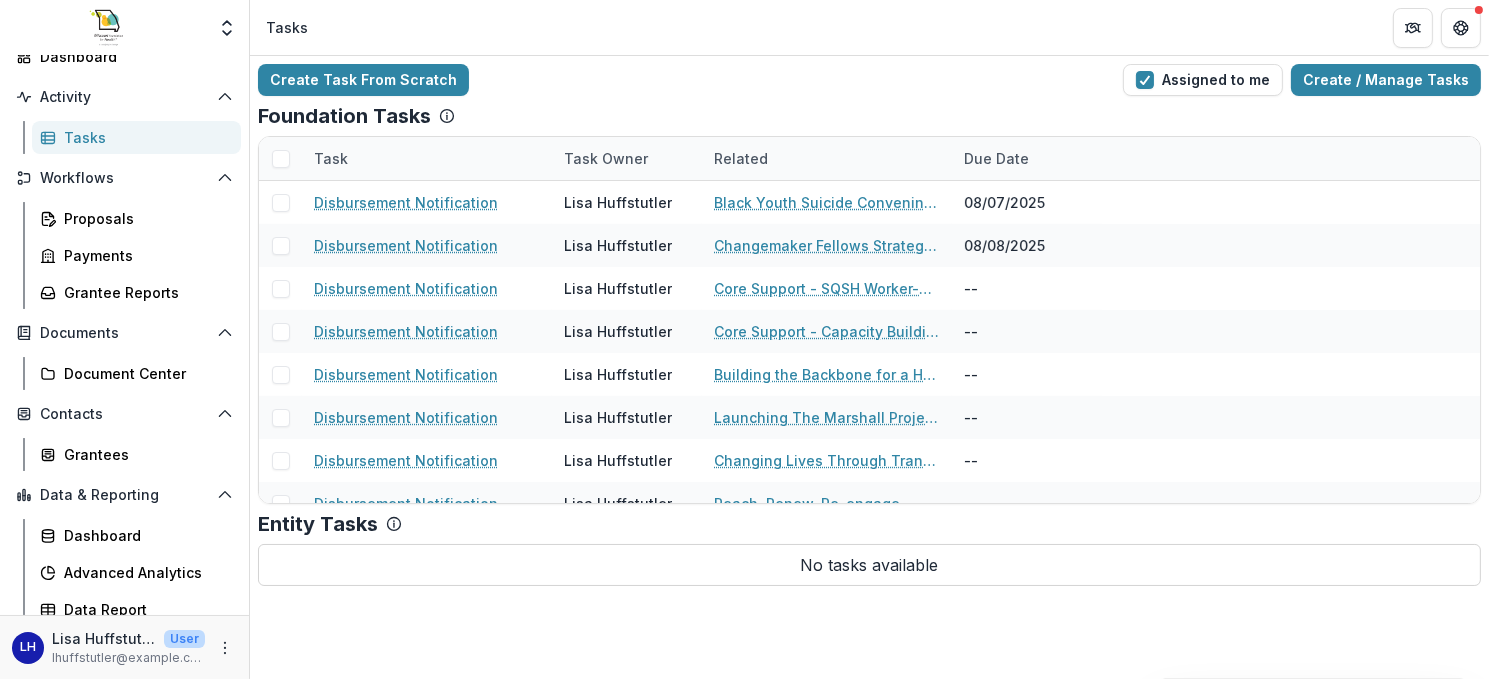 scroll, scrollTop: 137, scrollLeft: 0, axis: vertical 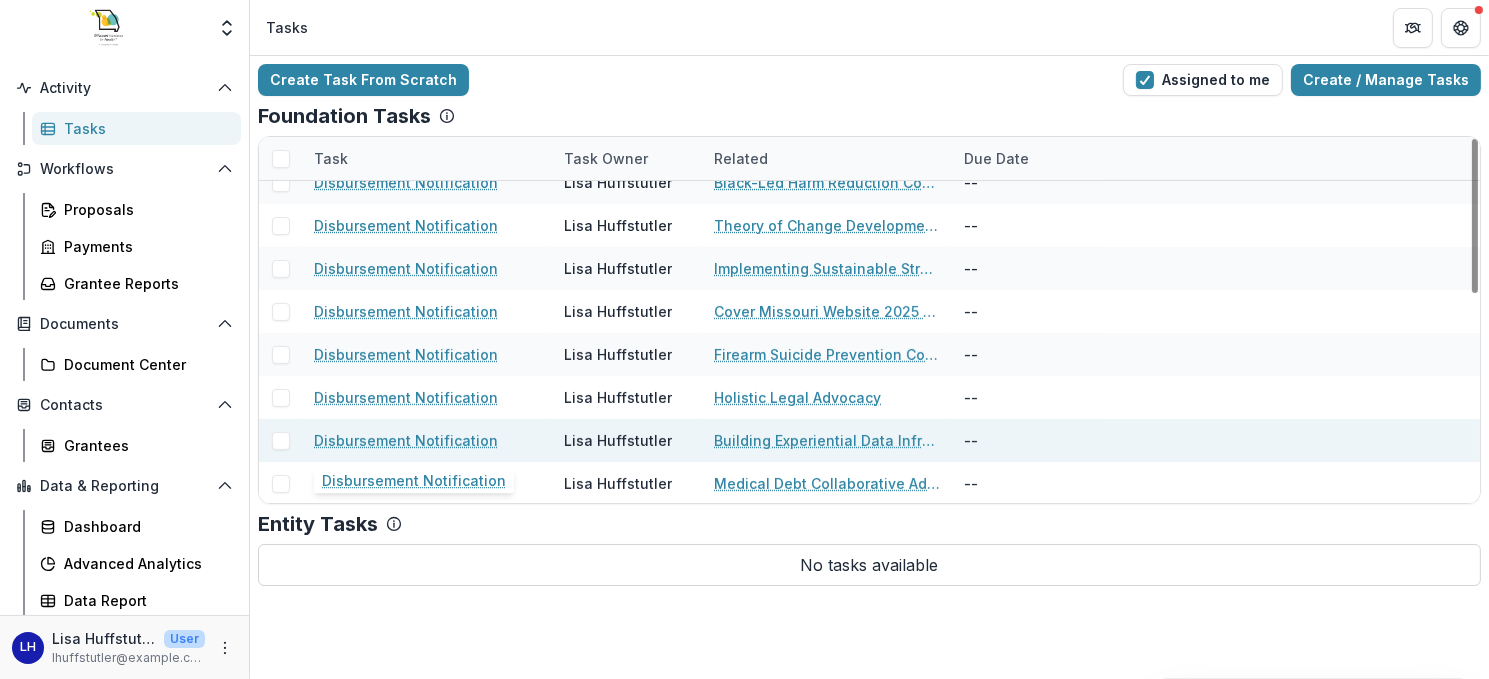 click on "Disbursement Notification" at bounding box center [406, 440] 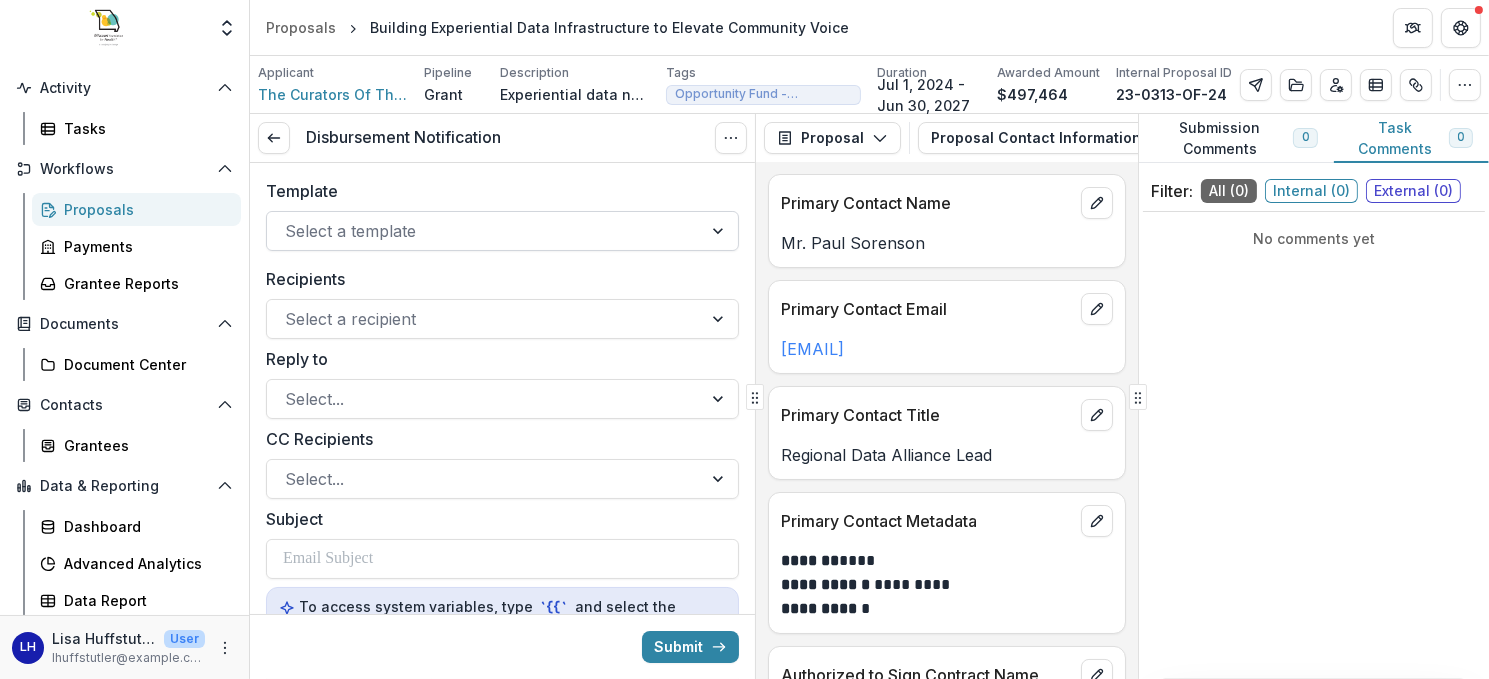 click at bounding box center (484, 231) 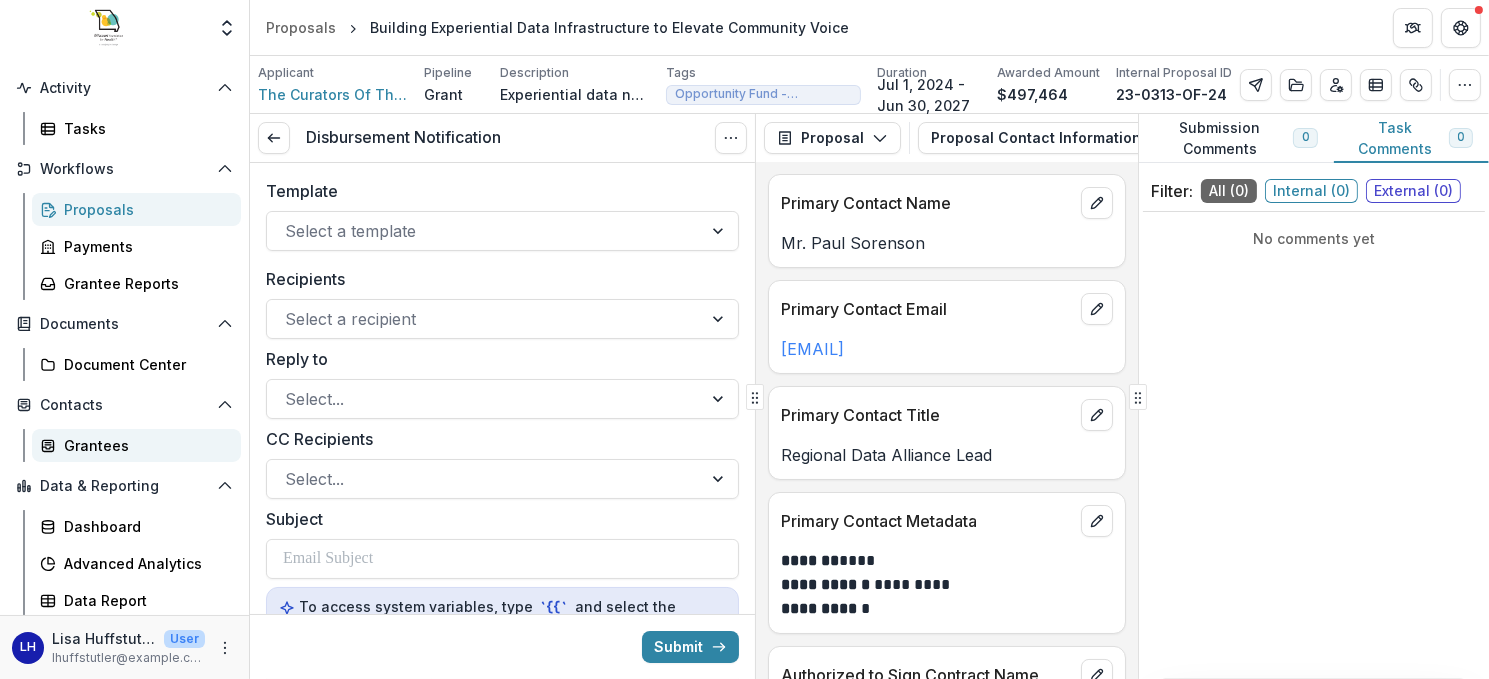 click on "Grantees" at bounding box center (144, 445) 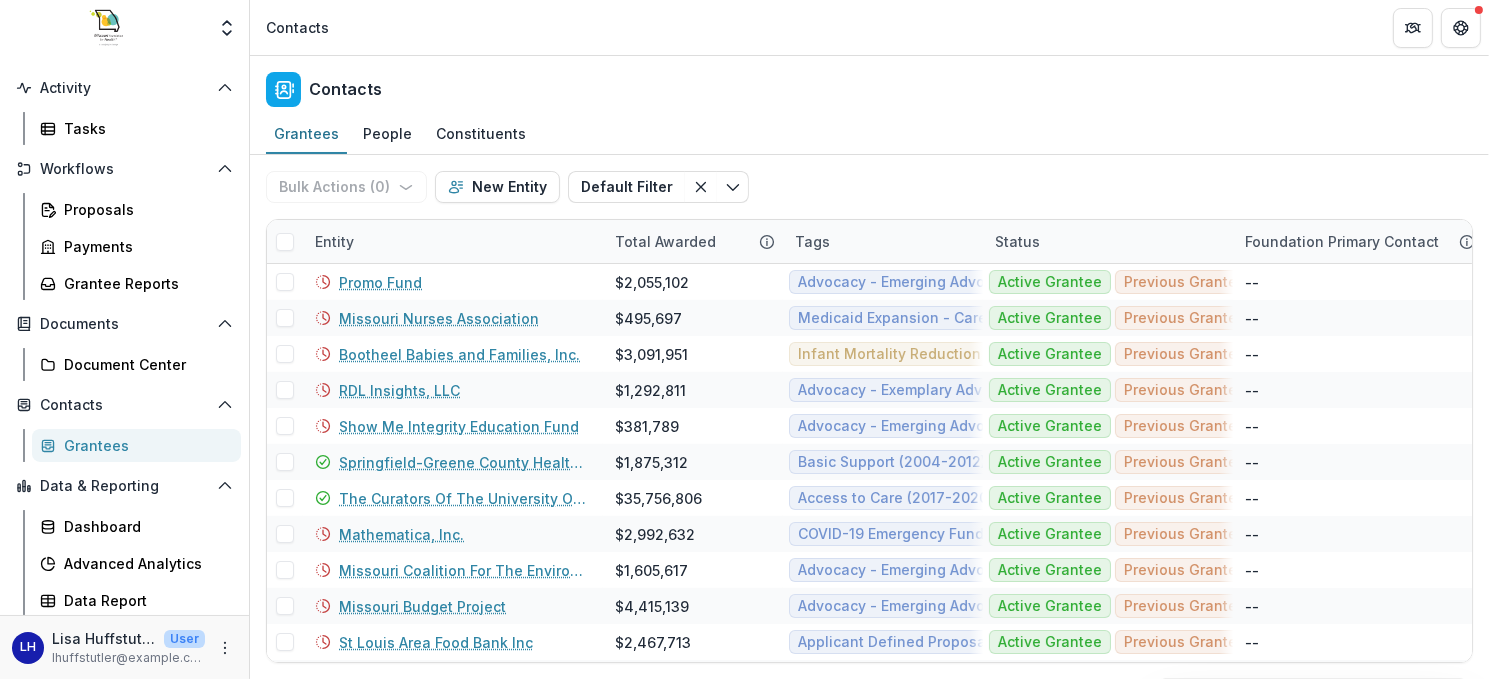 click on "Grantees" at bounding box center [144, 445] 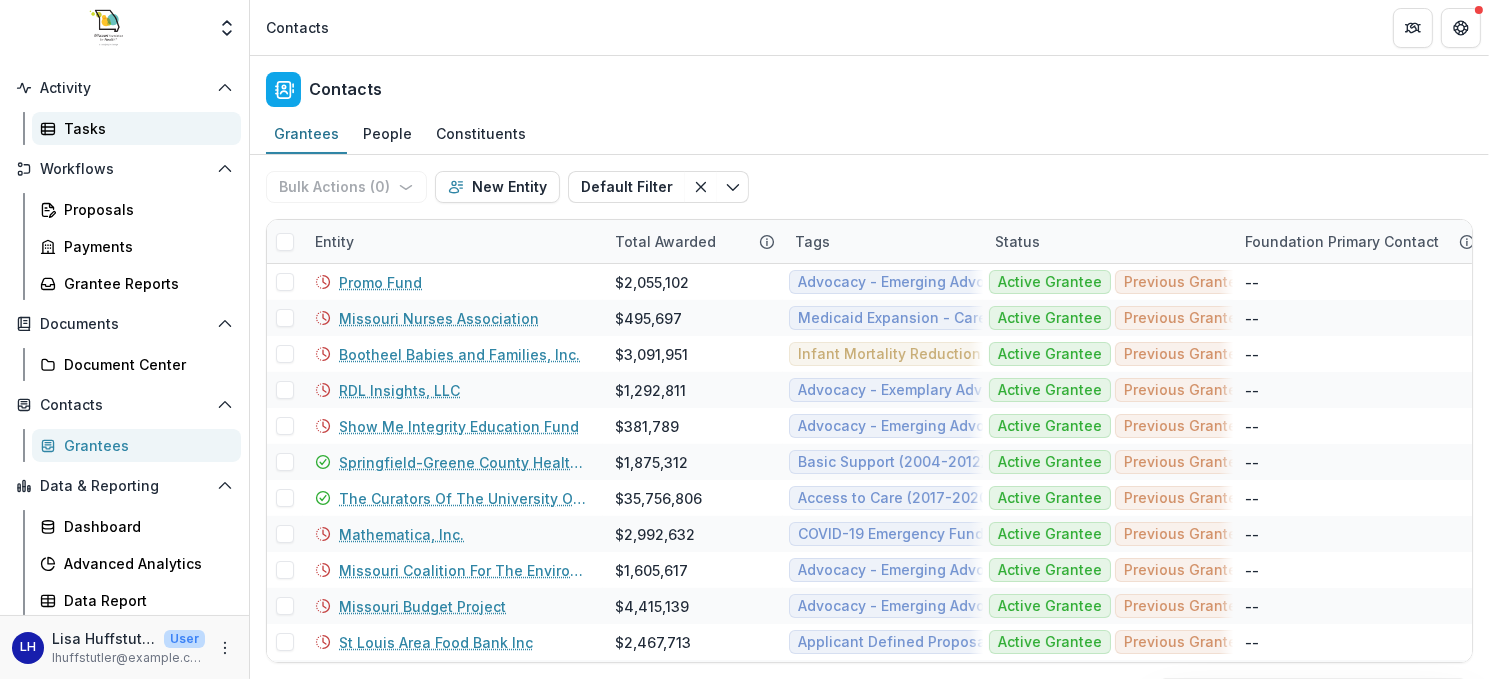 click on "Tasks" at bounding box center (144, 128) 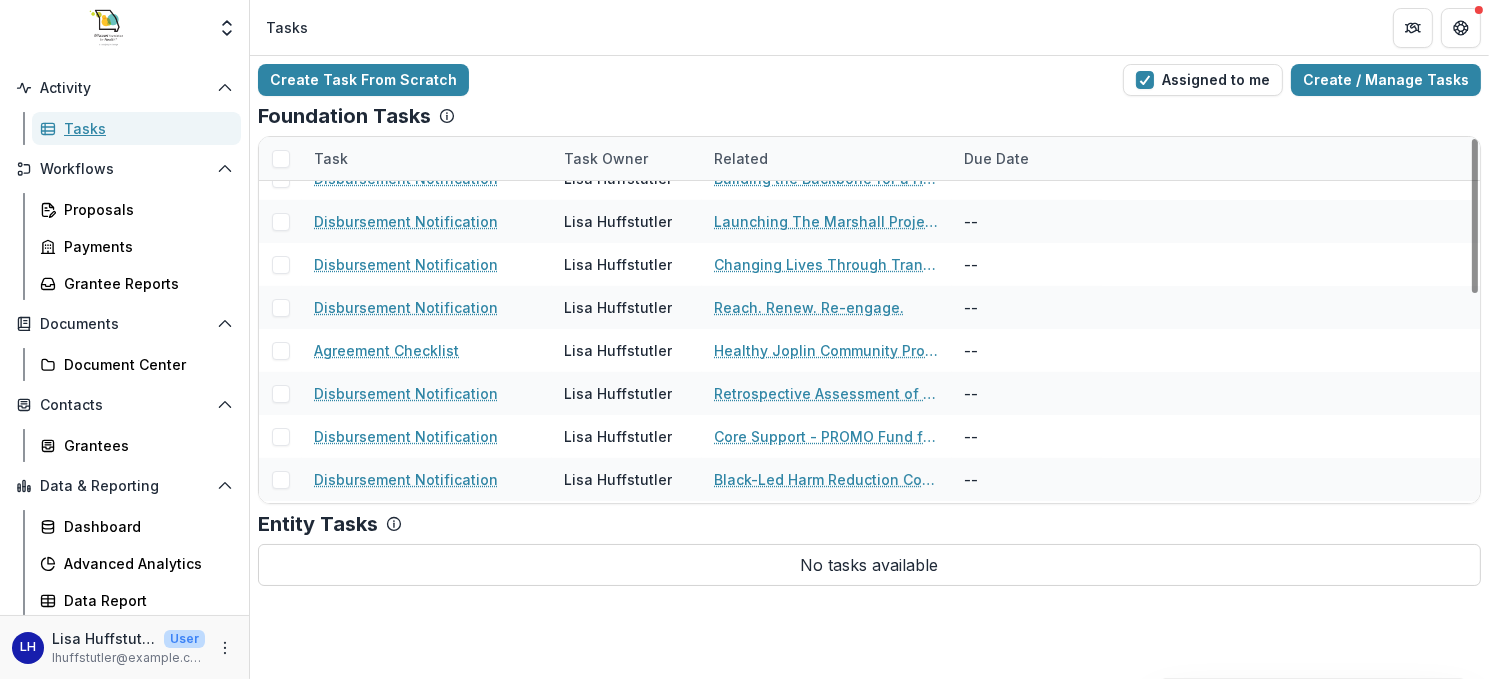 scroll, scrollTop: 200, scrollLeft: 0, axis: vertical 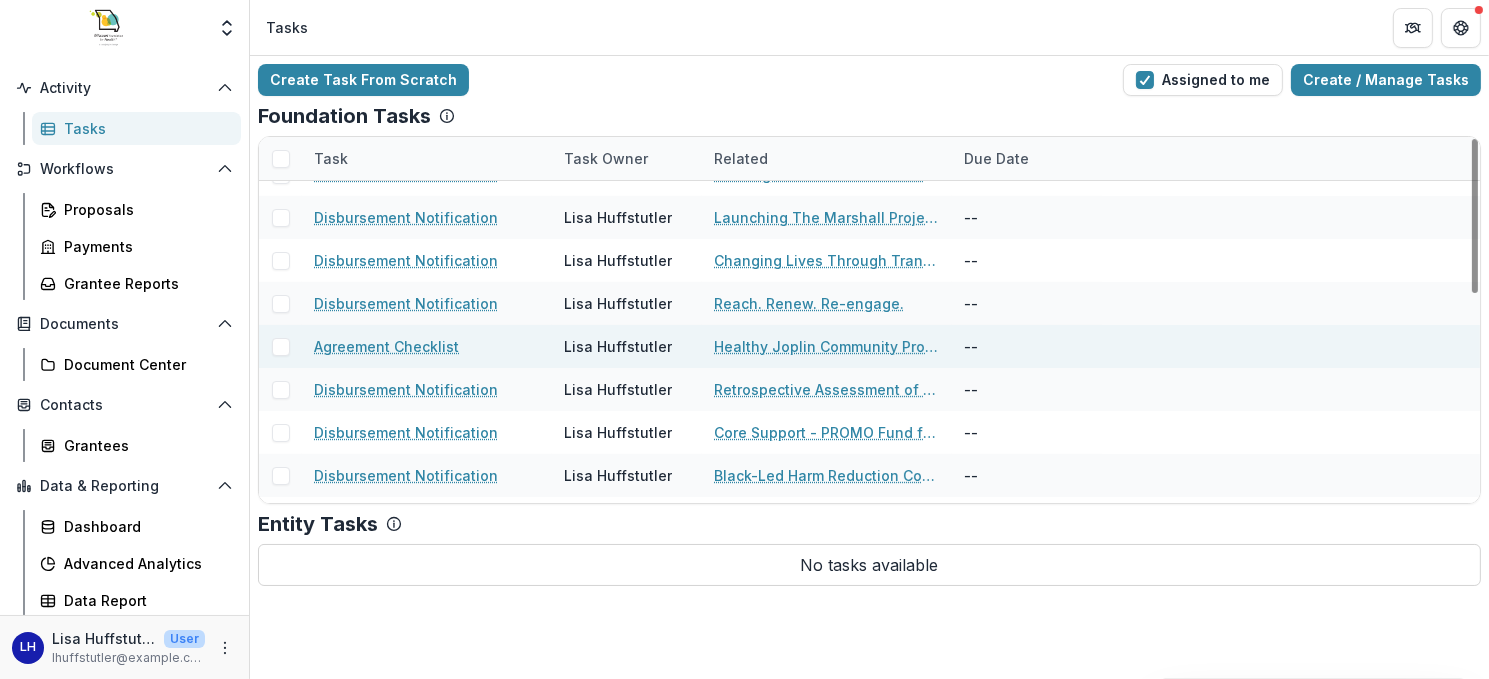 click on "Agreement Checklist" at bounding box center [386, 346] 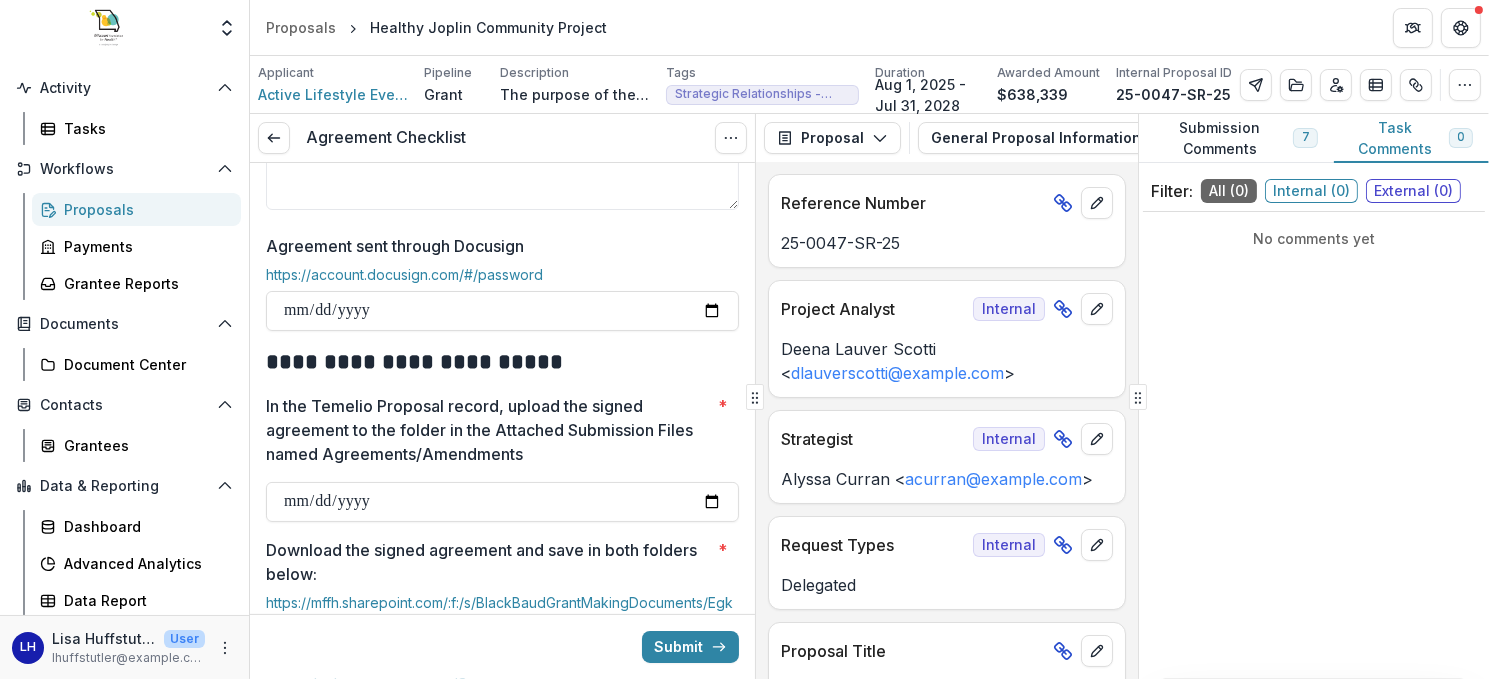 scroll, scrollTop: 800, scrollLeft: 0, axis: vertical 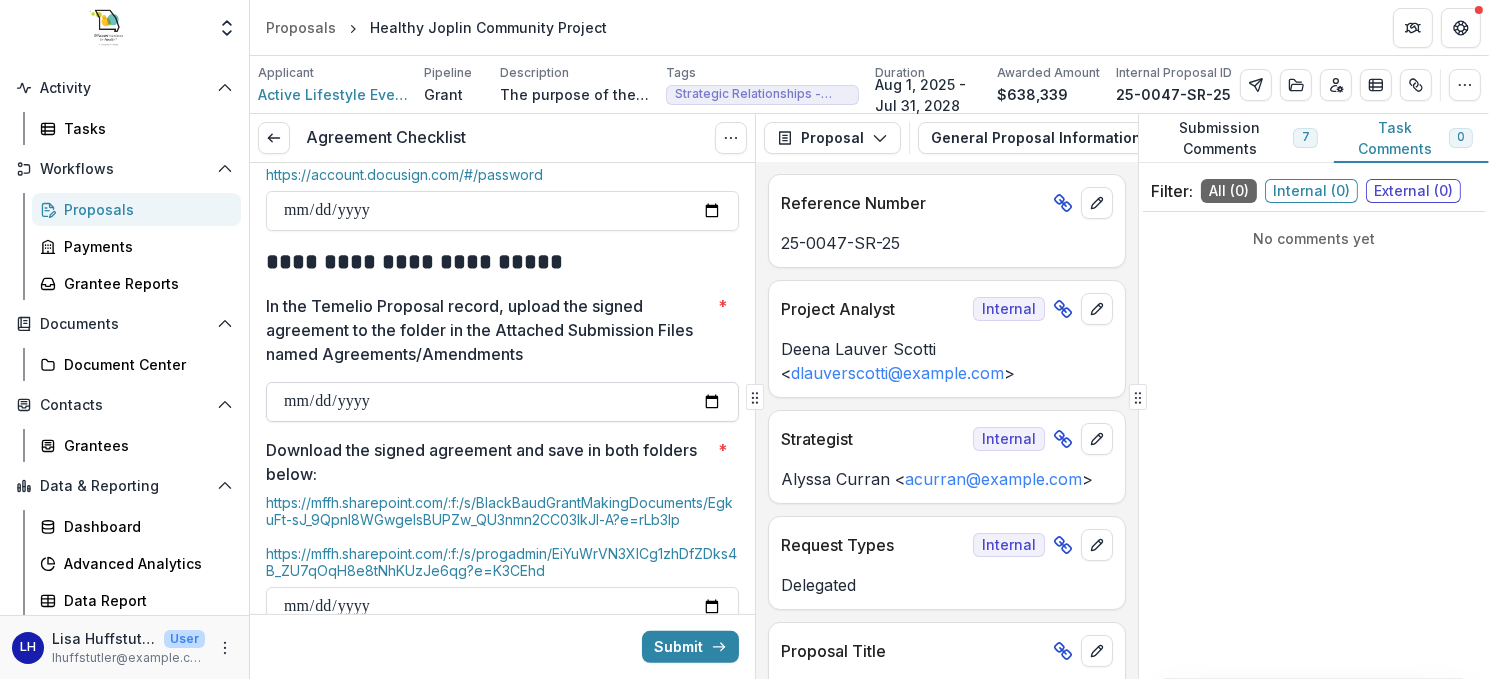 click on "In the Temelio Proposal record, upload the signed agreement to the folder in the Attached Submission Files named Agreements/Amendments *" at bounding box center (502, 402) 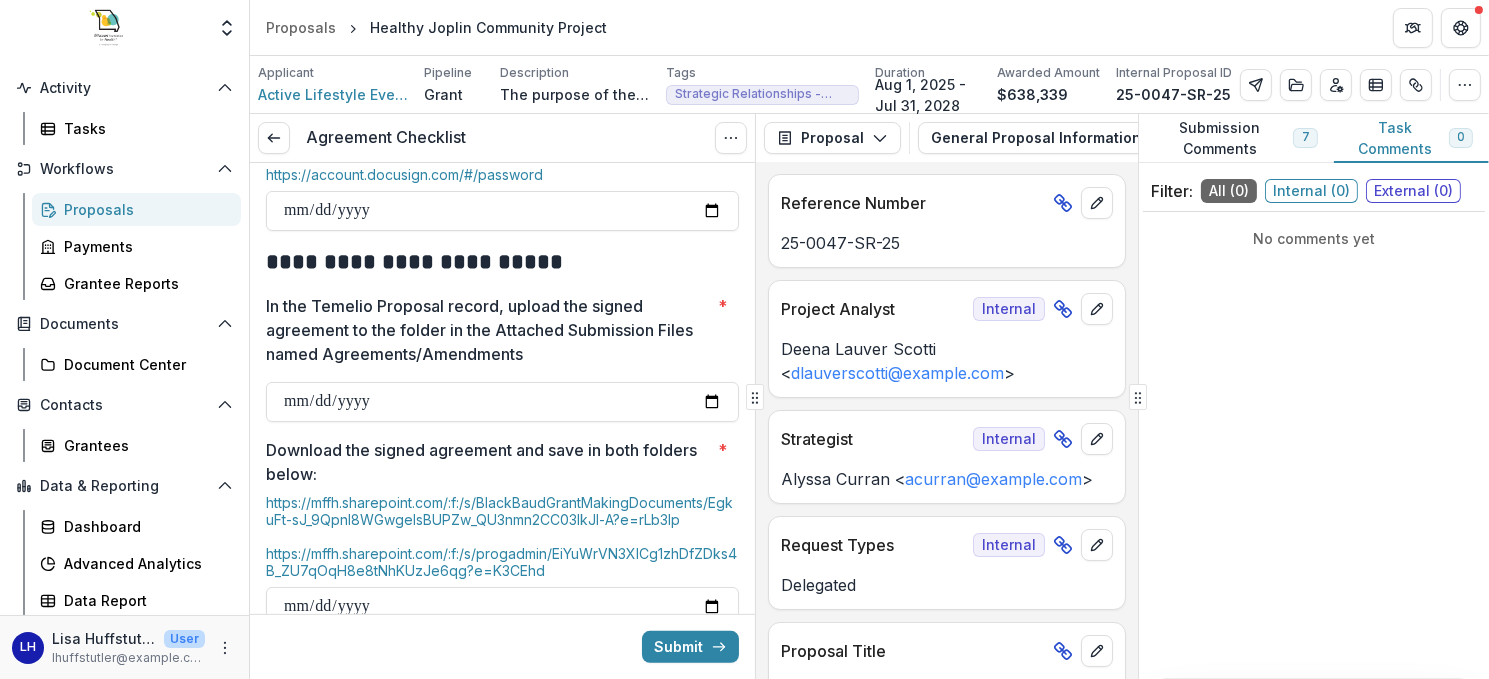 type on "**********" 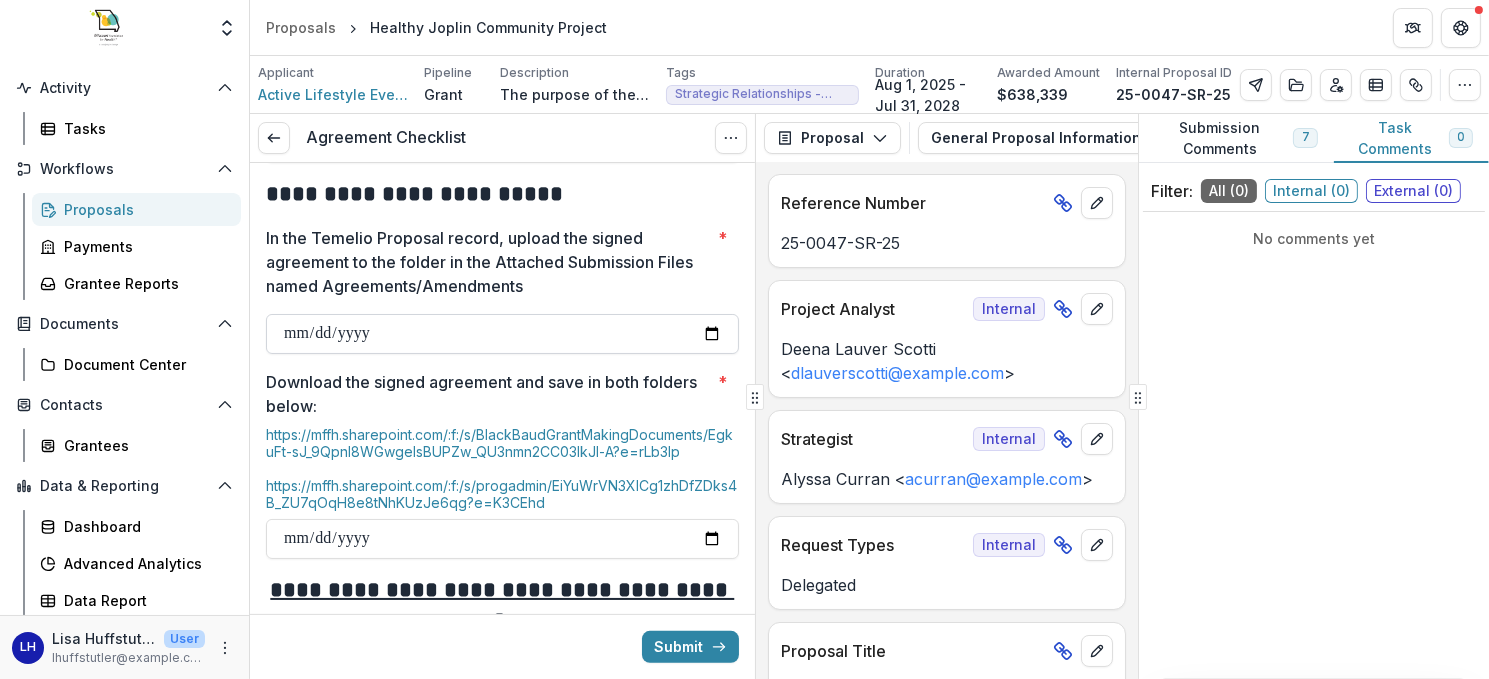 scroll, scrollTop: 900, scrollLeft: 0, axis: vertical 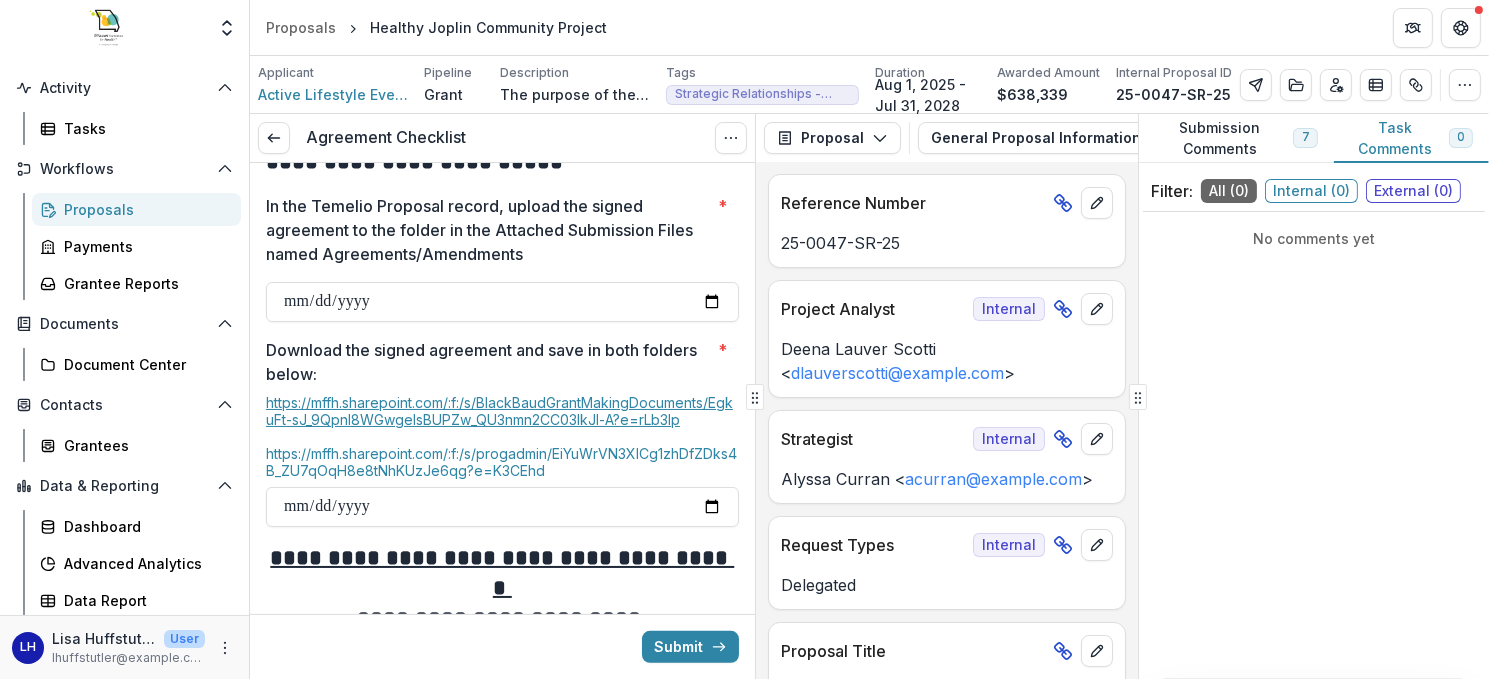 click on "https://mffh.sharepoint.com/:f:/s/BlackBaudGrantMakingDocuments/EgkuFt-sJ_9QpnI8WGwgelsBUPZw_QU3nmn2CC03IkJl-A?e=rLb3lp" at bounding box center [499, 411] 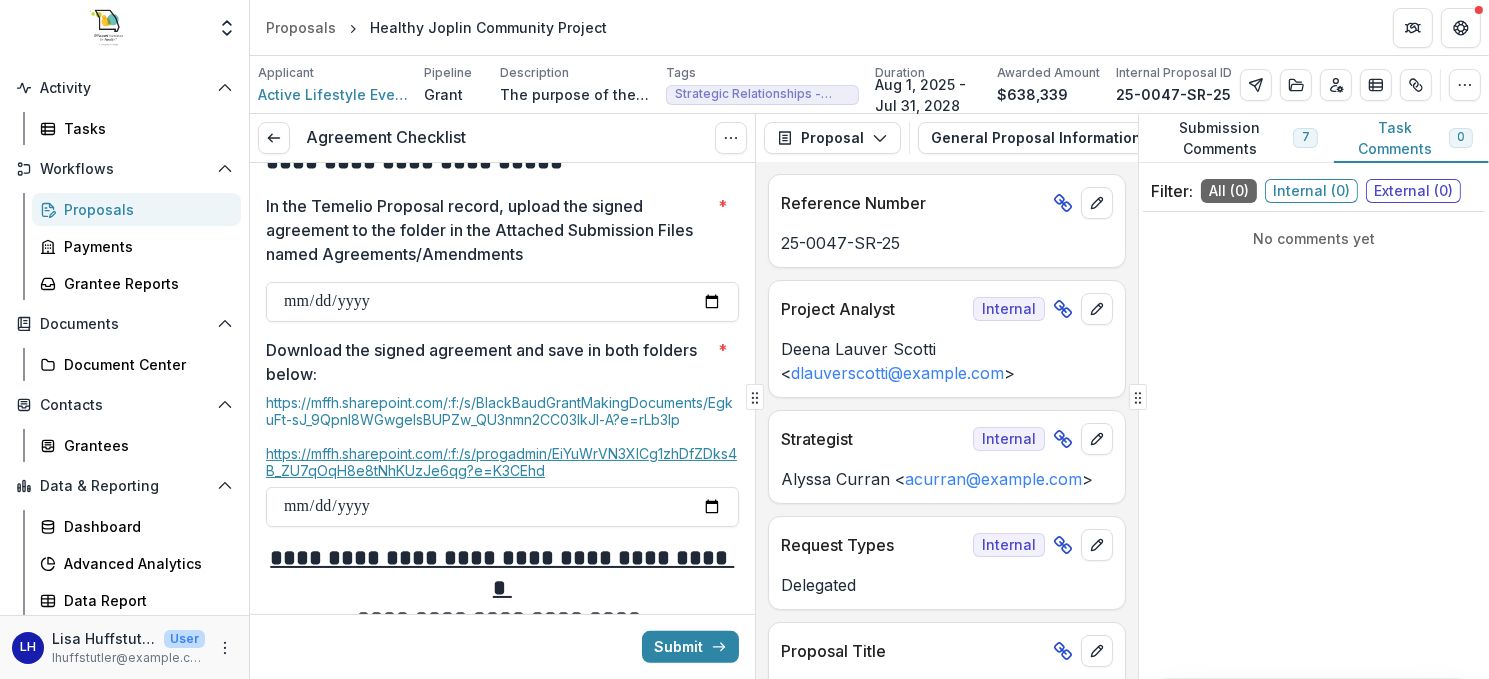 click on "https://mffh.sharepoint.com/:f:/s/progadmin/EiYuWrVN3XlCg1zhDfZDks4B_ZU7qOqH8e8tNhKUzJe6qg?e=K3CEhd" at bounding box center (501, 462) 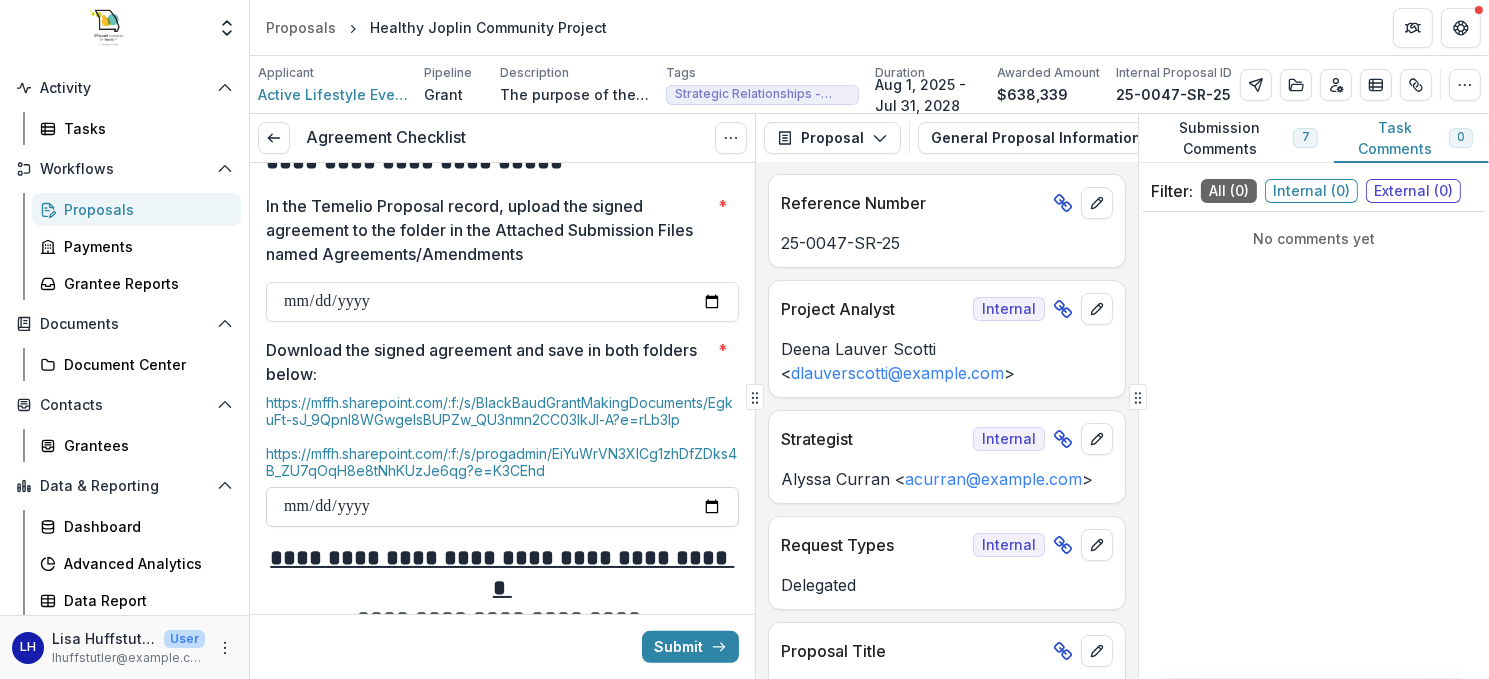 click on "Download the signed agreement and save in both folders below: *" at bounding box center (502, 507) 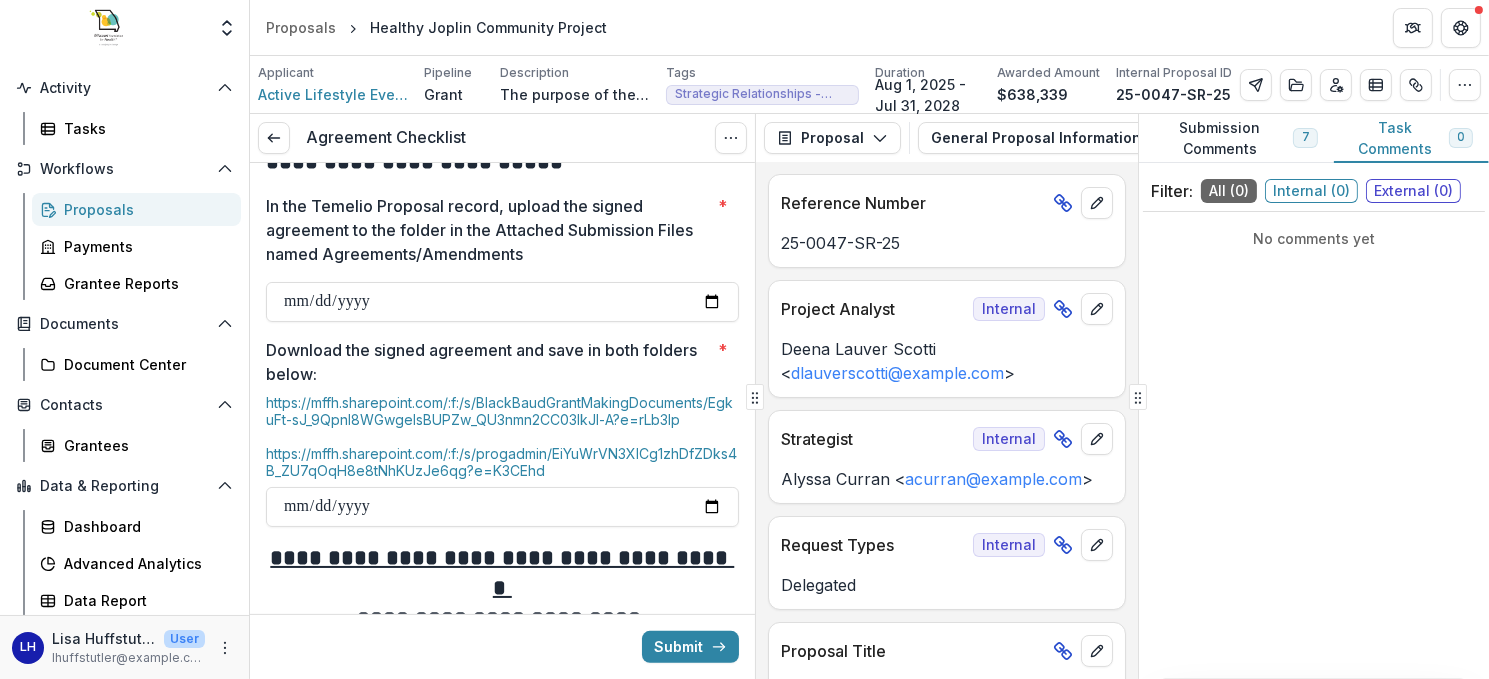 type on "**********" 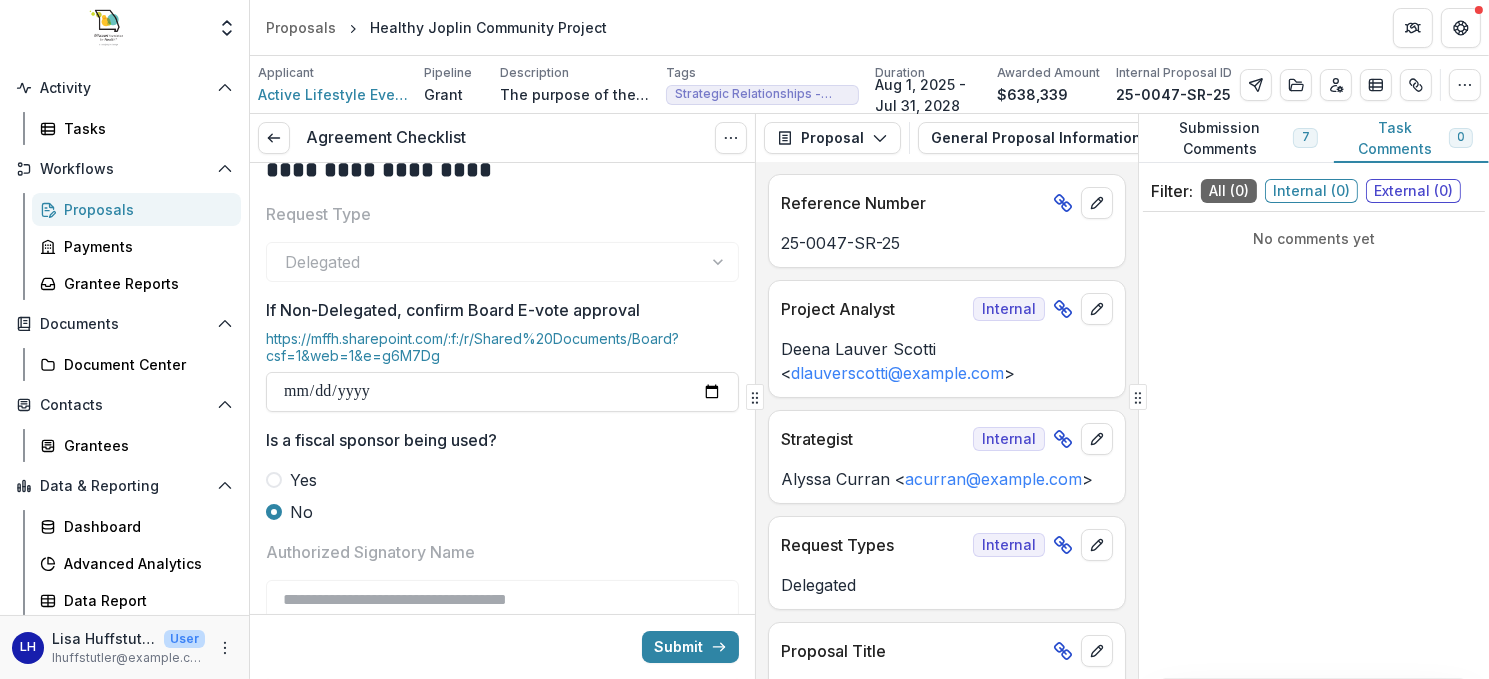 scroll, scrollTop: 0, scrollLeft: 0, axis: both 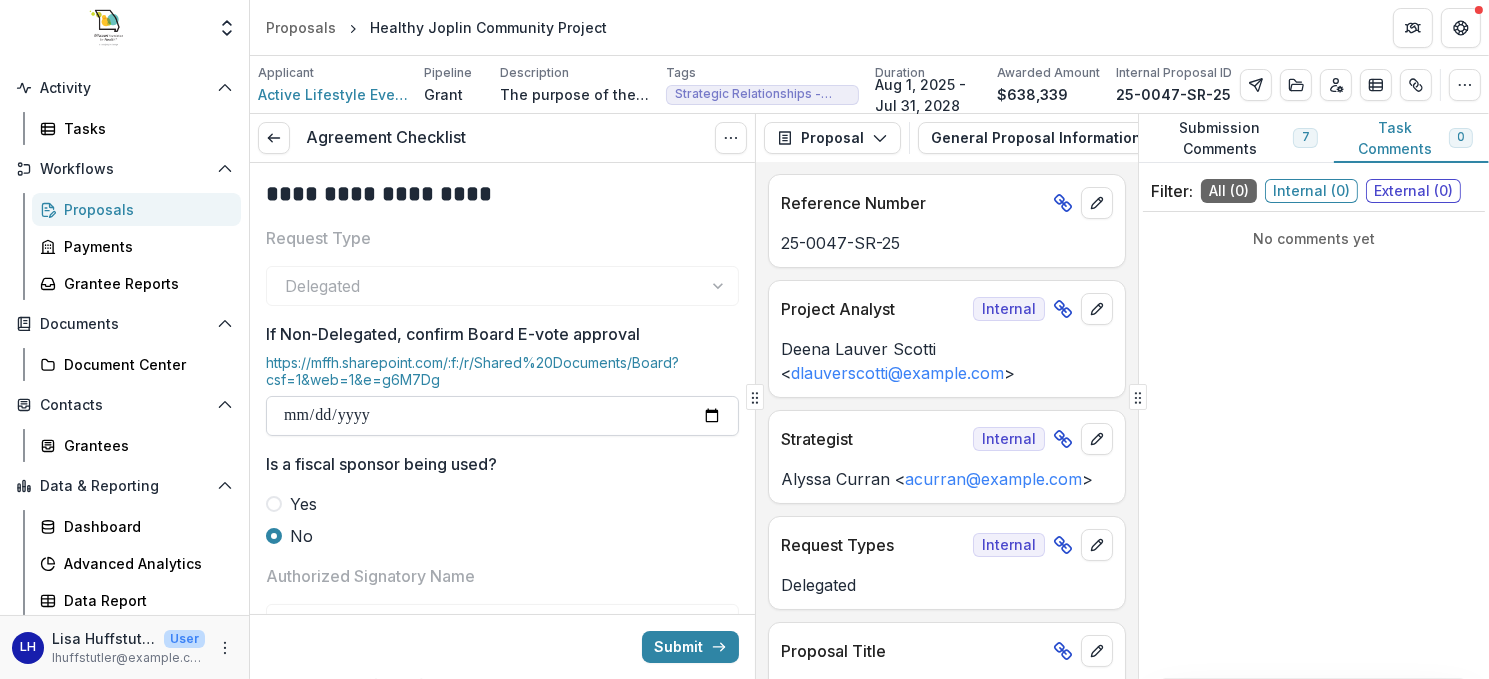 click on "If Non-Delegated, confirm Board E-vote approval" at bounding box center (502, 416) 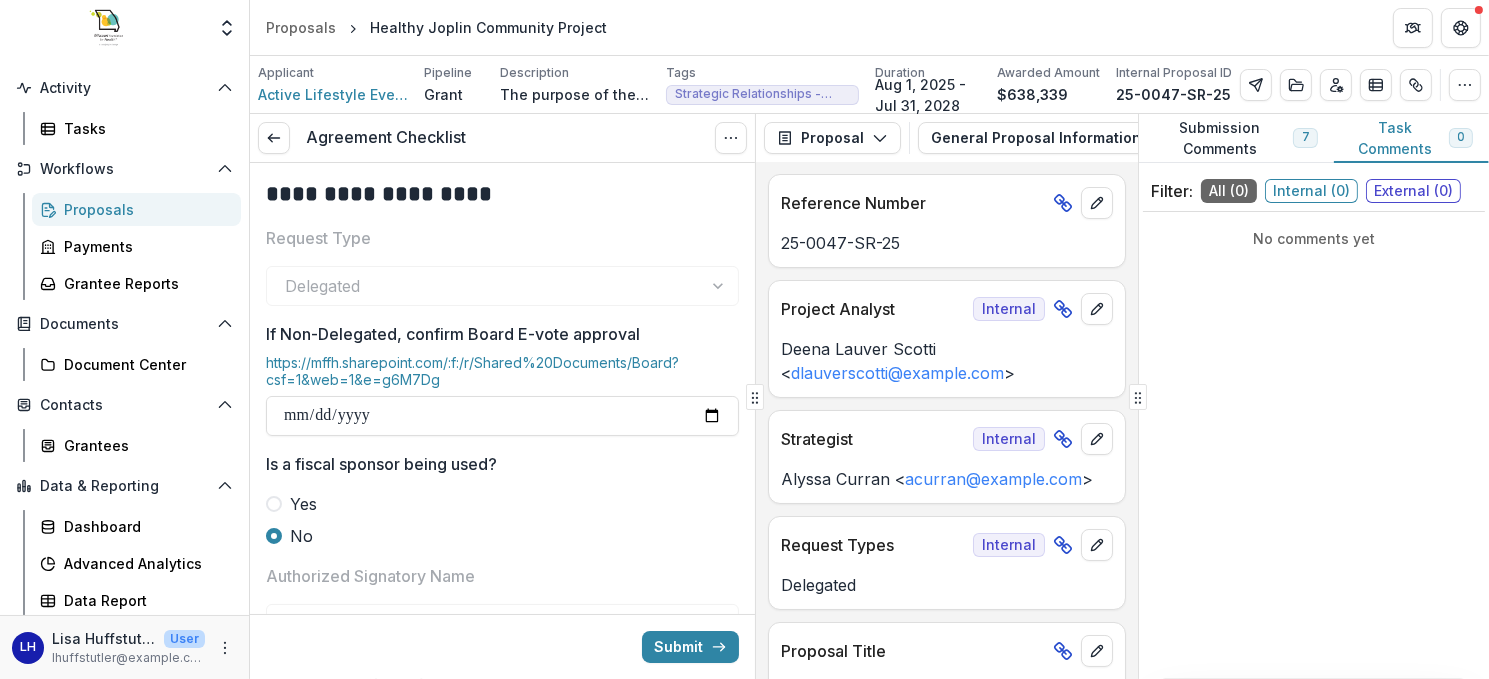 click at bounding box center [502, 488] 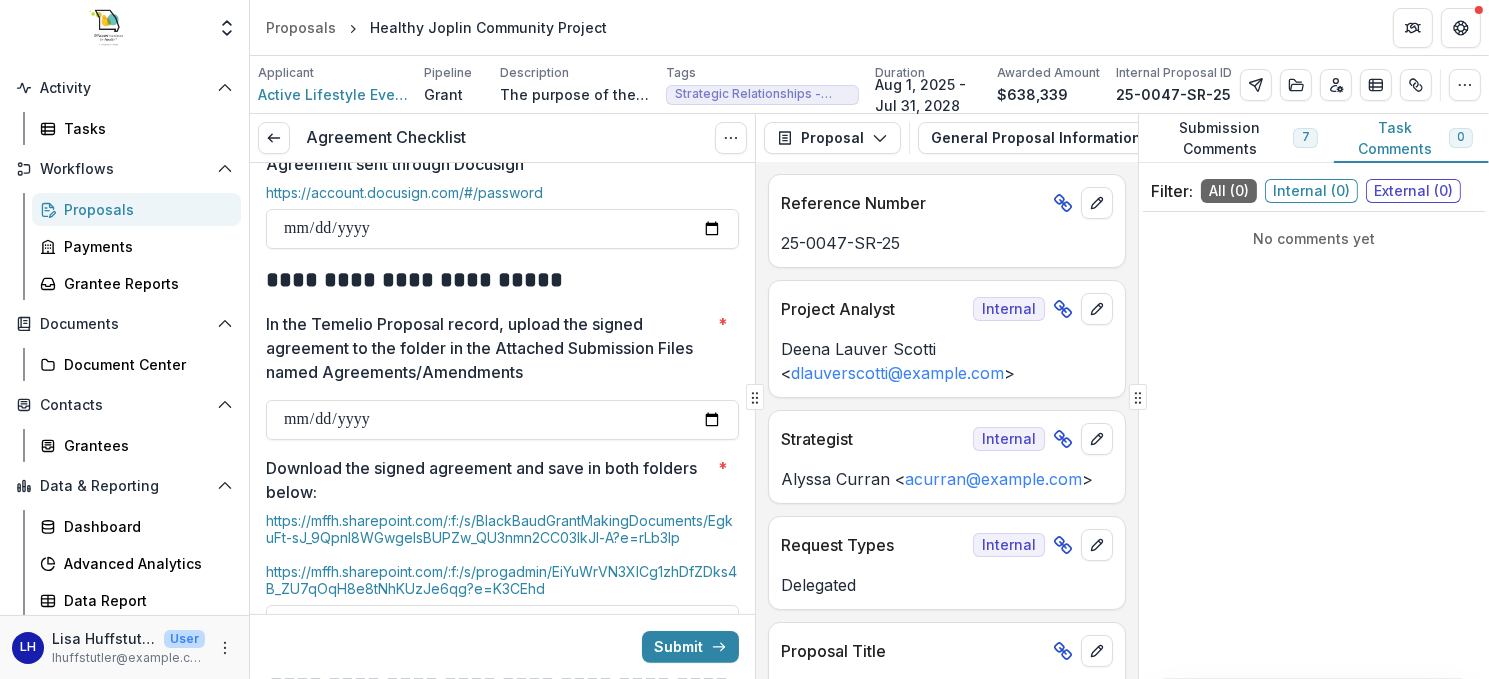 scroll, scrollTop: 968, scrollLeft: 0, axis: vertical 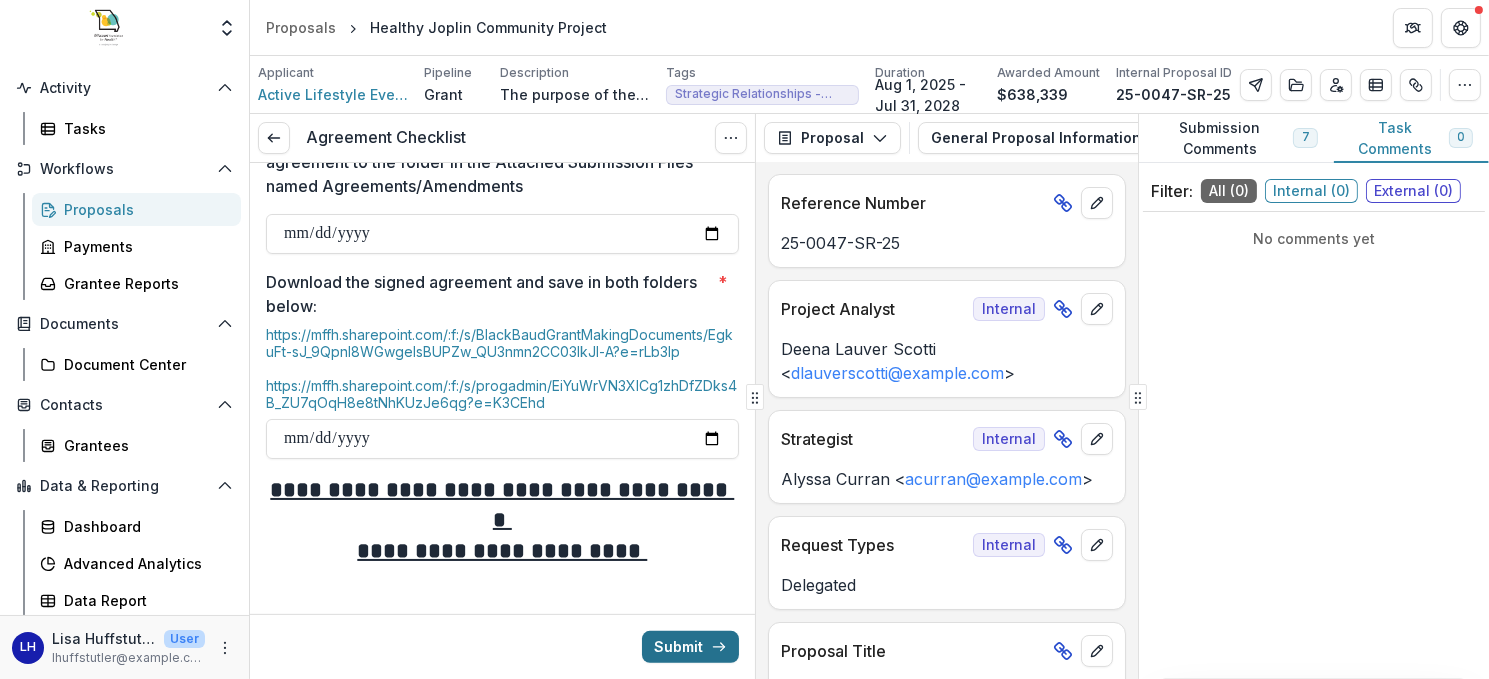 click on "Submit" at bounding box center (690, 647) 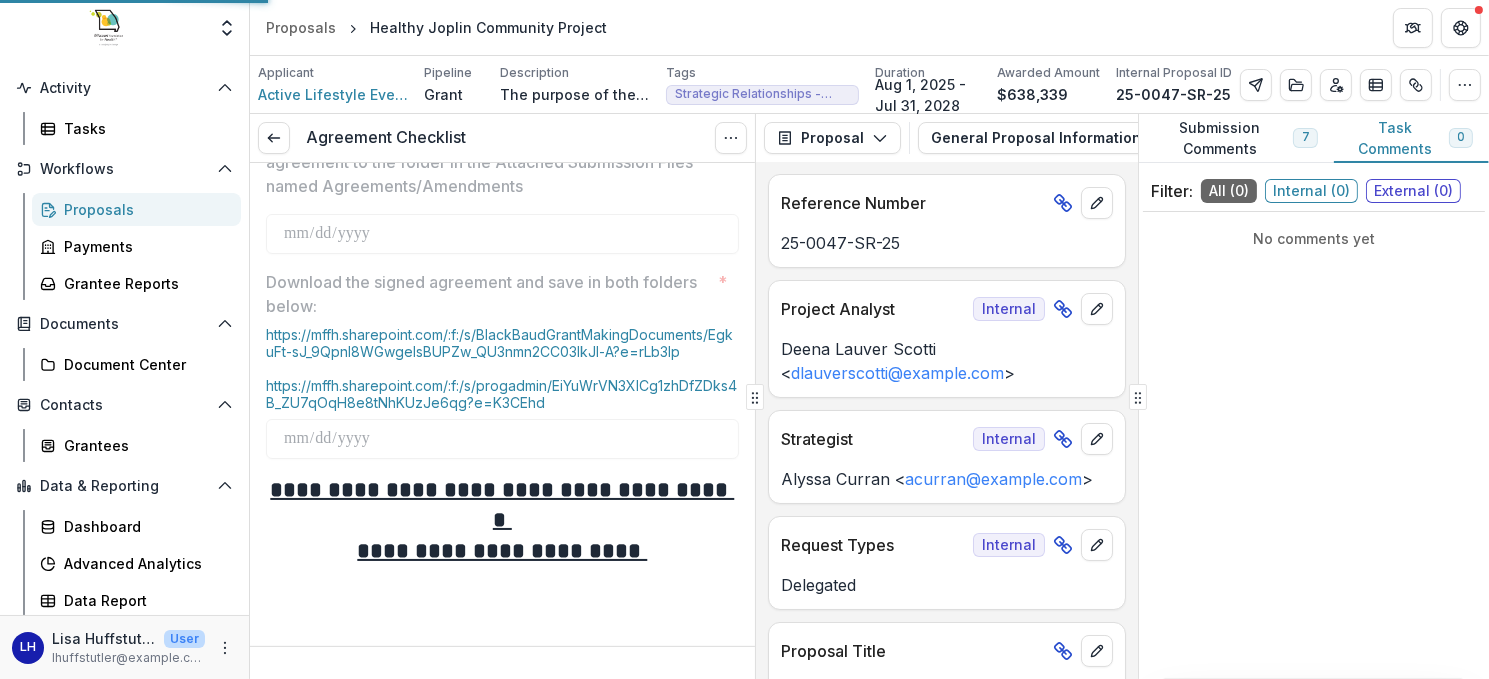 scroll, scrollTop: 937, scrollLeft: 0, axis: vertical 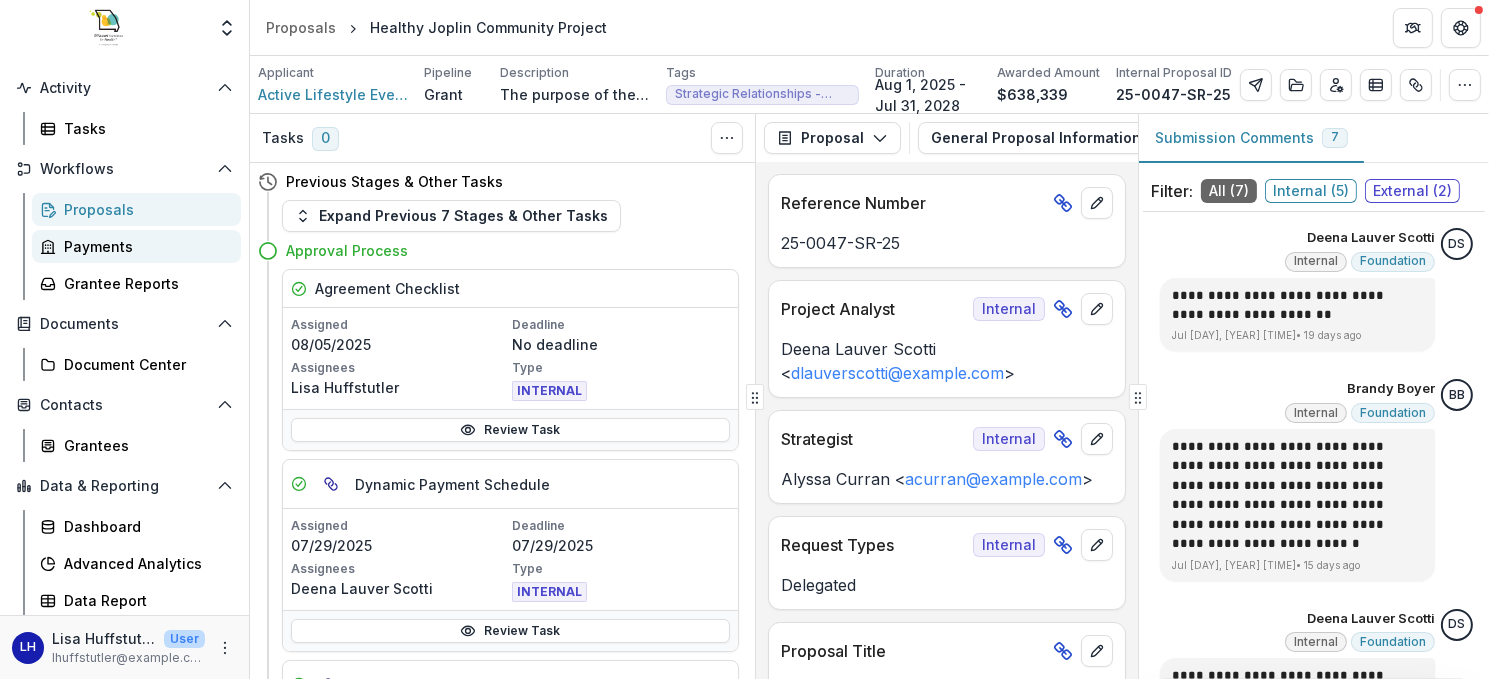 click on "Payments" at bounding box center [144, 246] 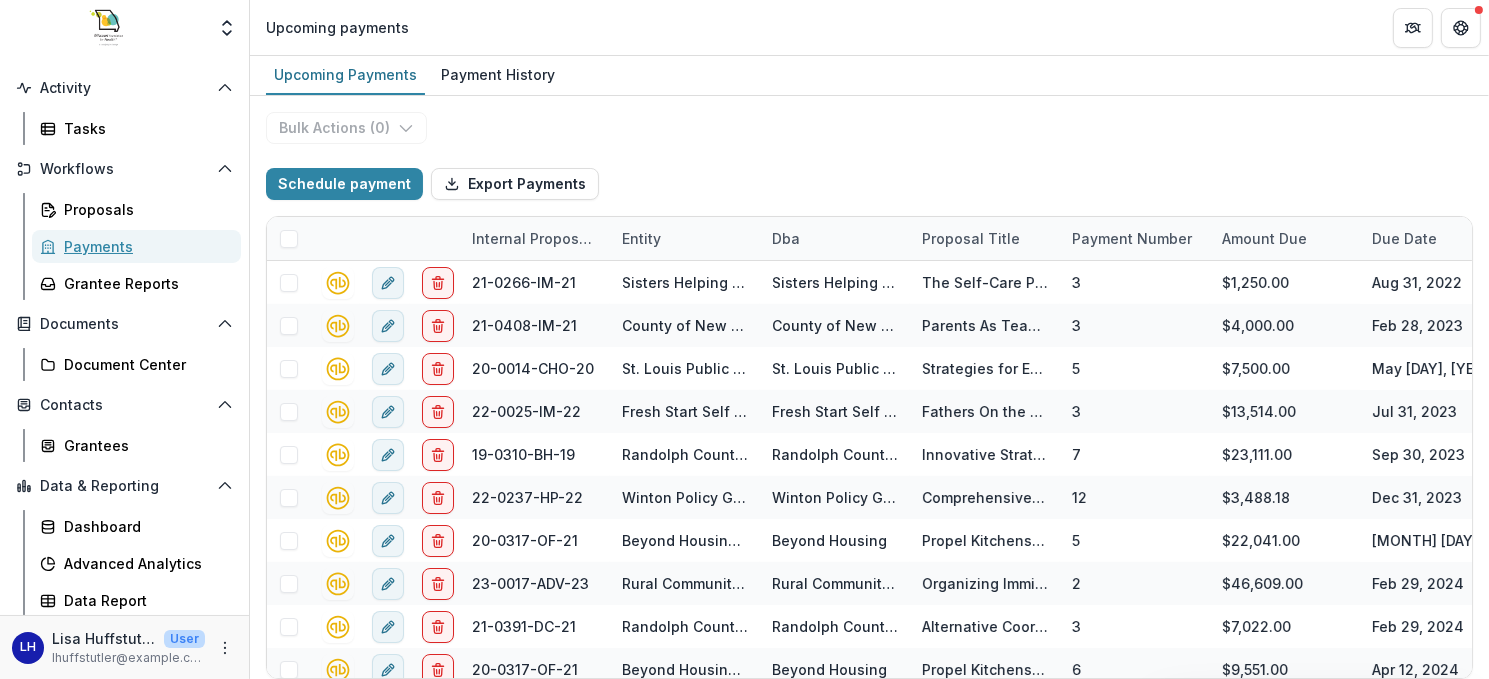 scroll, scrollTop: 0, scrollLeft: 0, axis: both 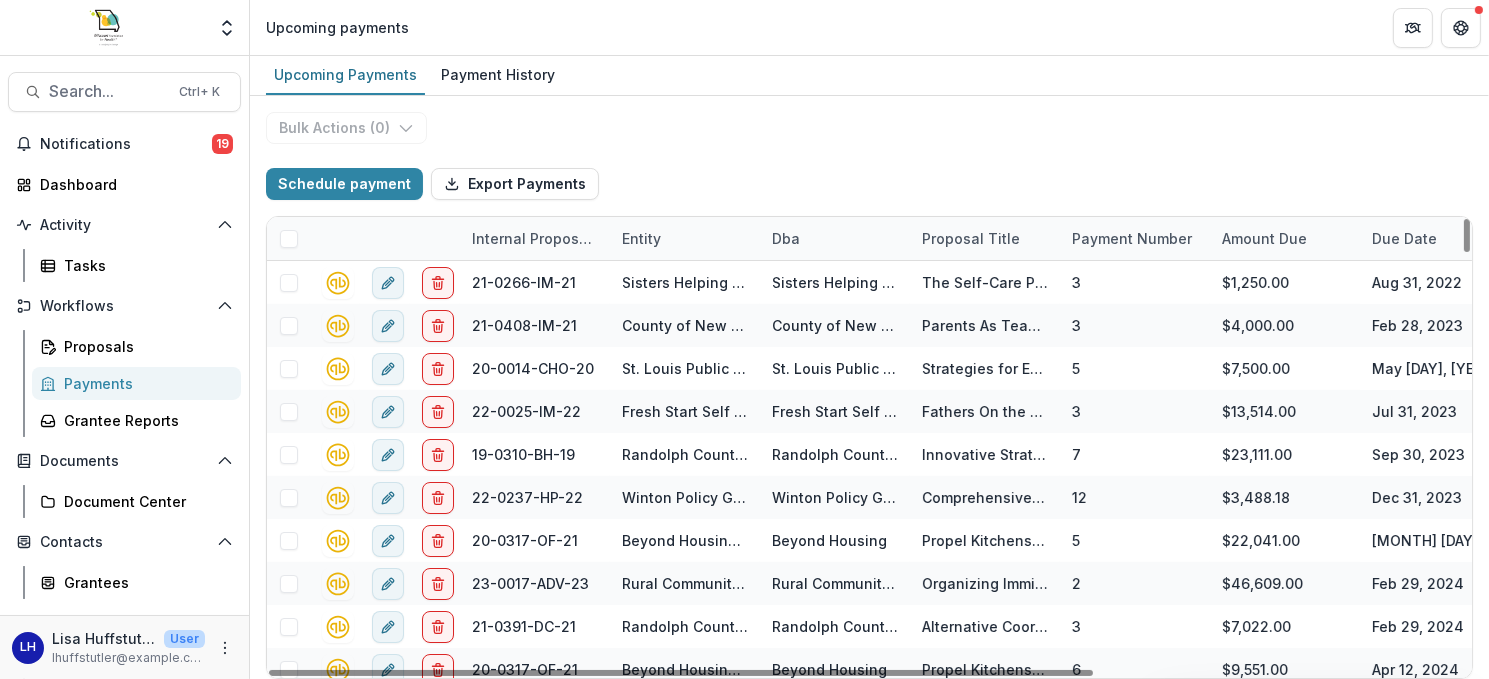 click on "Internal Proposal ID" at bounding box center (535, 238) 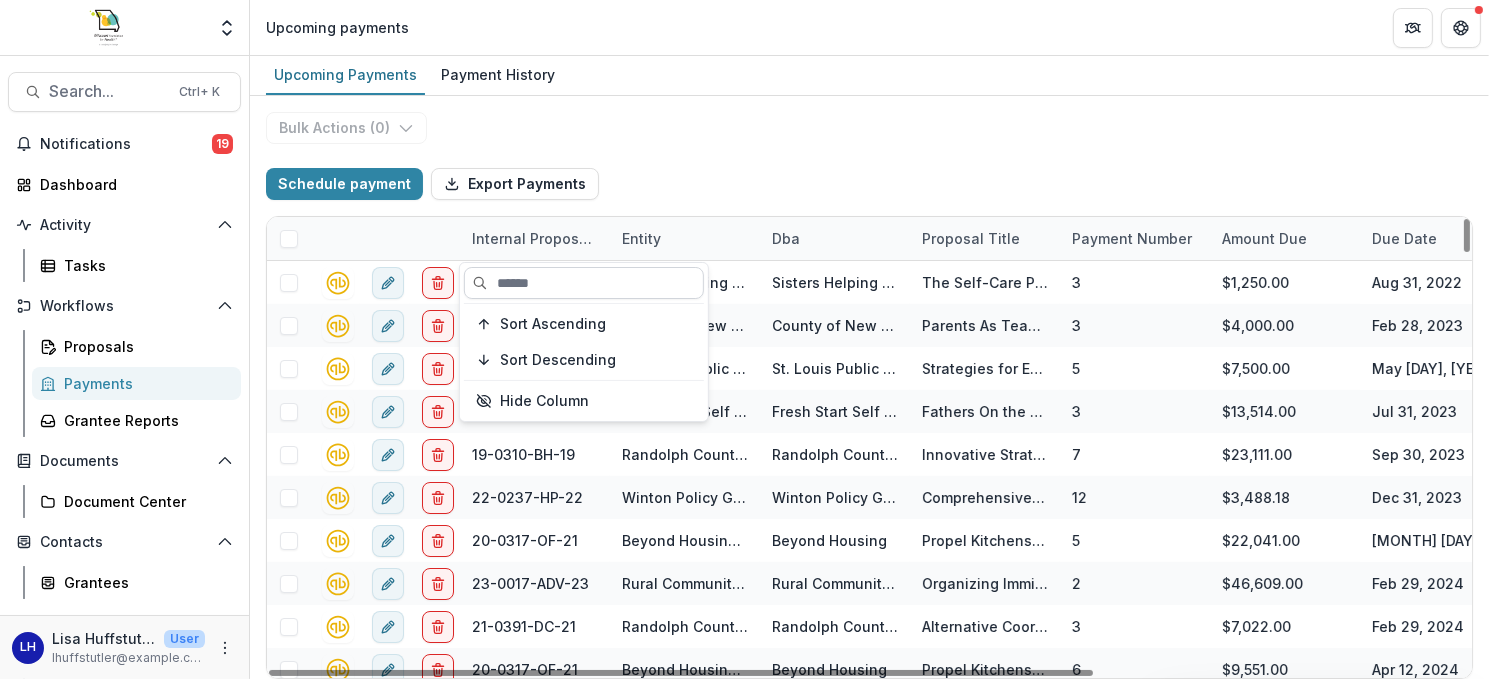 click at bounding box center [584, 283] 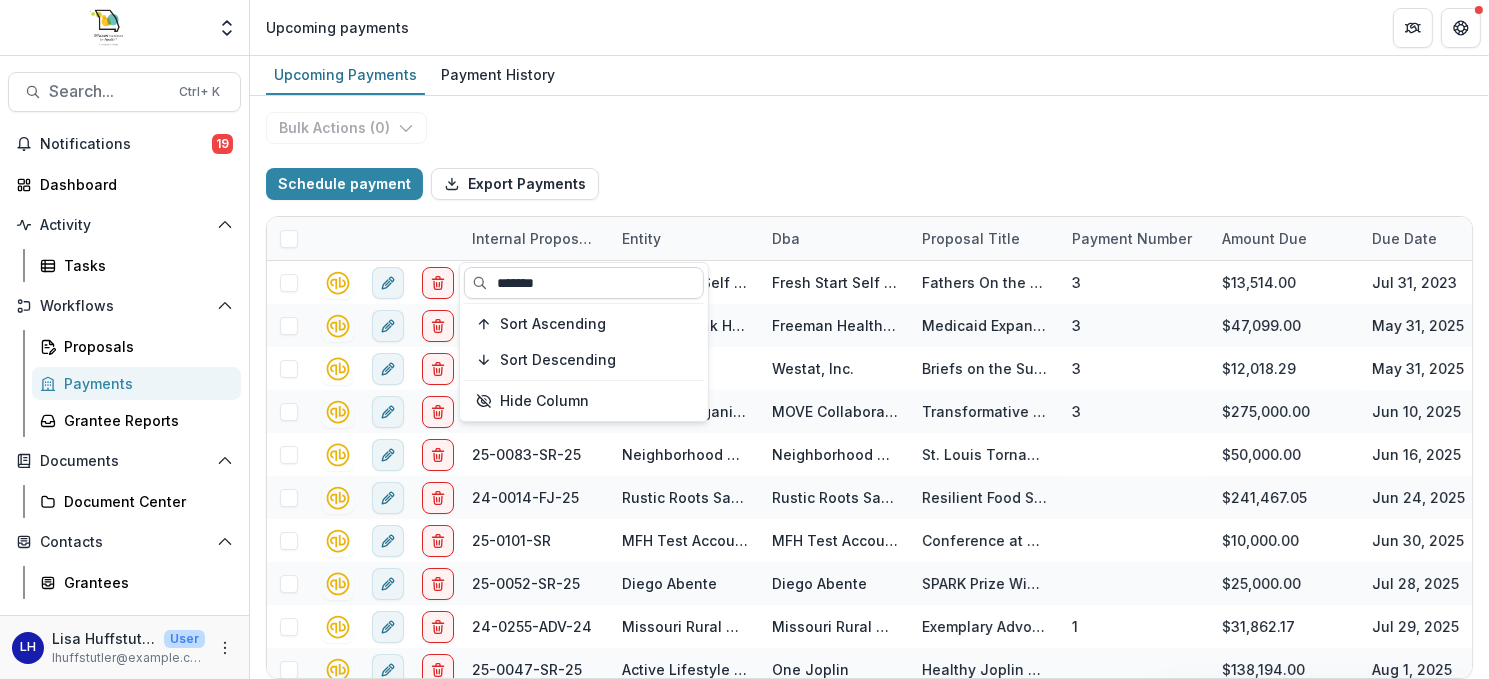 type on "*******" 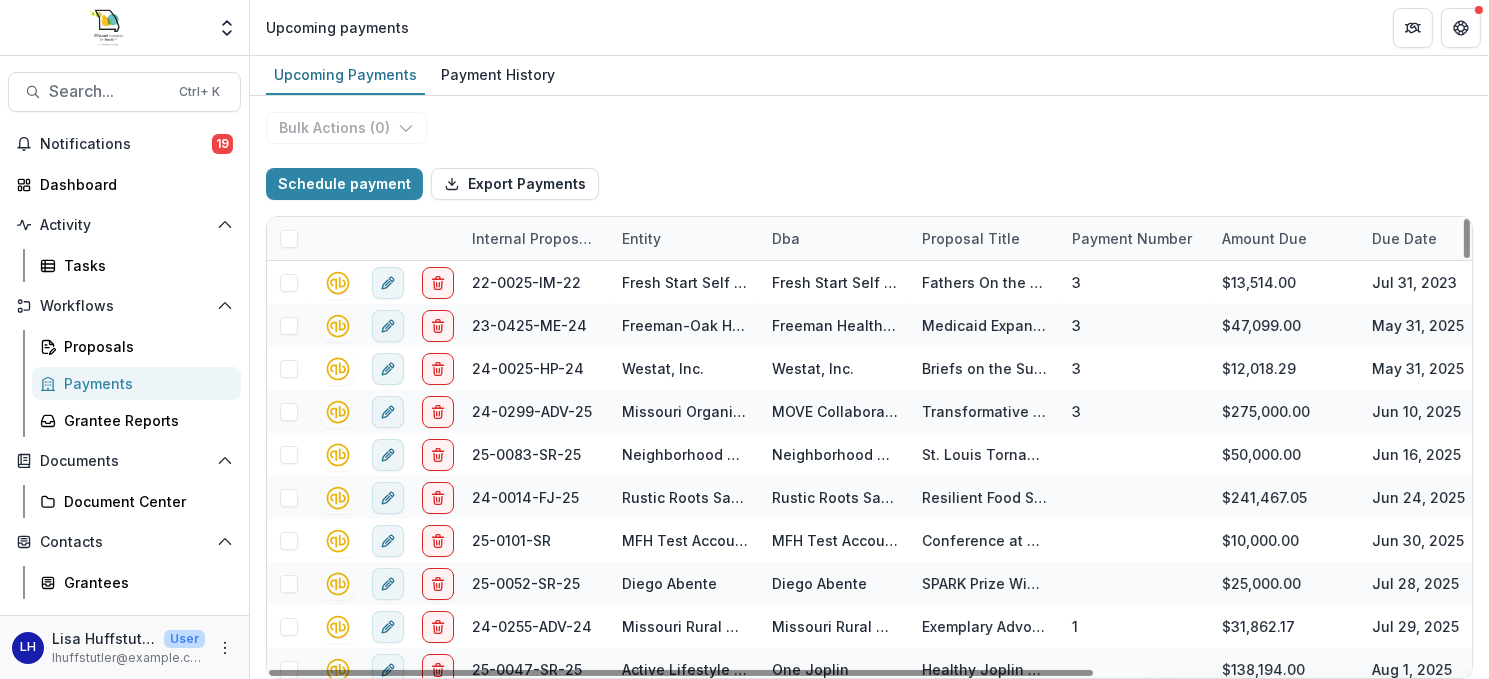click on "Internal Proposal ID" at bounding box center (535, 238) 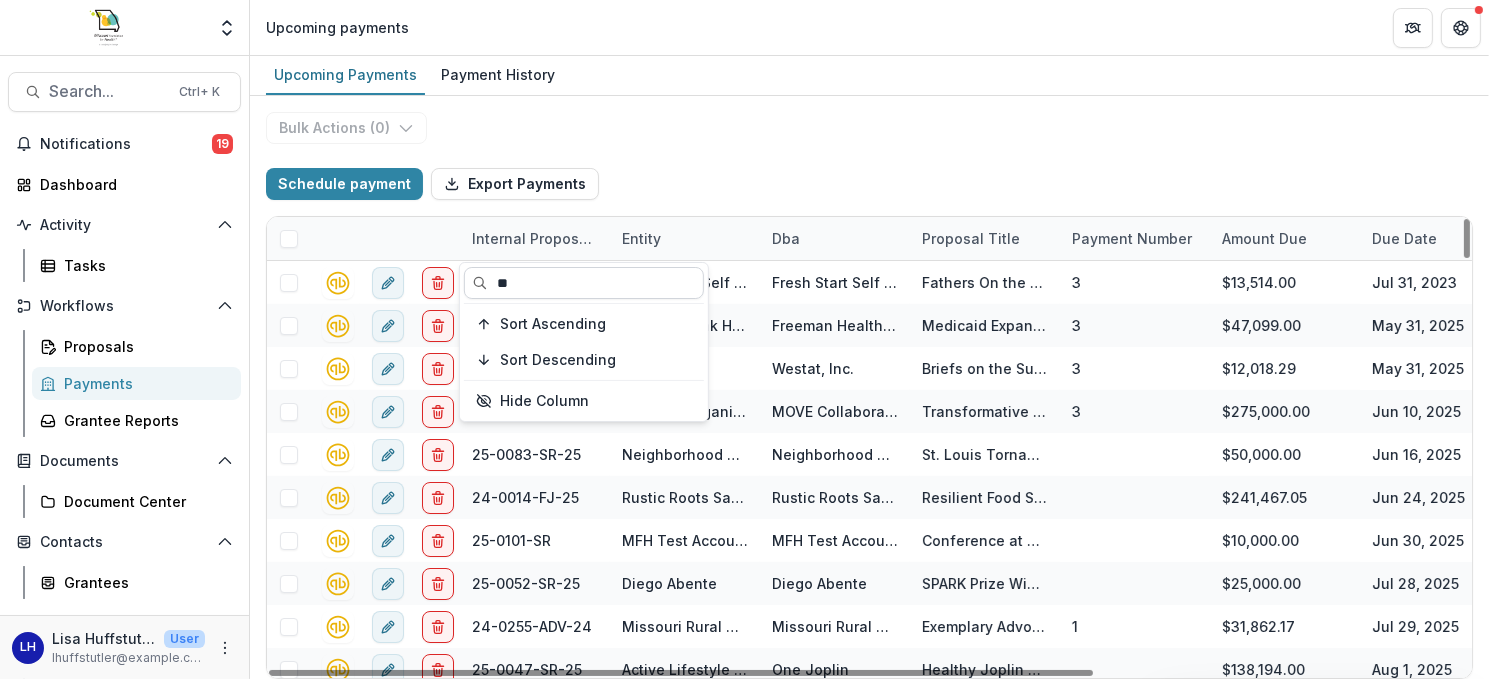 click on "**" at bounding box center [584, 283] 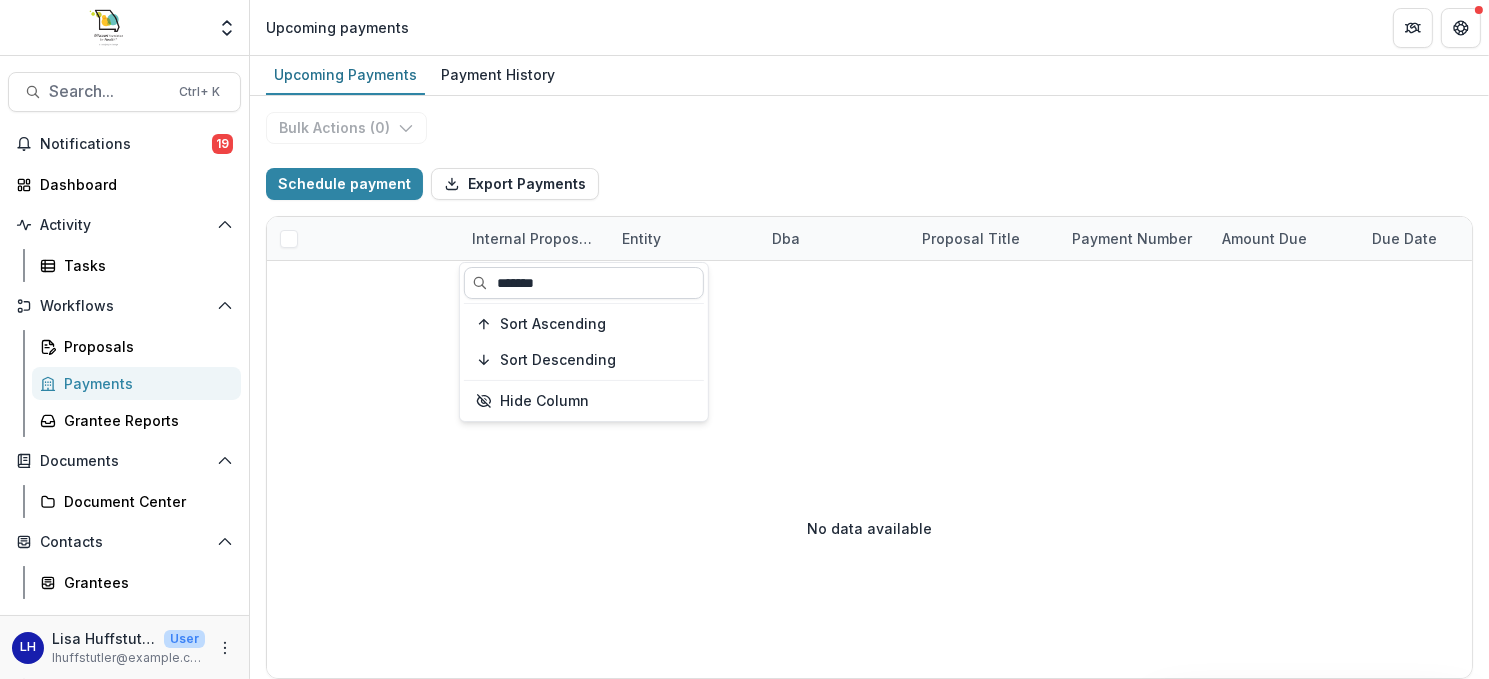 type on "*******" 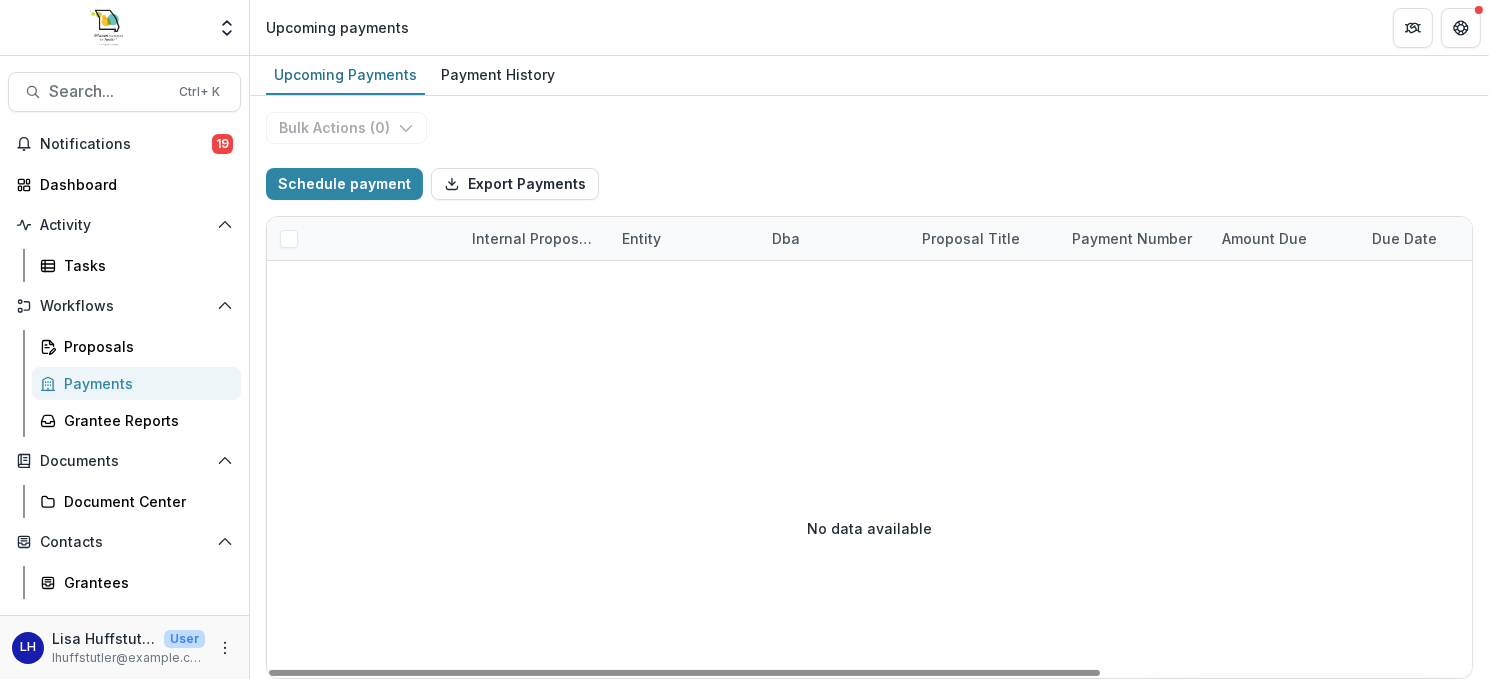 click on "Internal Proposal ID" at bounding box center (535, 238) 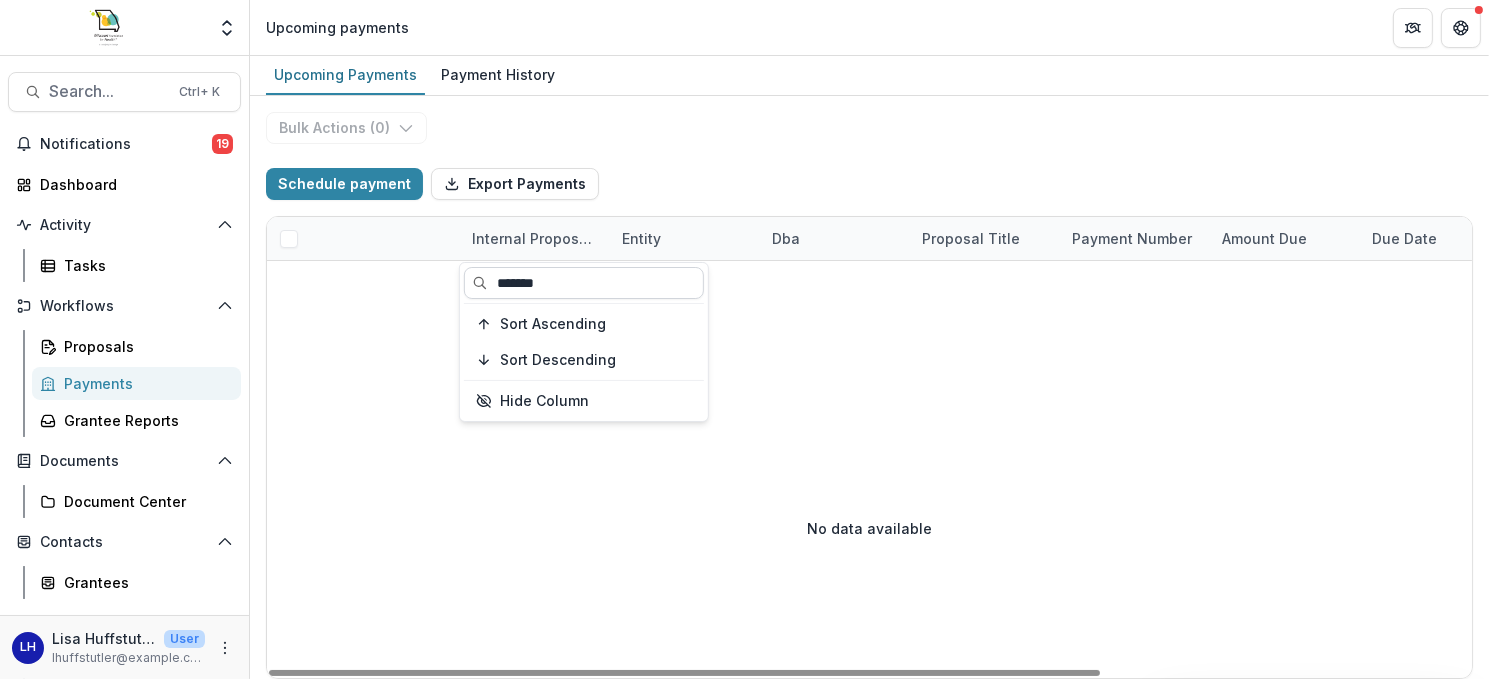 click on "*******" at bounding box center [584, 283] 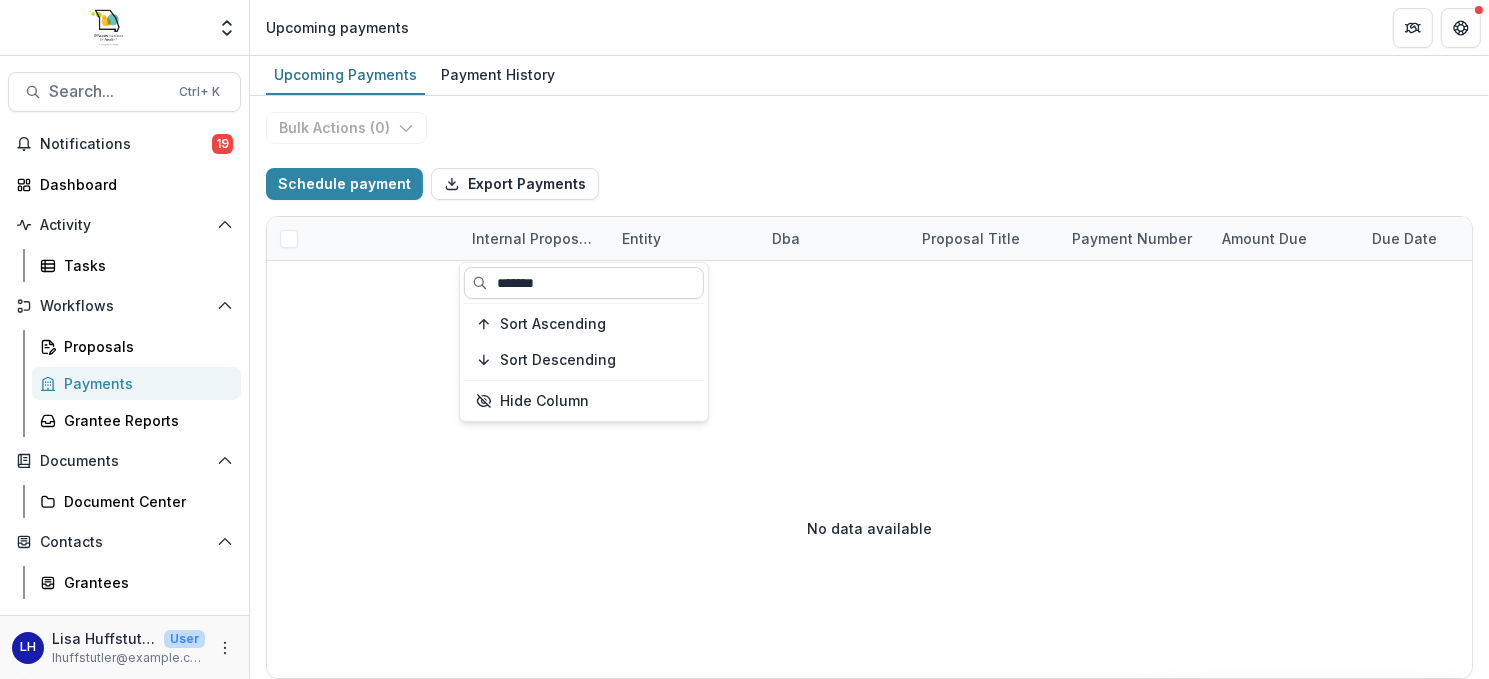 click on "*******" at bounding box center [584, 283] 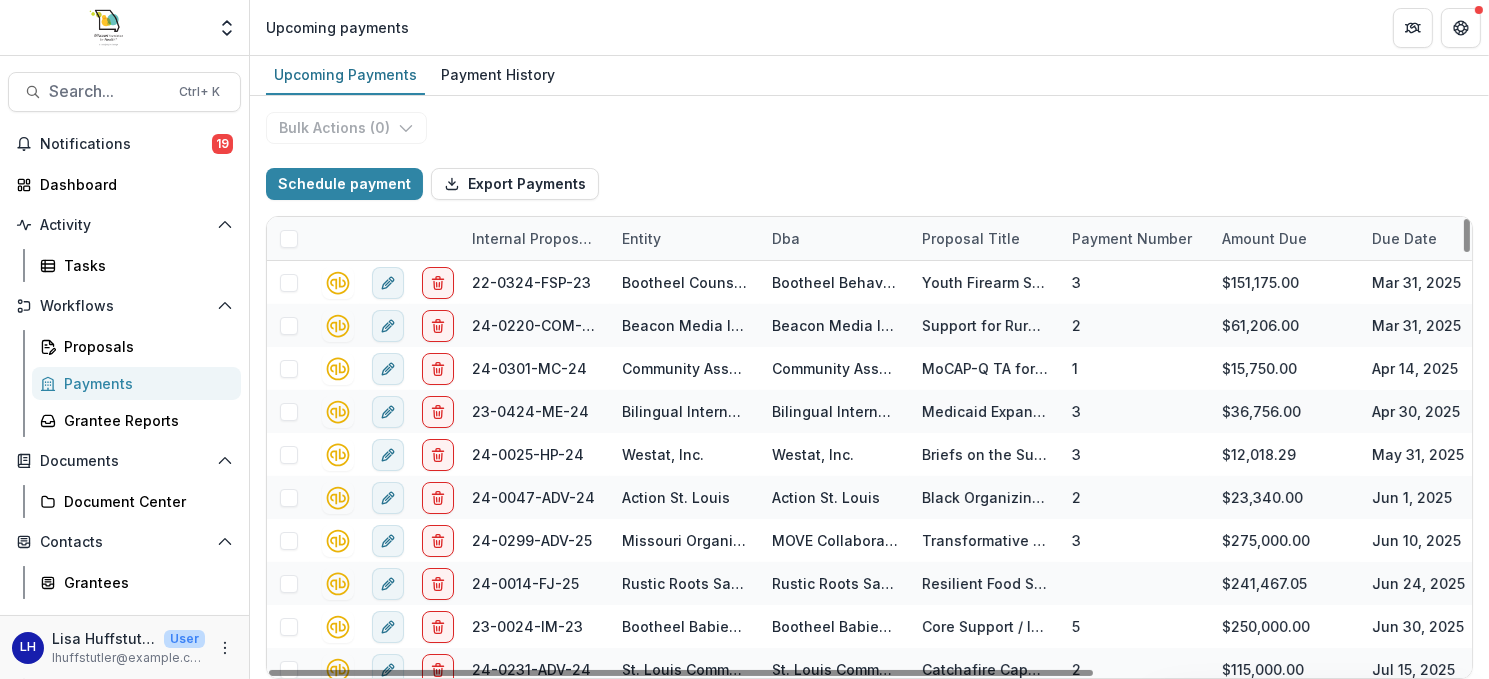 click on "Internal Proposal ID" at bounding box center (535, 238) 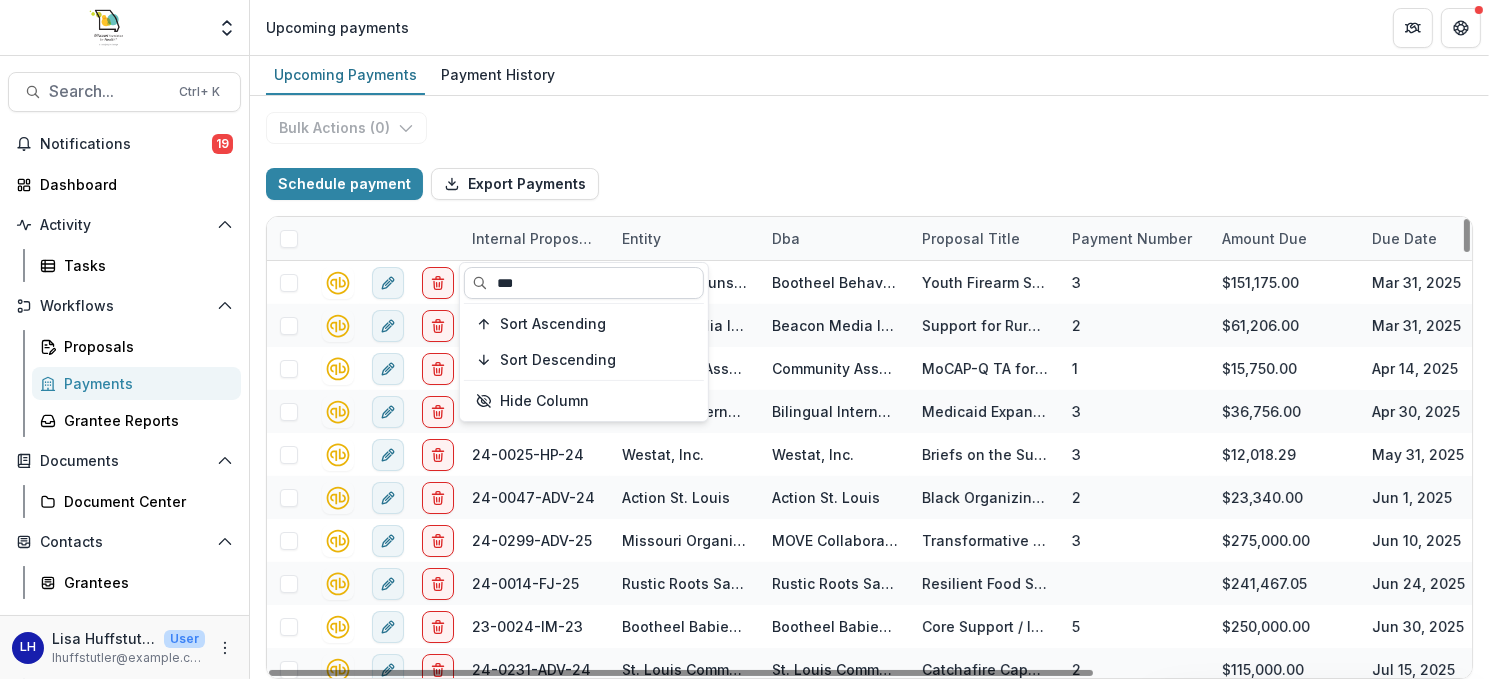 click on "***" at bounding box center (584, 283) 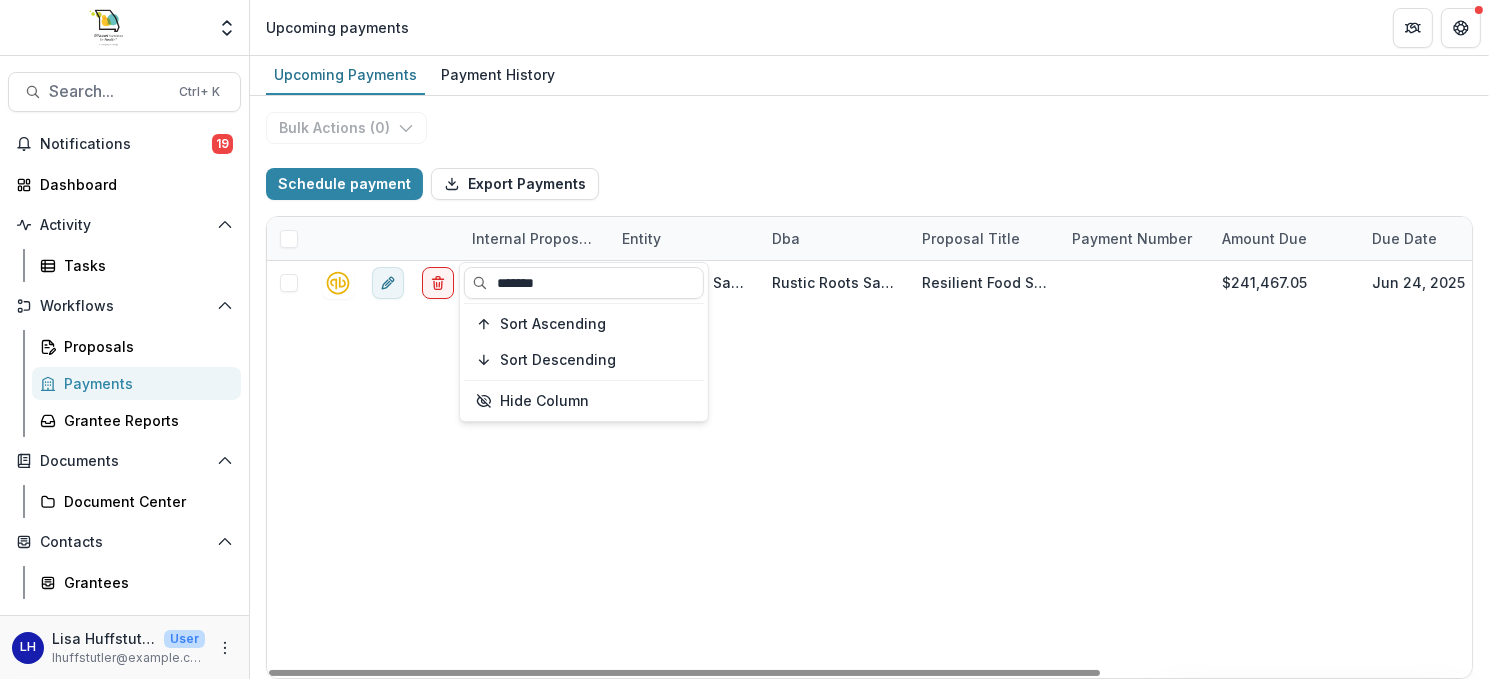 type on "*******" 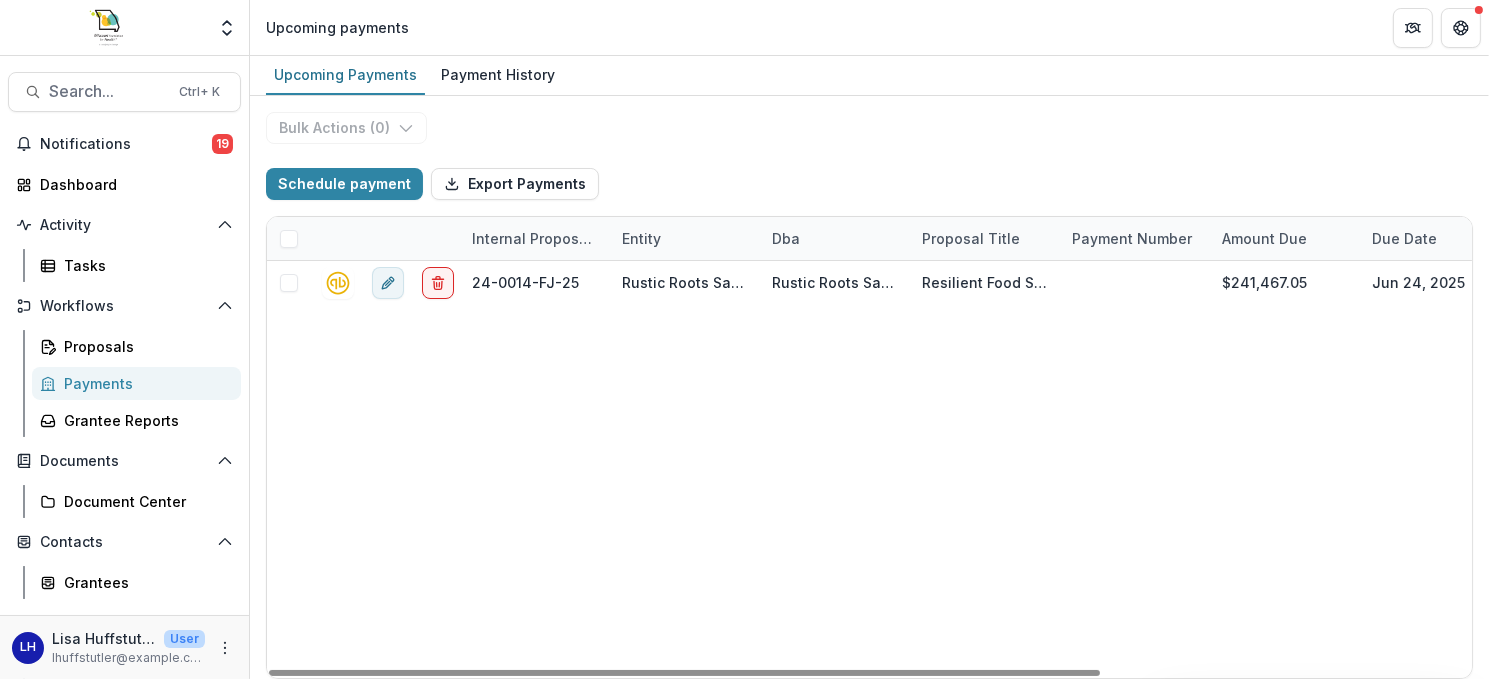 click on "24-0014-FJ-25 Rustic Roots Sanctuary Co Rustic Roots Sanctuary Co Resilient Food System Infrastructure Program Match - North County Harvest Hub $241,467.05 Jun [DAY], [YEAR] N/A" at bounding box center [1138, 469] 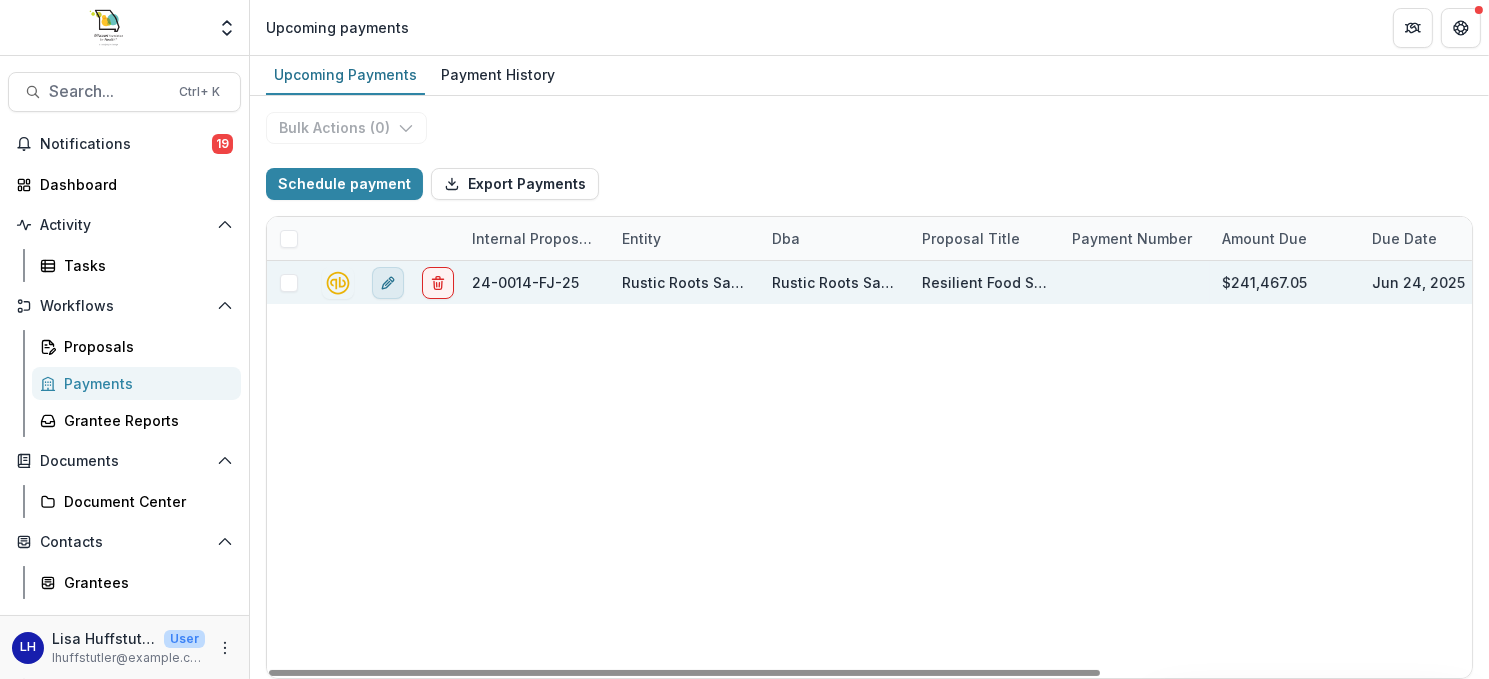 click 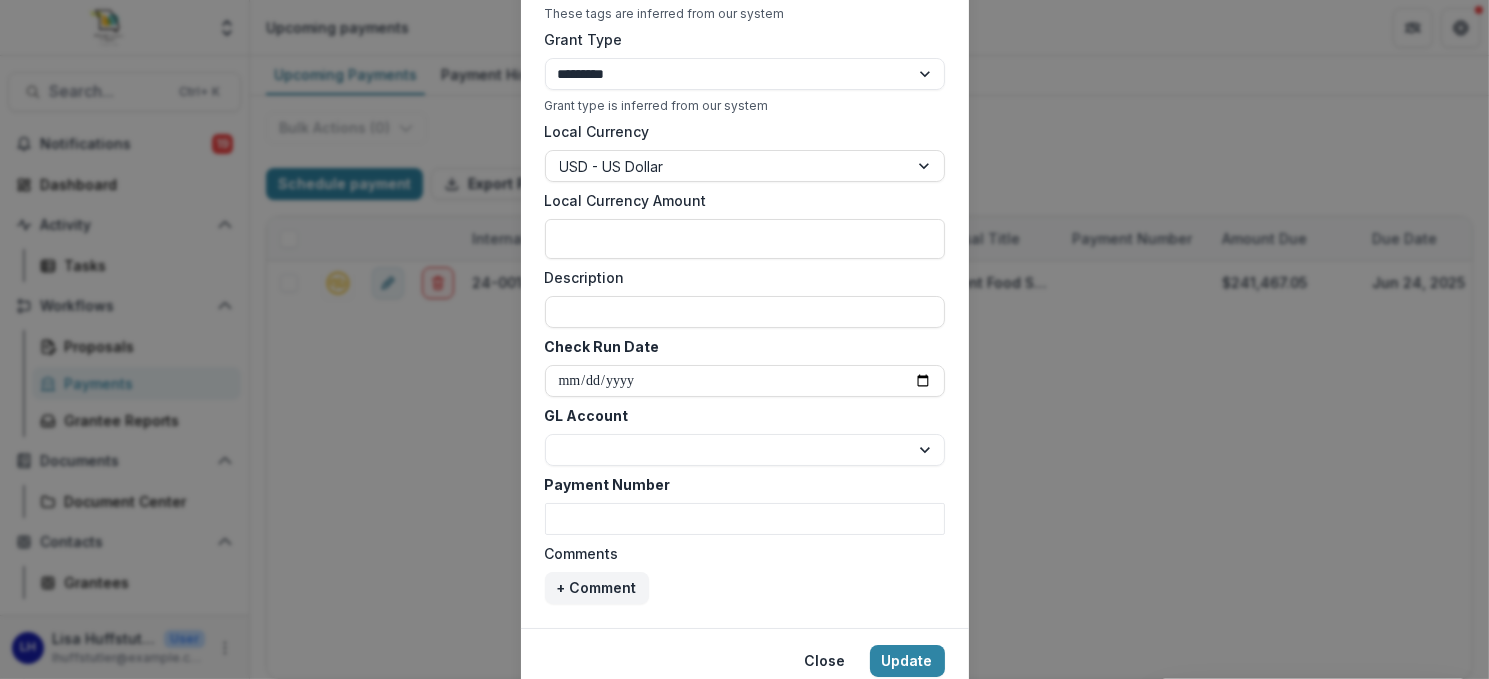 scroll, scrollTop: 900, scrollLeft: 0, axis: vertical 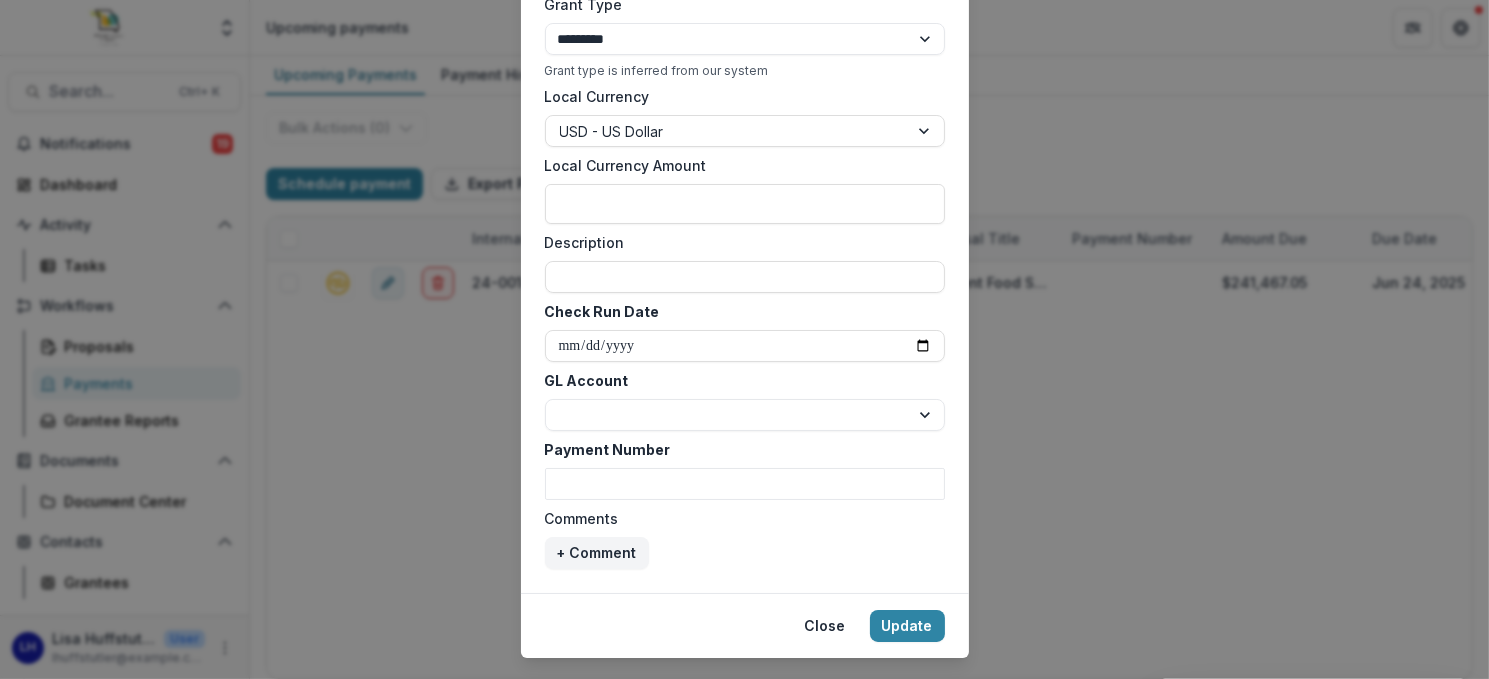 drag, startPoint x: 823, startPoint y: 623, endPoint x: 1037, endPoint y: 516, distance: 239.25928 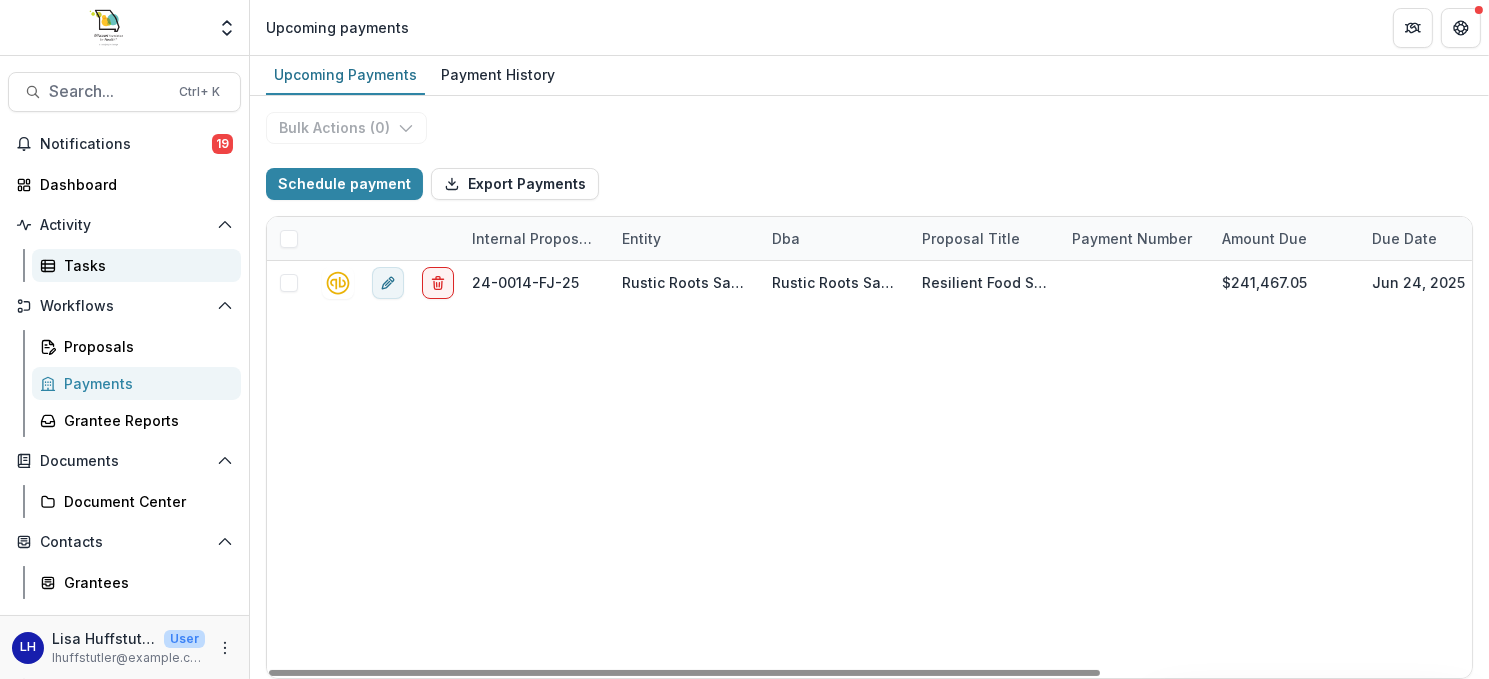 click on "Tasks" at bounding box center [144, 265] 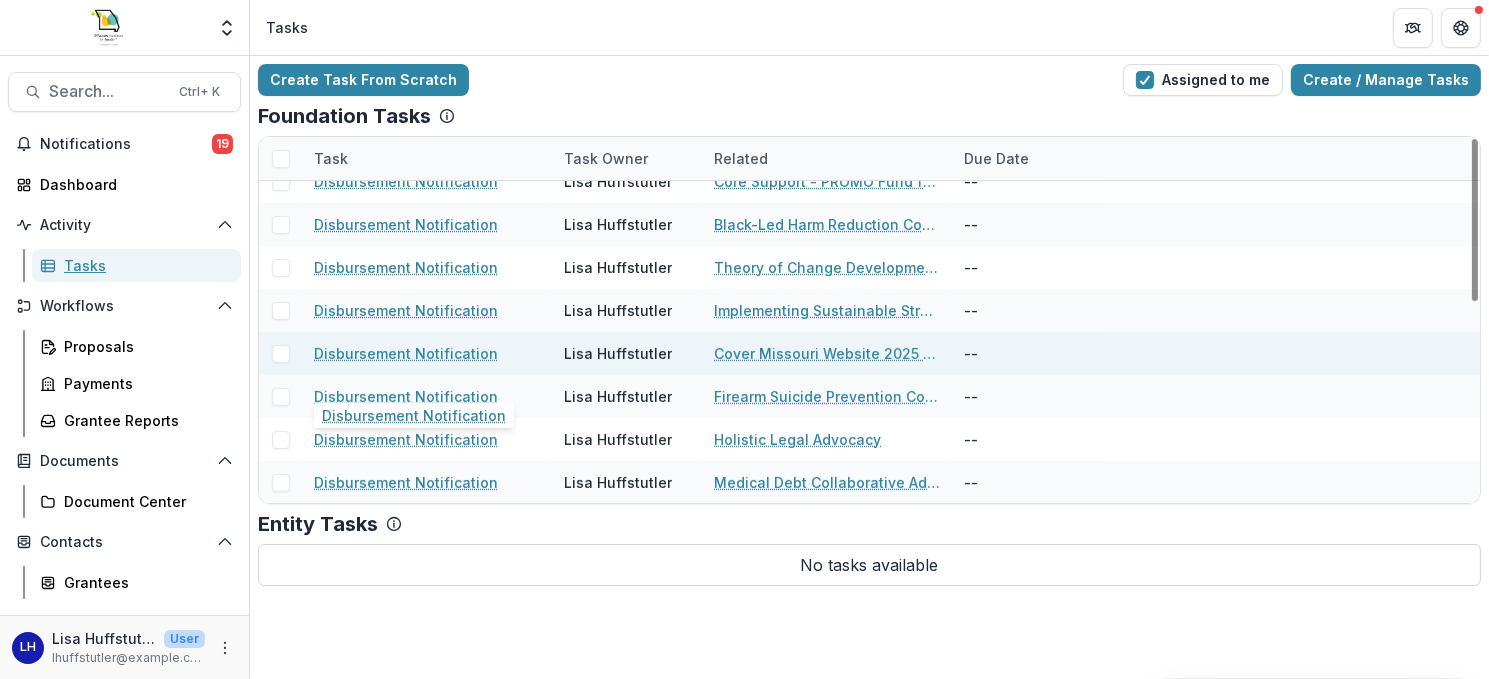 scroll, scrollTop: 0, scrollLeft: 0, axis: both 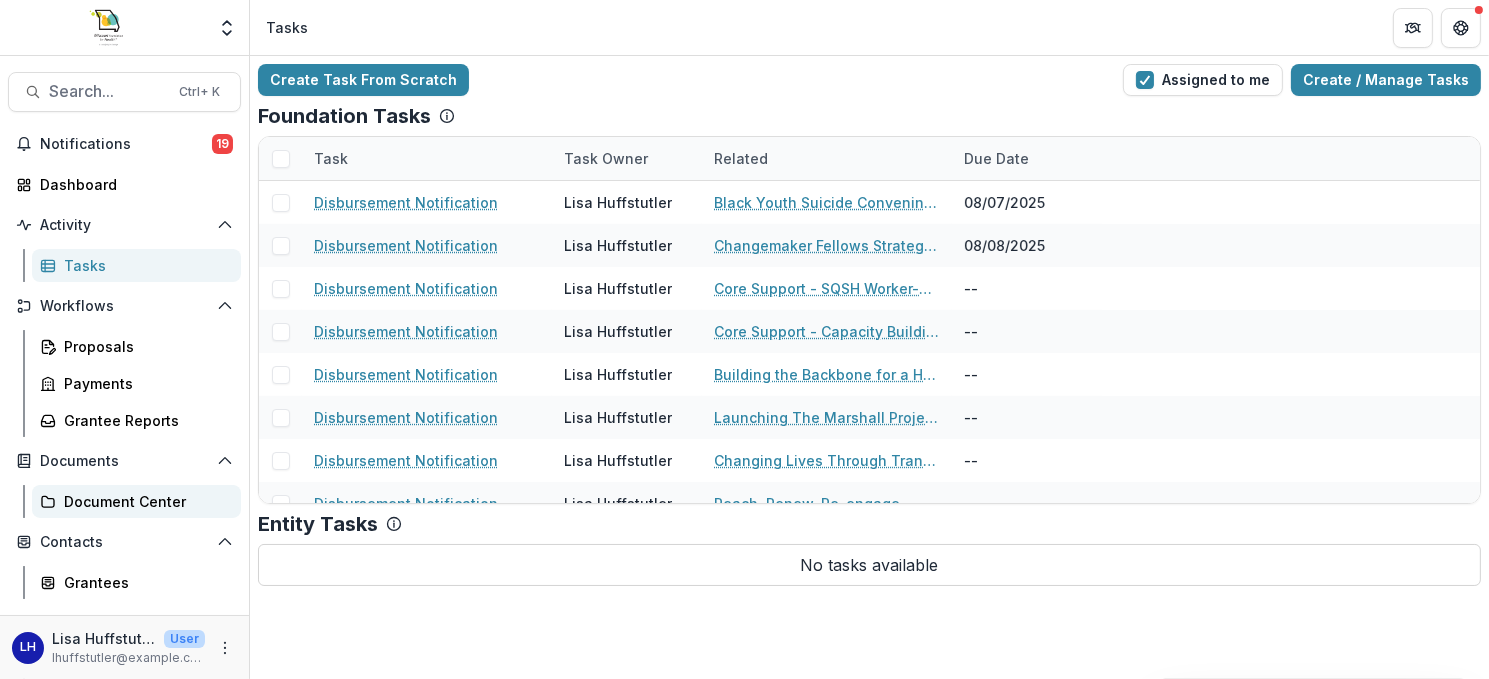 click on "Document Center" at bounding box center (144, 501) 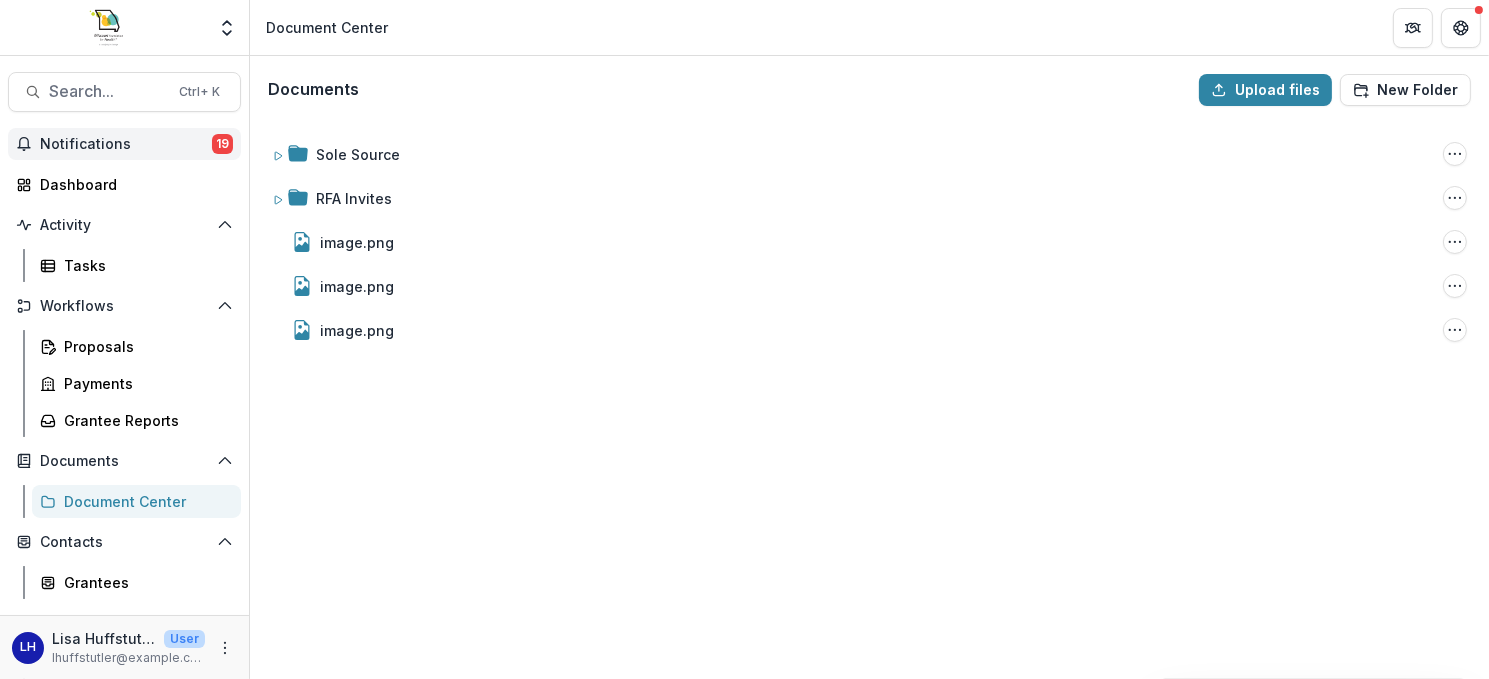 click on "Notifications" at bounding box center [126, 144] 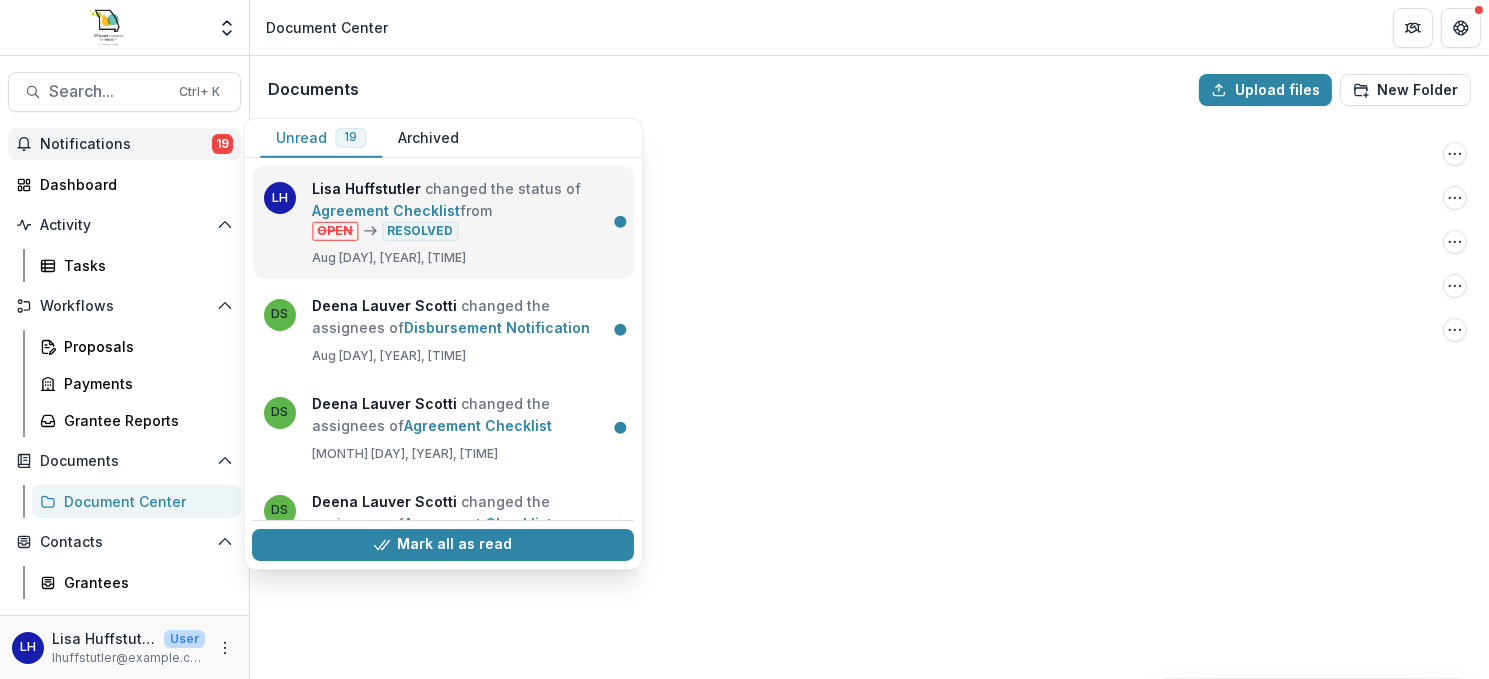 click on "Agreement Checklist" at bounding box center (386, 210) 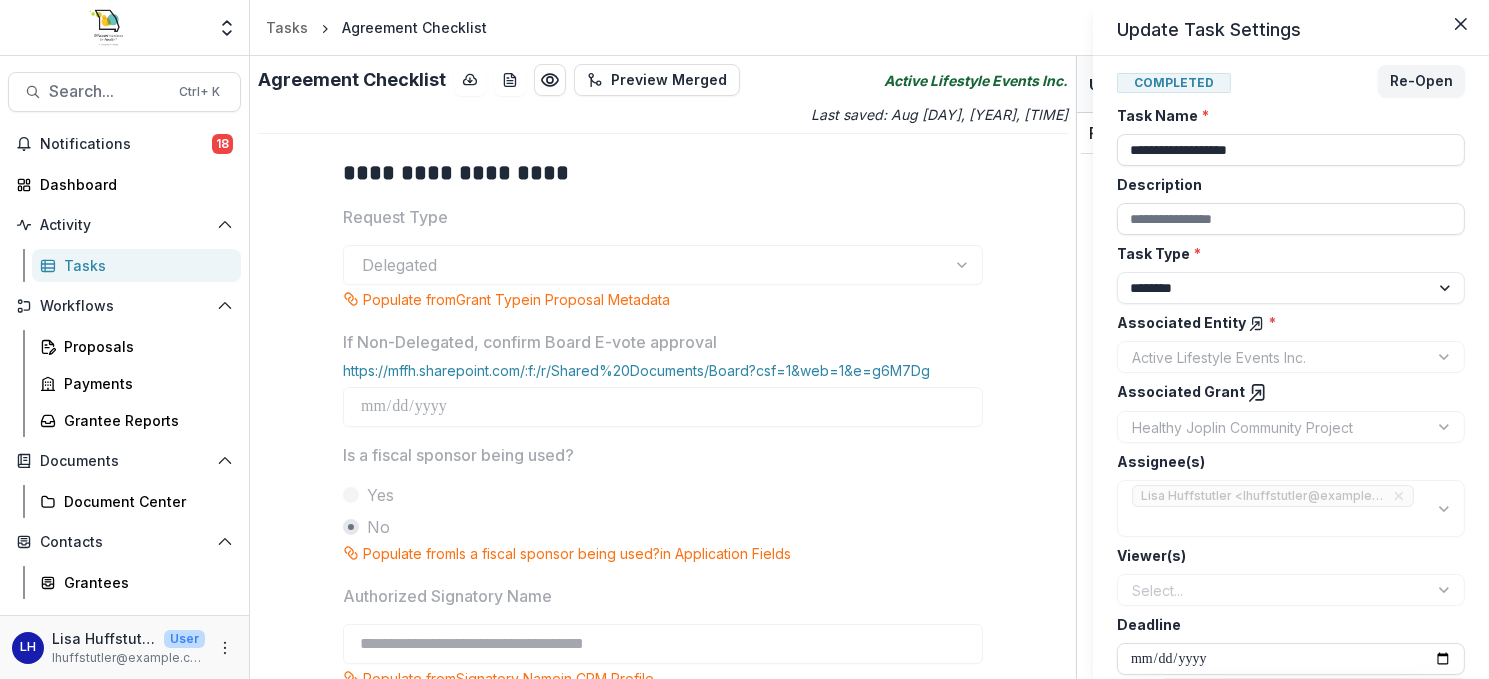 scroll, scrollTop: 29, scrollLeft: 0, axis: vertical 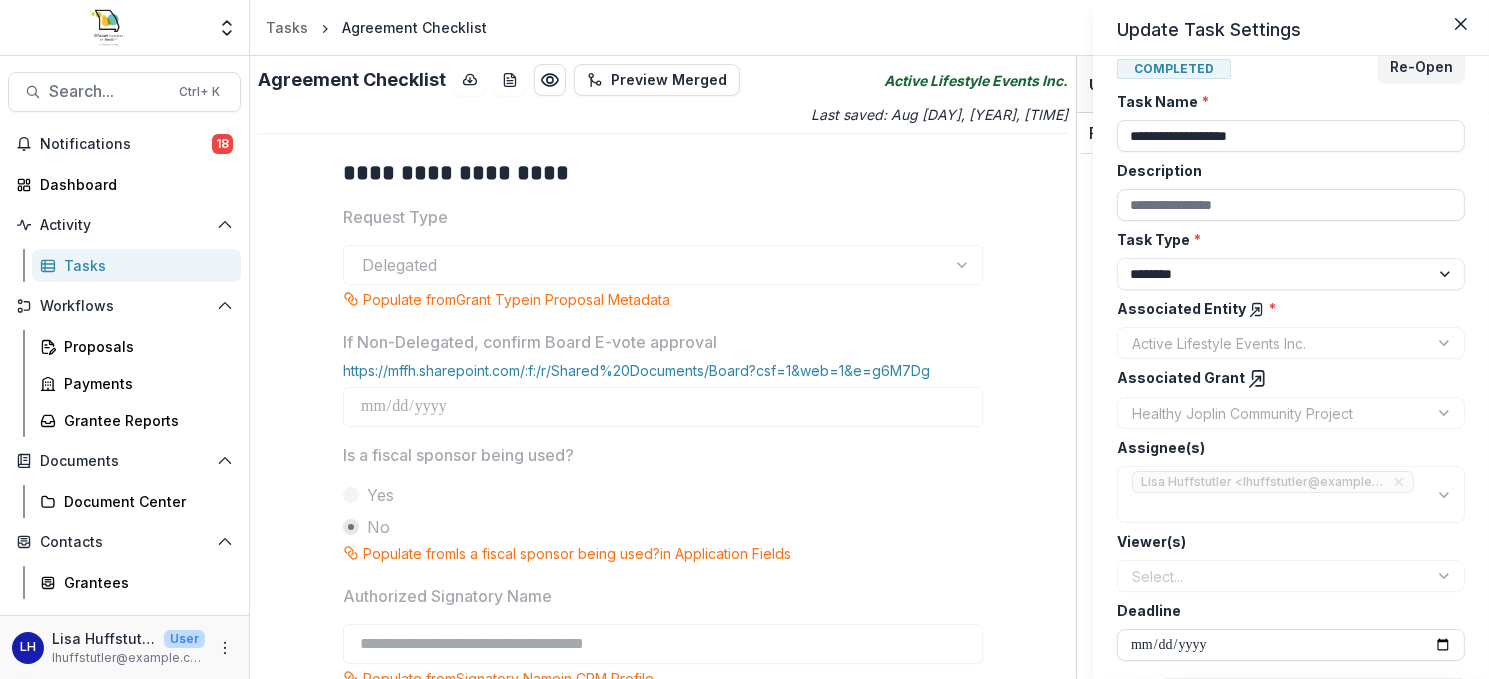 drag, startPoint x: 966, startPoint y: 438, endPoint x: 950, endPoint y: 436, distance: 16.124516 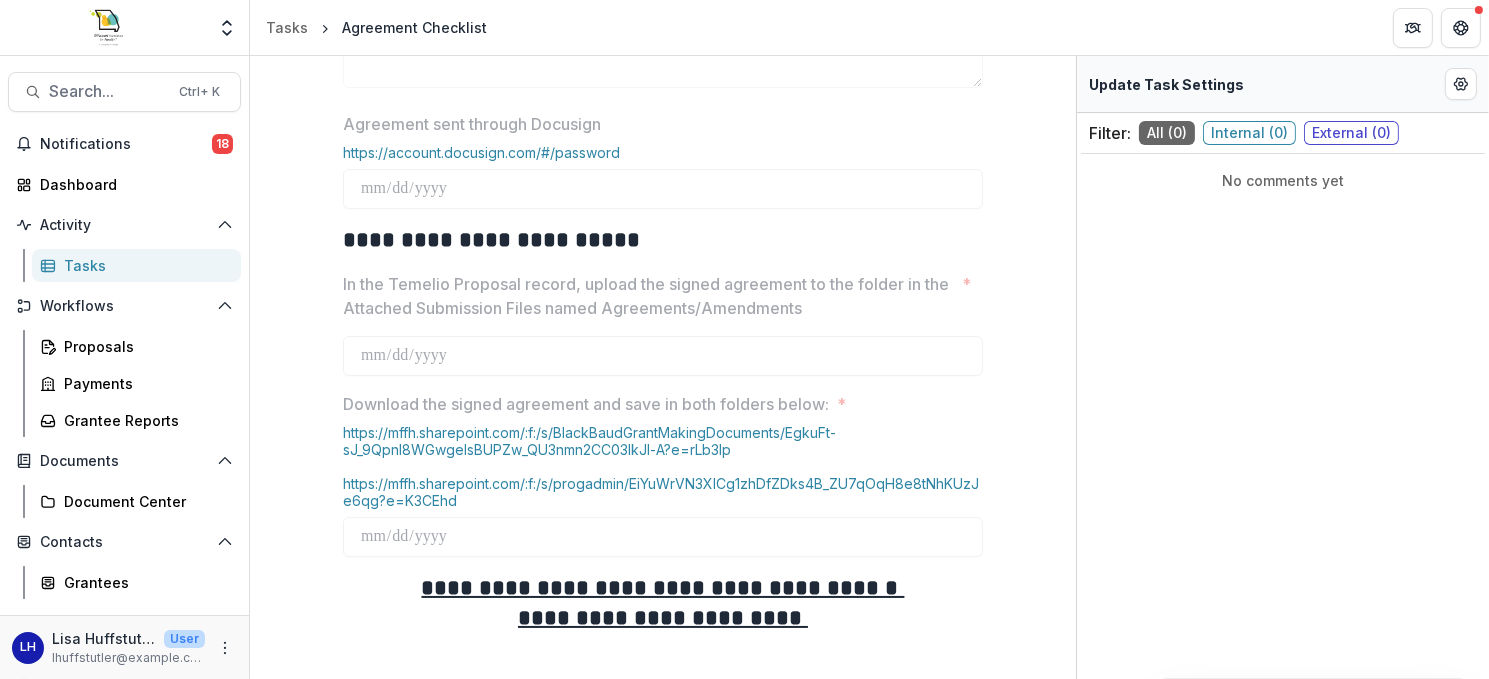 scroll, scrollTop: 911, scrollLeft: 0, axis: vertical 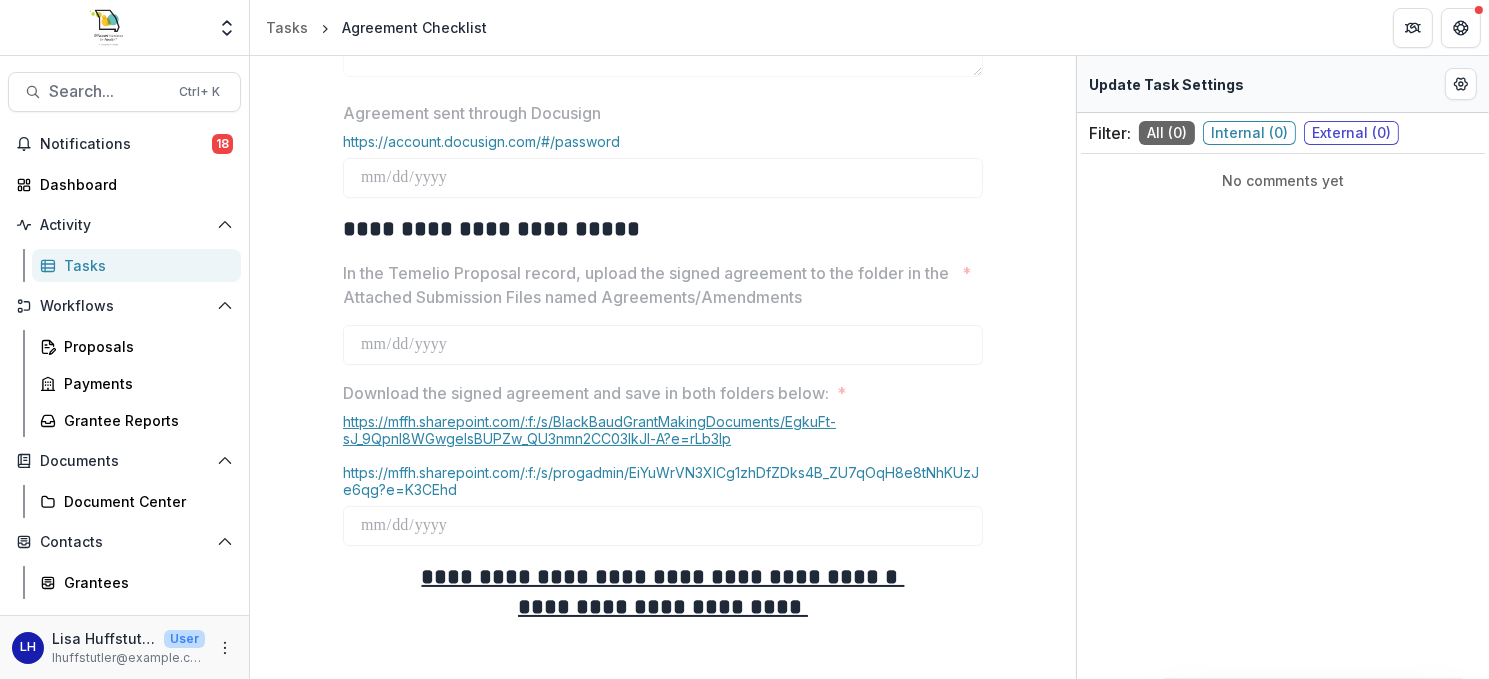click on "https://mffh.sharepoint.com/:f:/s/BlackBaudGrantMakingDocuments/EgkuFt-sJ_9QpnI8WGwgelsBUPZw_QU3nmn2CC03IkJl-A?e=rLb3lp" at bounding box center (589, 430) 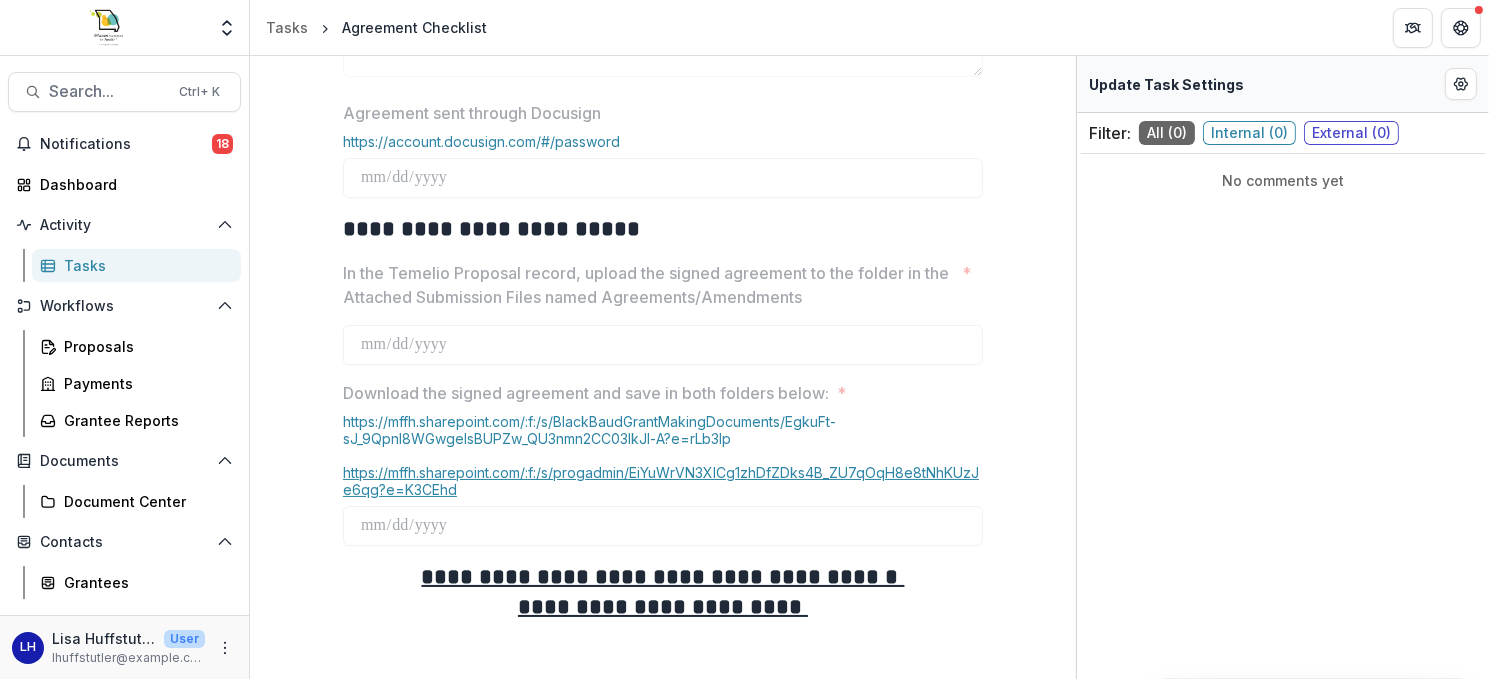 click on "https://mffh.sharepoint.com/:f:/s/progadmin/EiYuWrVN3XlCg1zhDfZDks4B_ZU7qOqH8e8tNhKUzJe6qg?e=K3CEhd" at bounding box center (661, 481) 